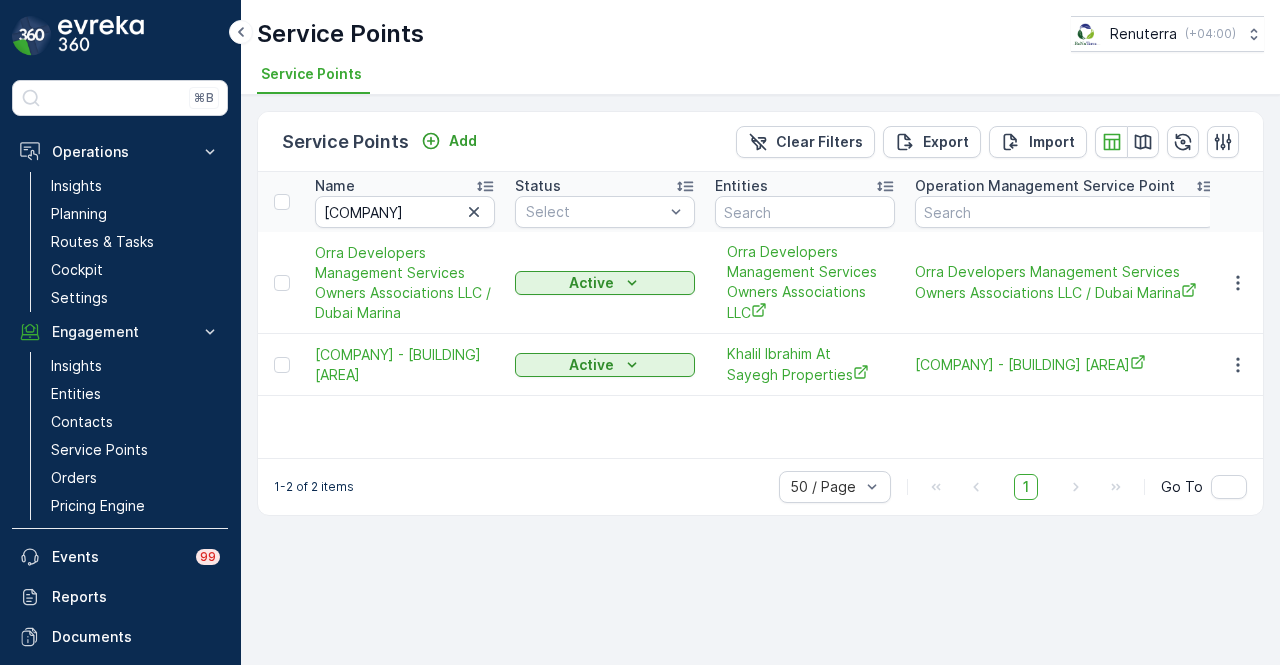 scroll, scrollTop: 0, scrollLeft: 0, axis: both 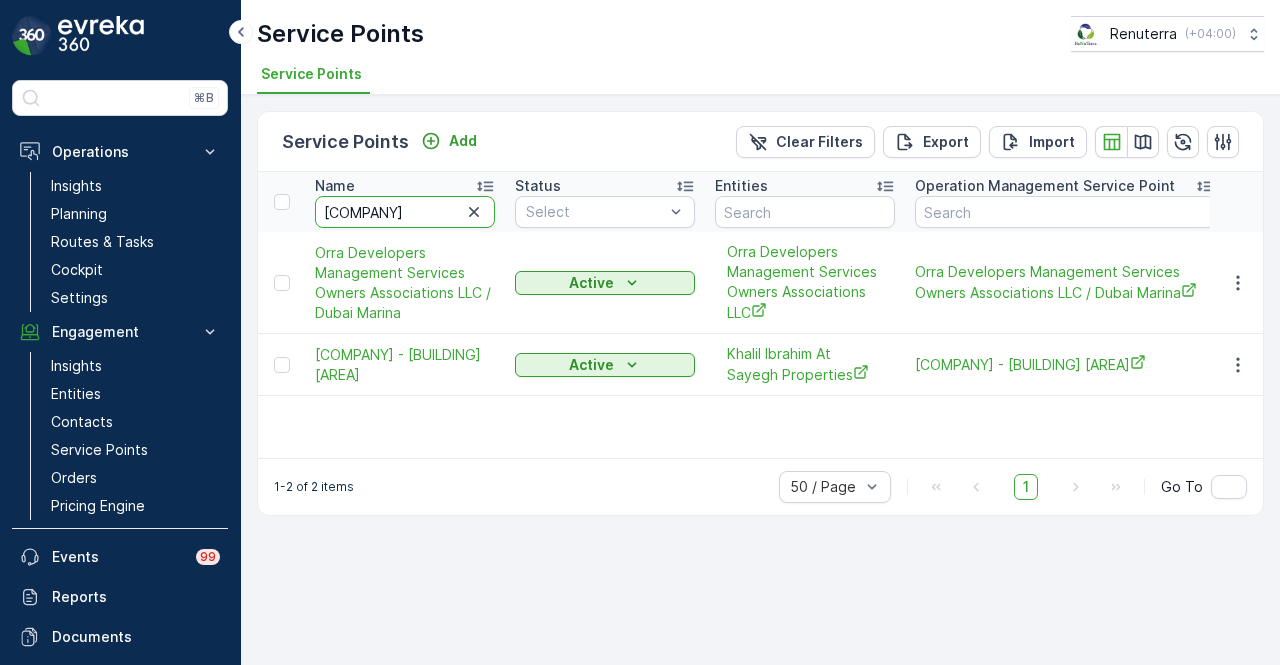 click on "[COMPANY]" at bounding box center [405, 212] 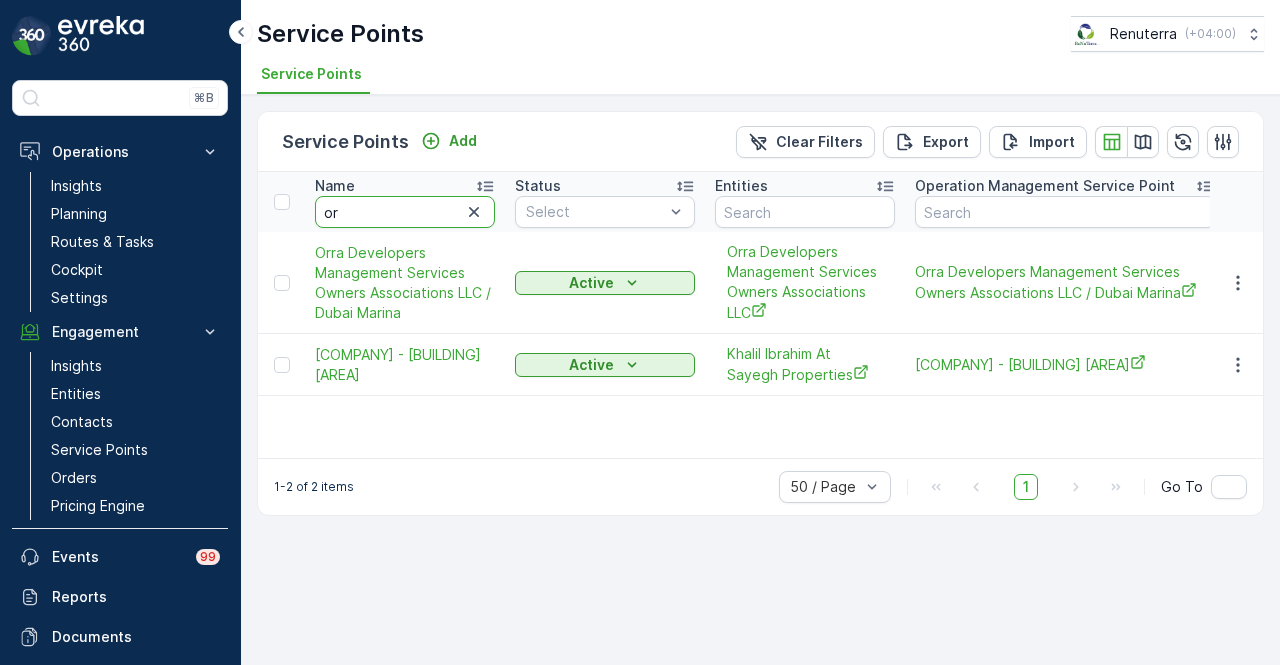 type on "o" 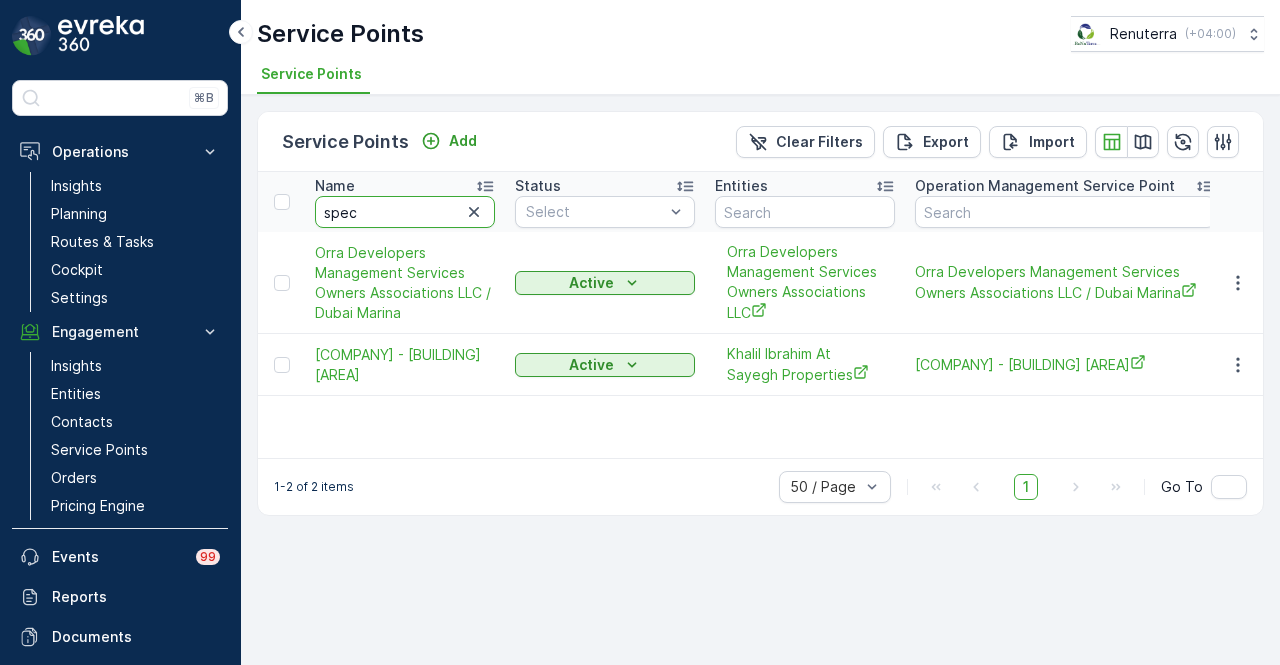 type on "spect" 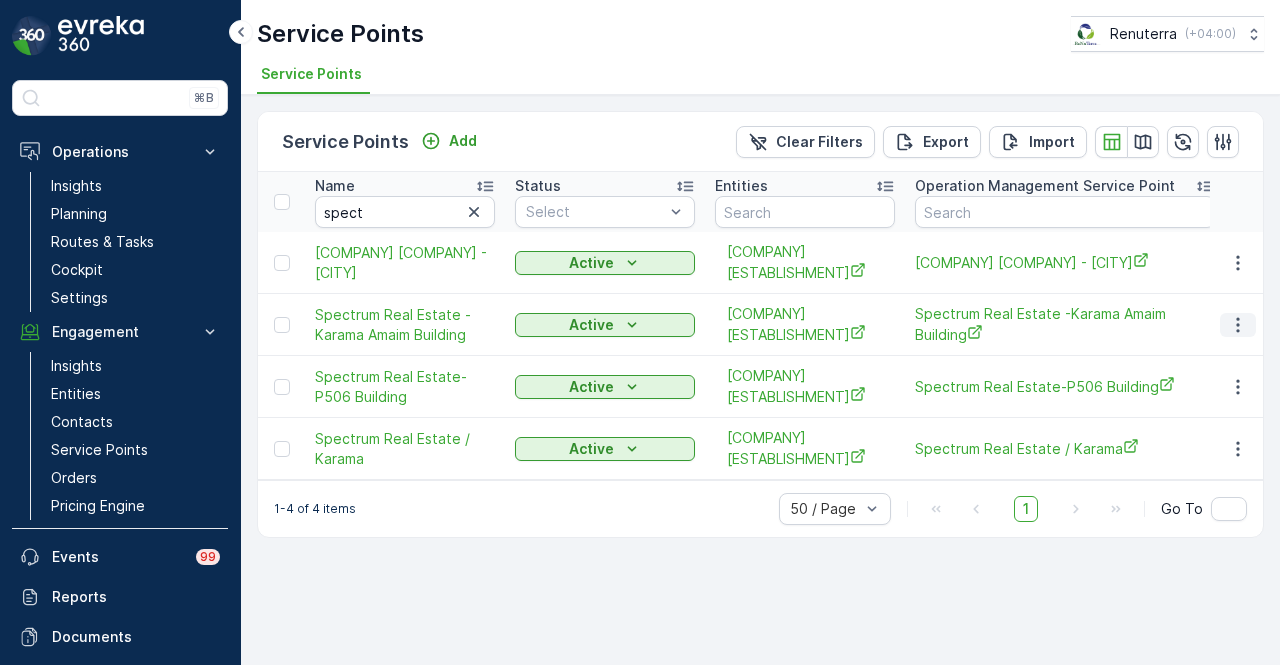 click 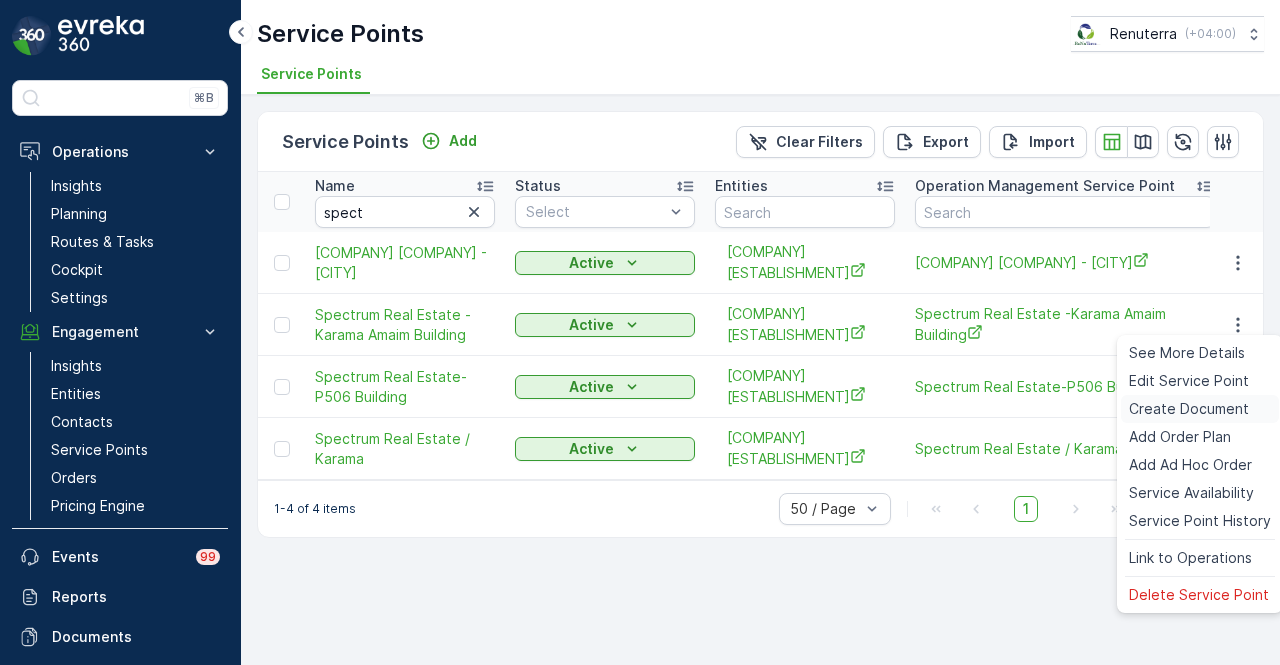 click on "Create Document" at bounding box center (1189, 409) 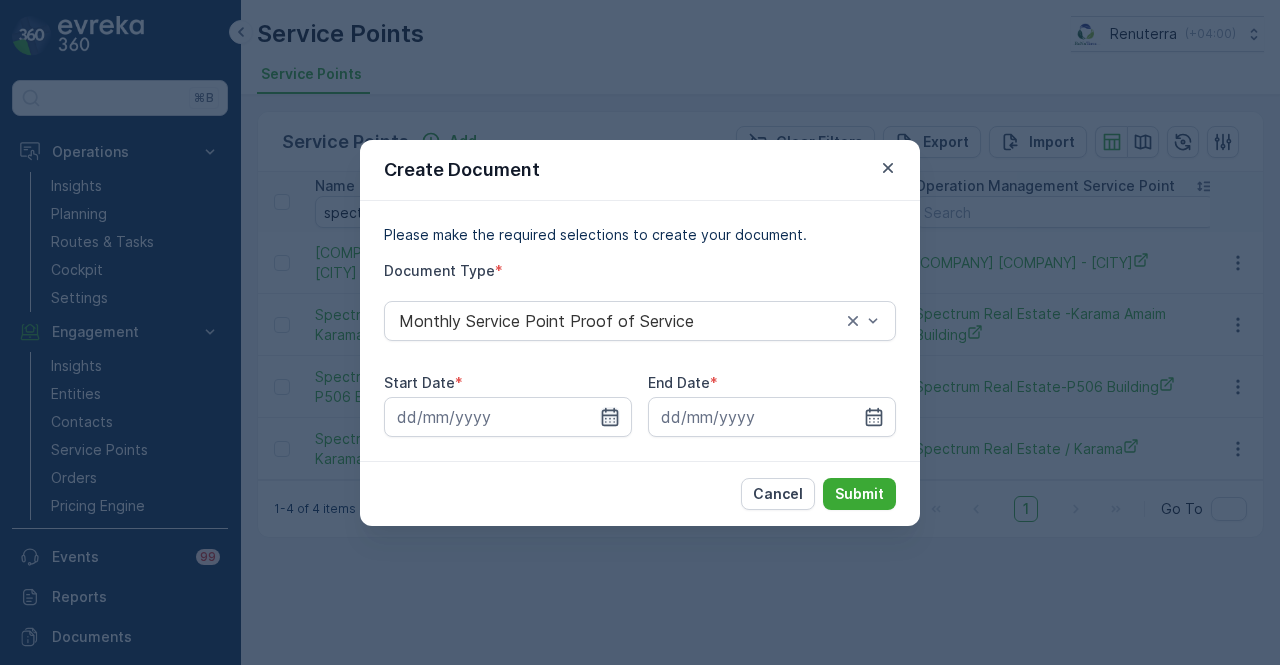 click 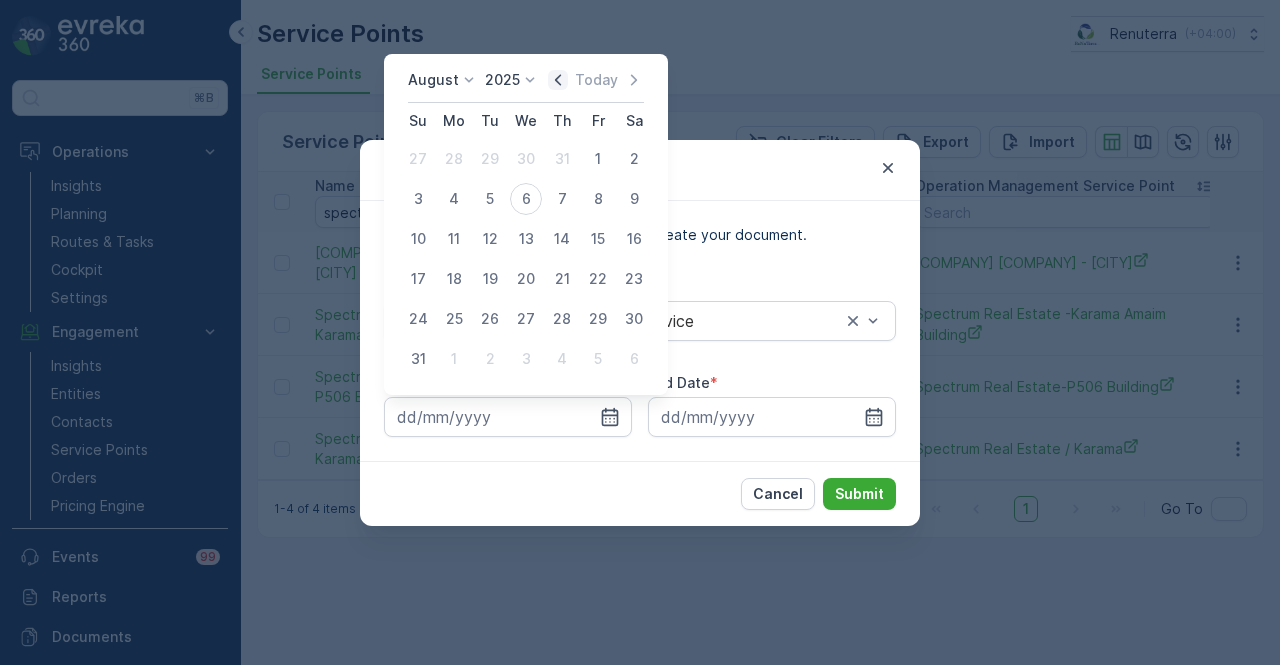 click 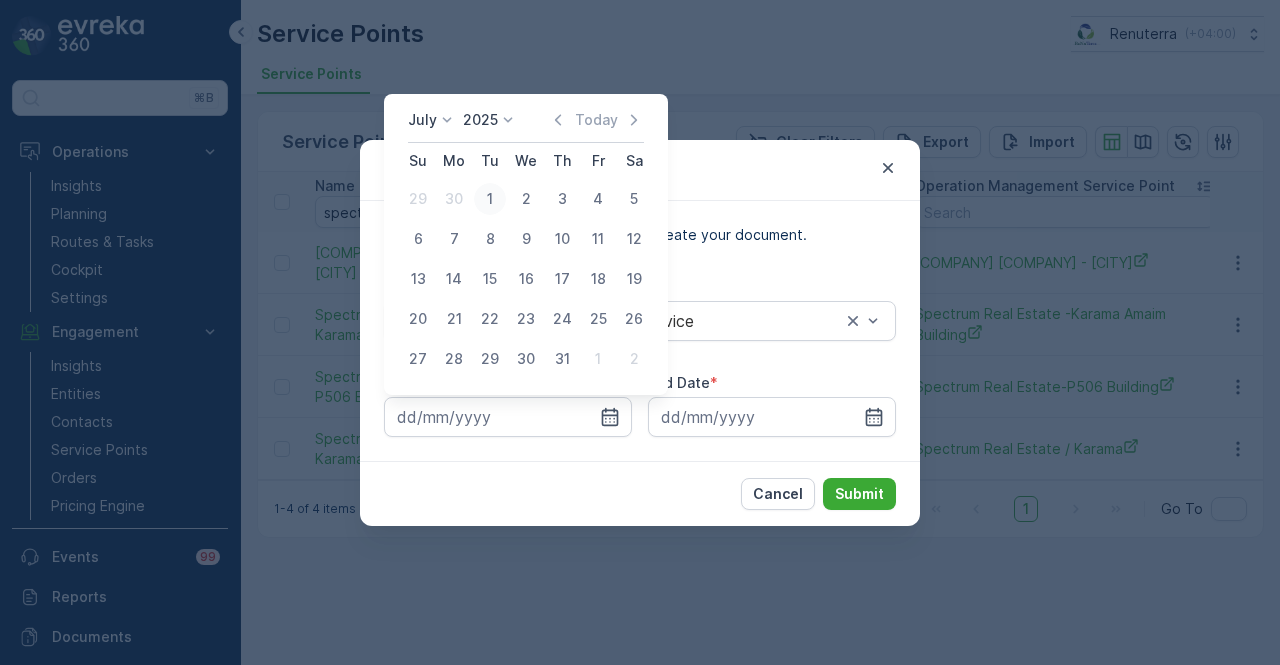 click on "1" at bounding box center [490, 199] 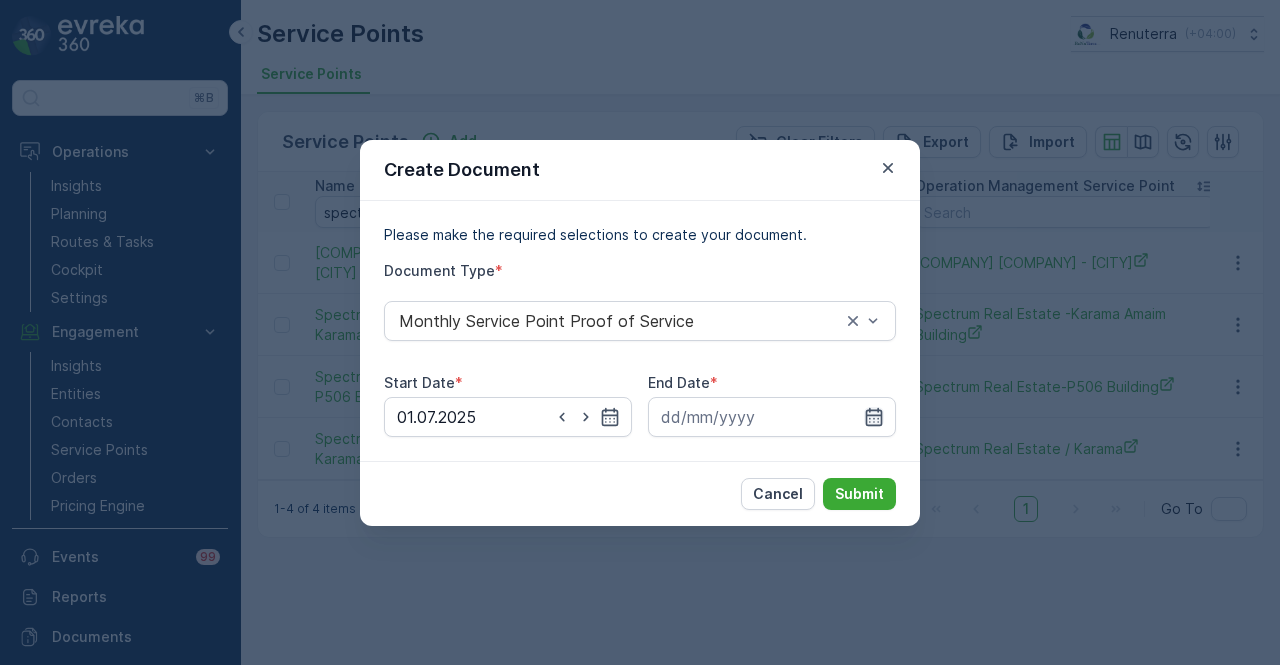 click 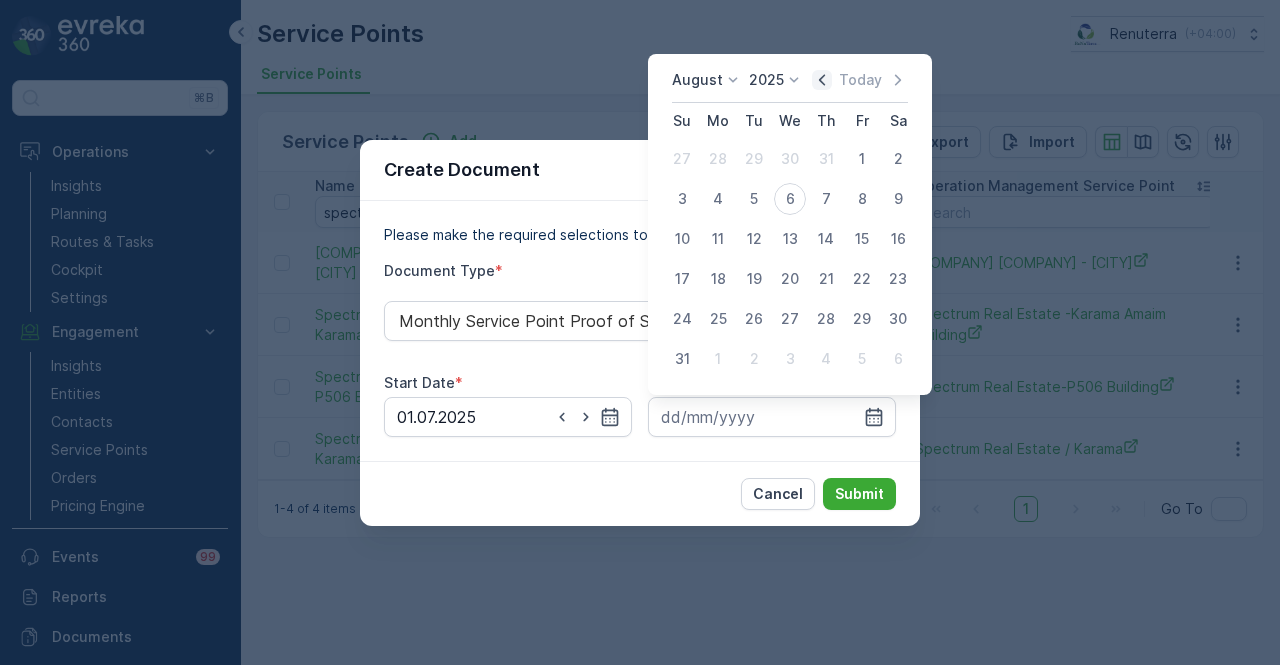 click 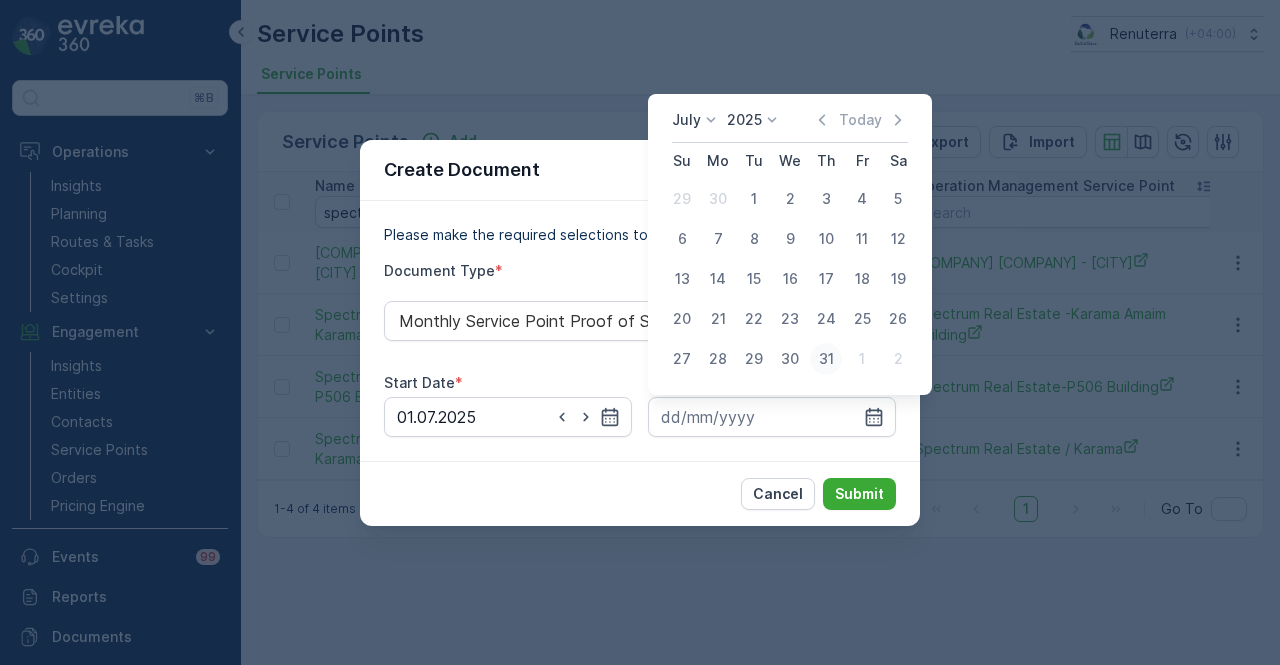 click on "31" at bounding box center (826, 359) 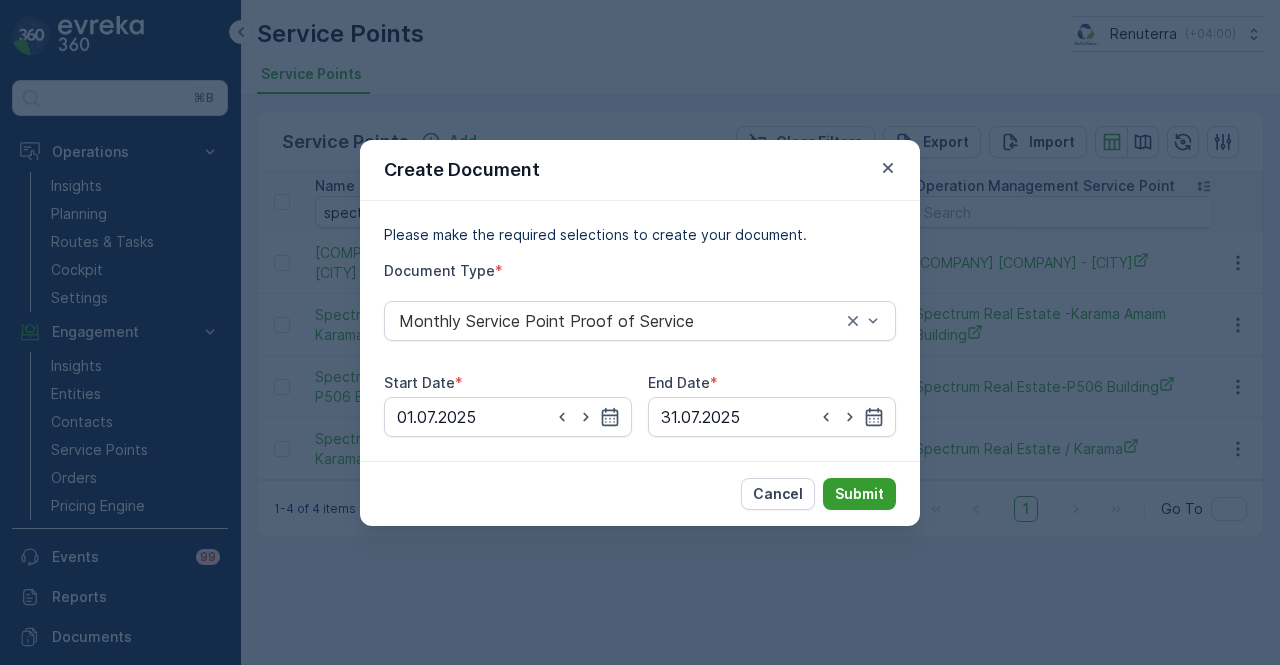 click on "Submit" at bounding box center [859, 494] 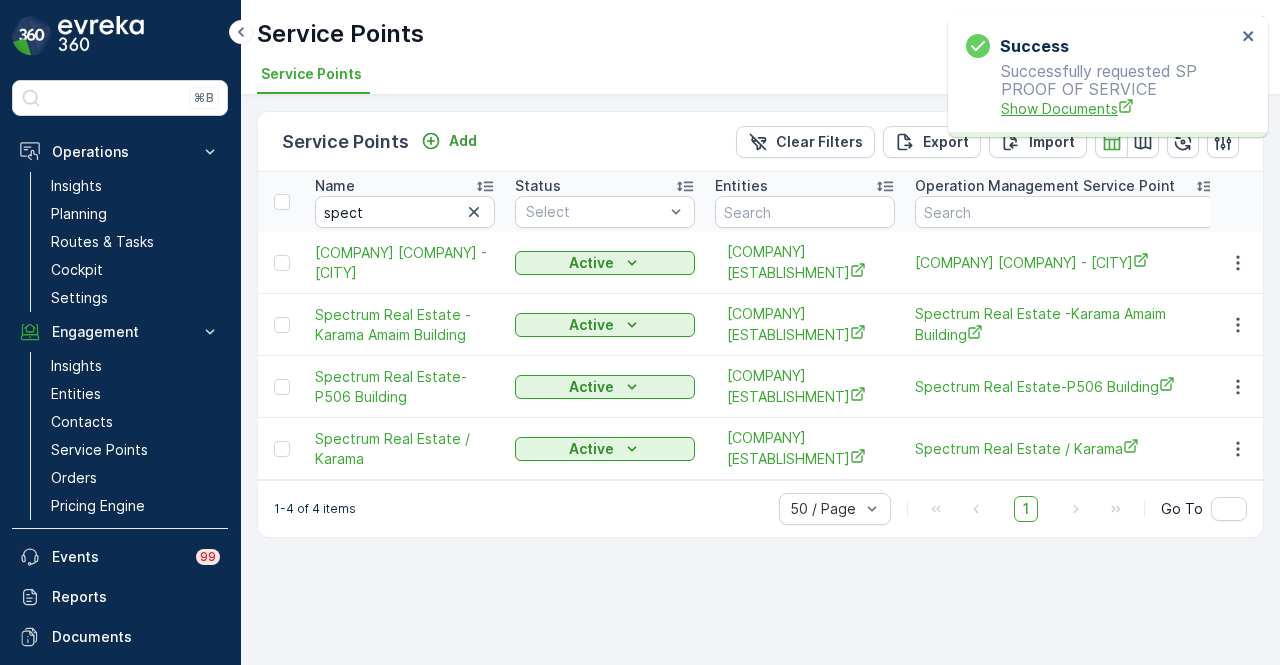 click on "Show Documents" at bounding box center (1118, 108) 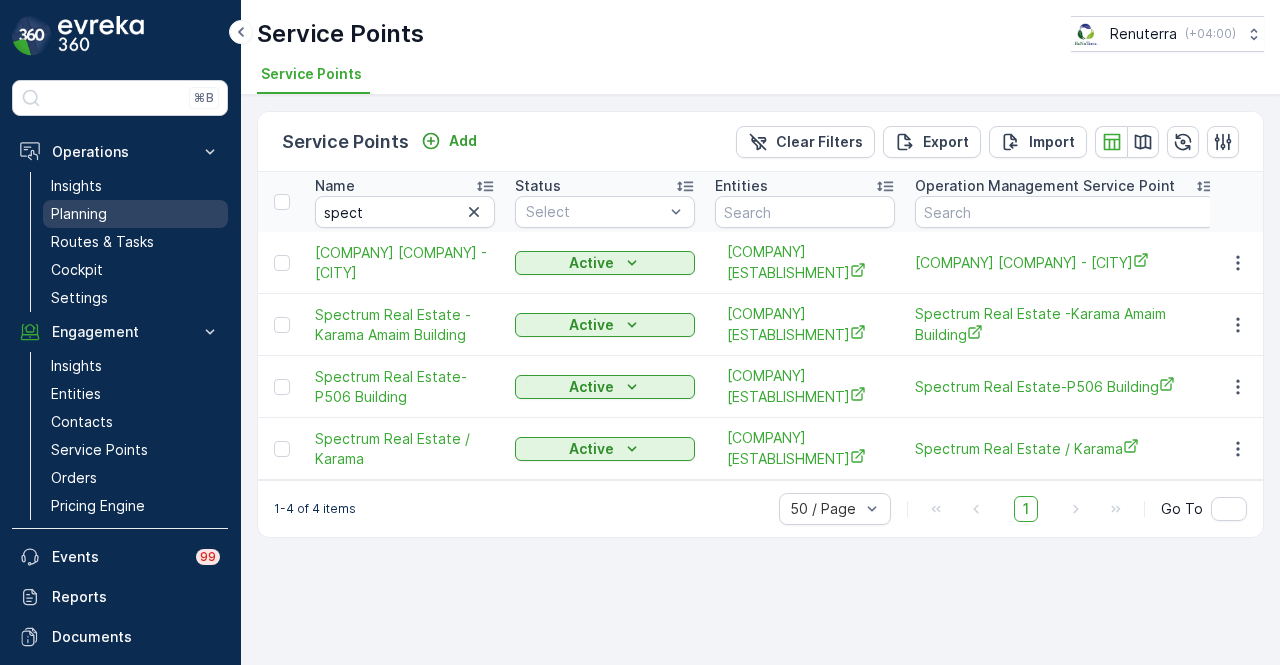 click on "Planning" at bounding box center [135, 214] 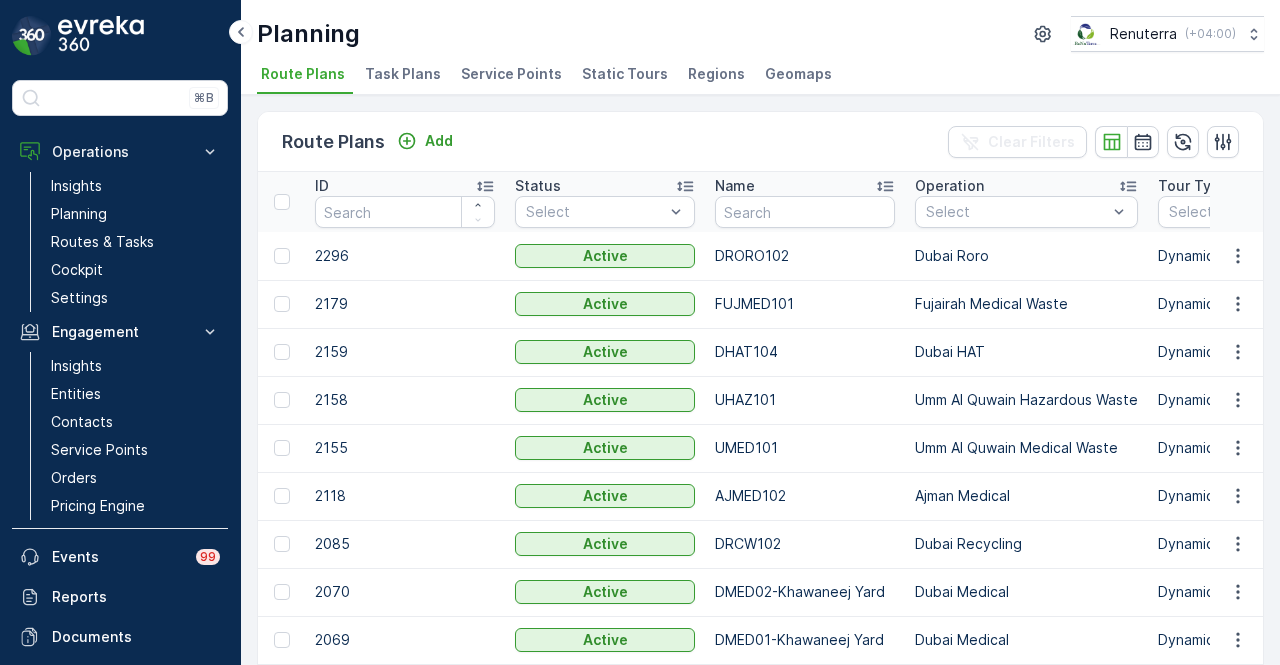 click on "Planning Renuterra ( +04:00 ) Route Plans Task Plans Service Points Static Tours Regions Geomaps" at bounding box center (760, 47) 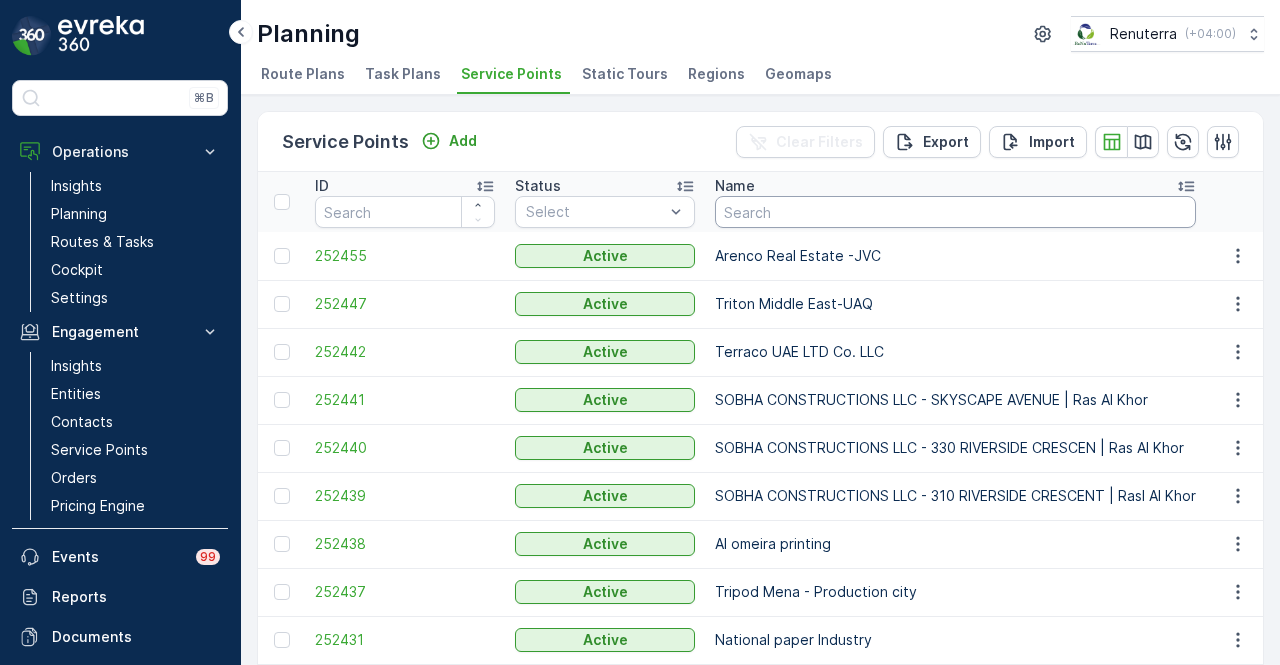 click at bounding box center (955, 212) 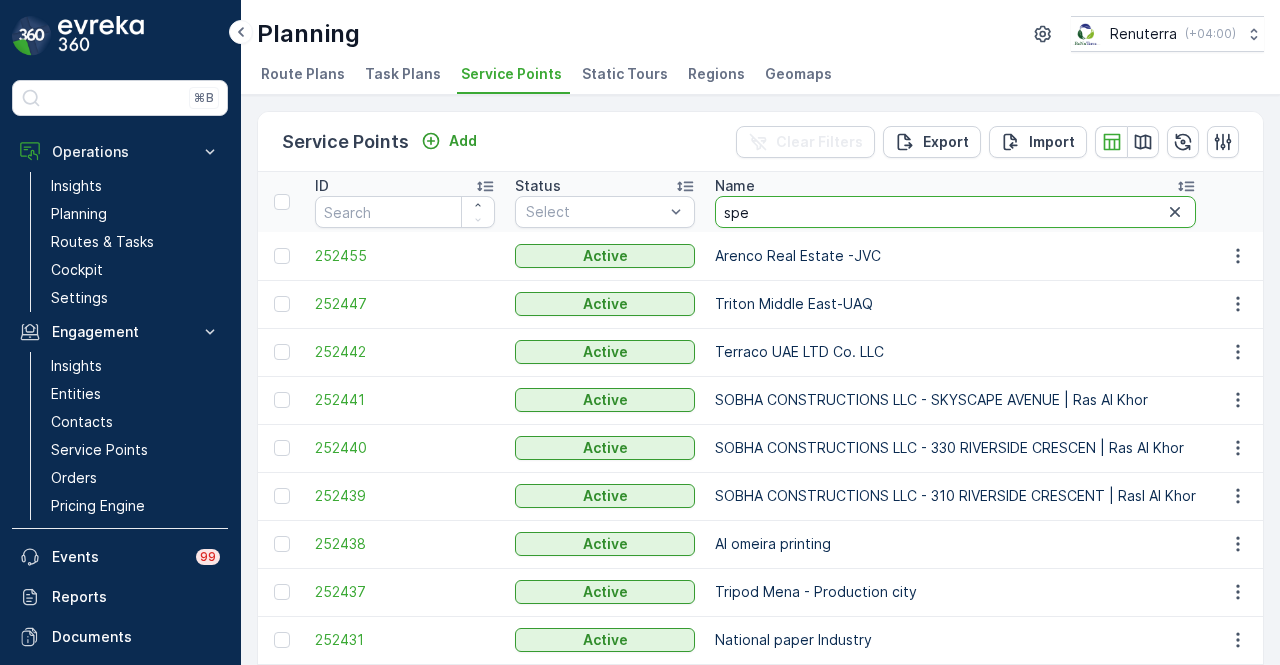 type on "spev" 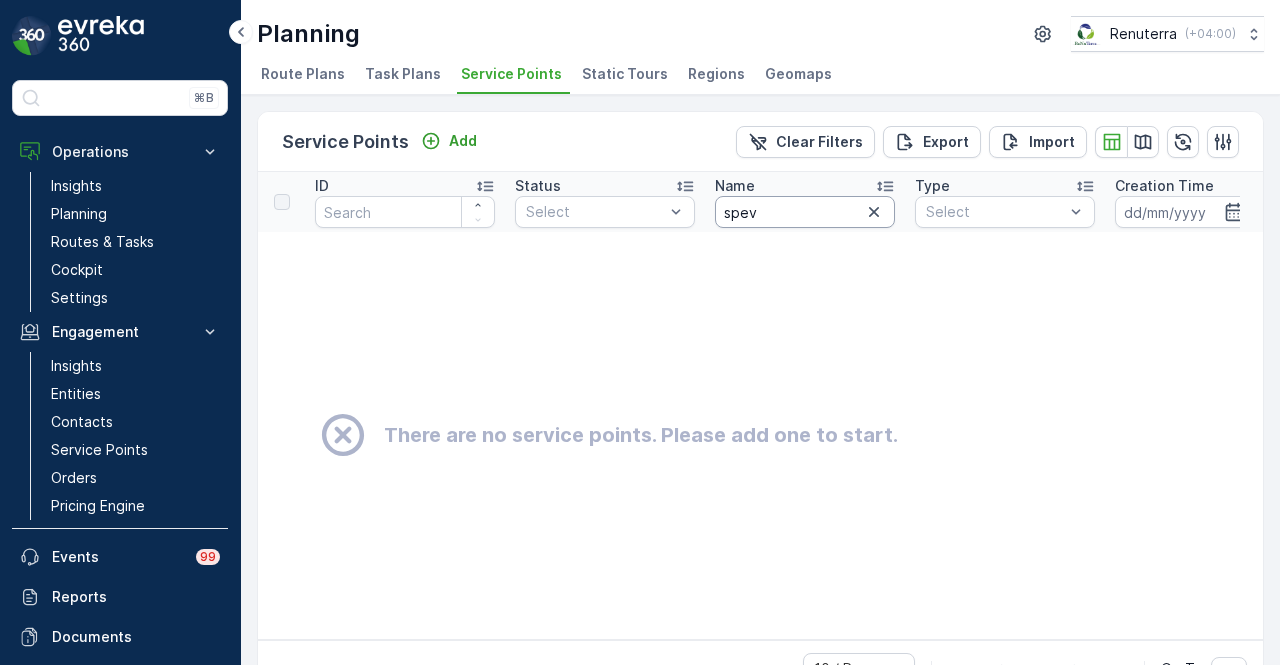 click on "spev" at bounding box center (805, 212) 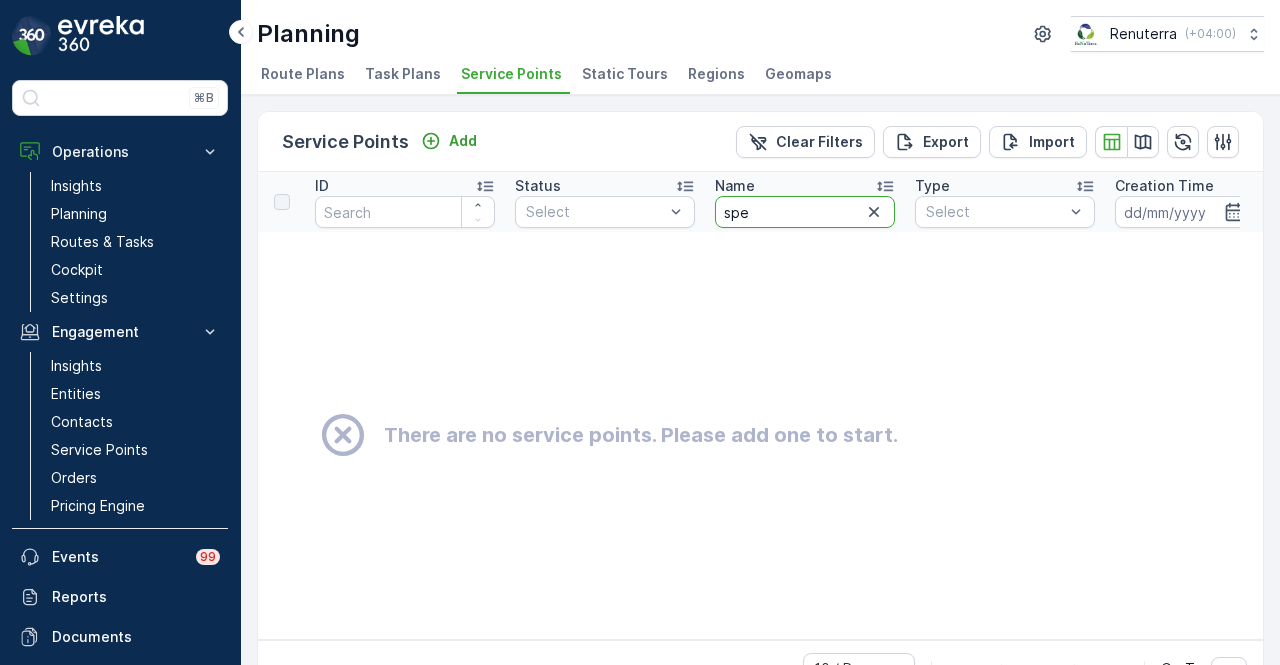 type on "spec" 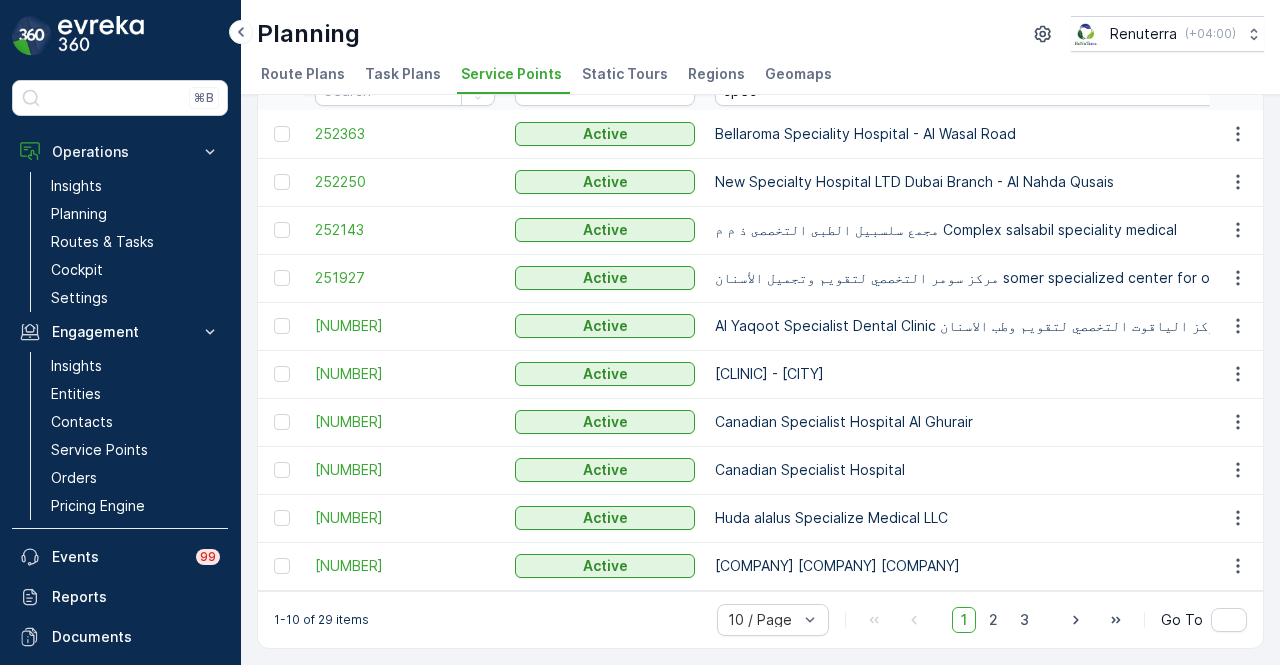 scroll, scrollTop: 0, scrollLeft: 0, axis: both 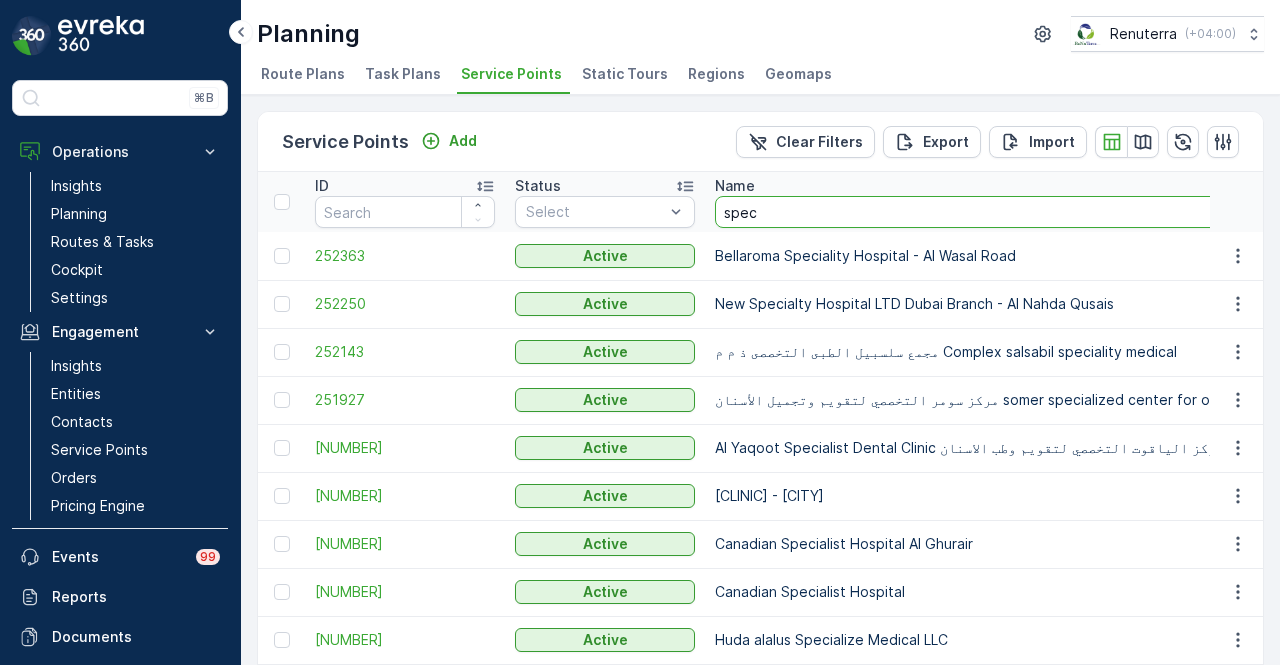 click on "spec" at bounding box center (1084, 212) 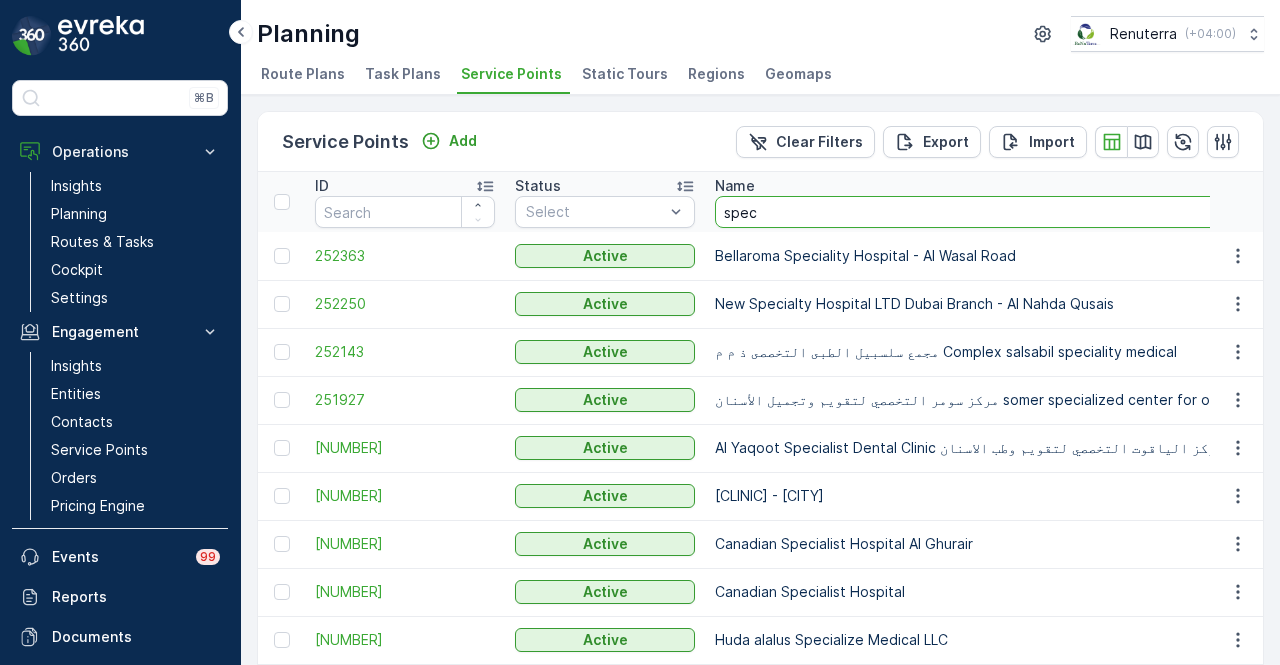 click on "spec" at bounding box center [1084, 212] 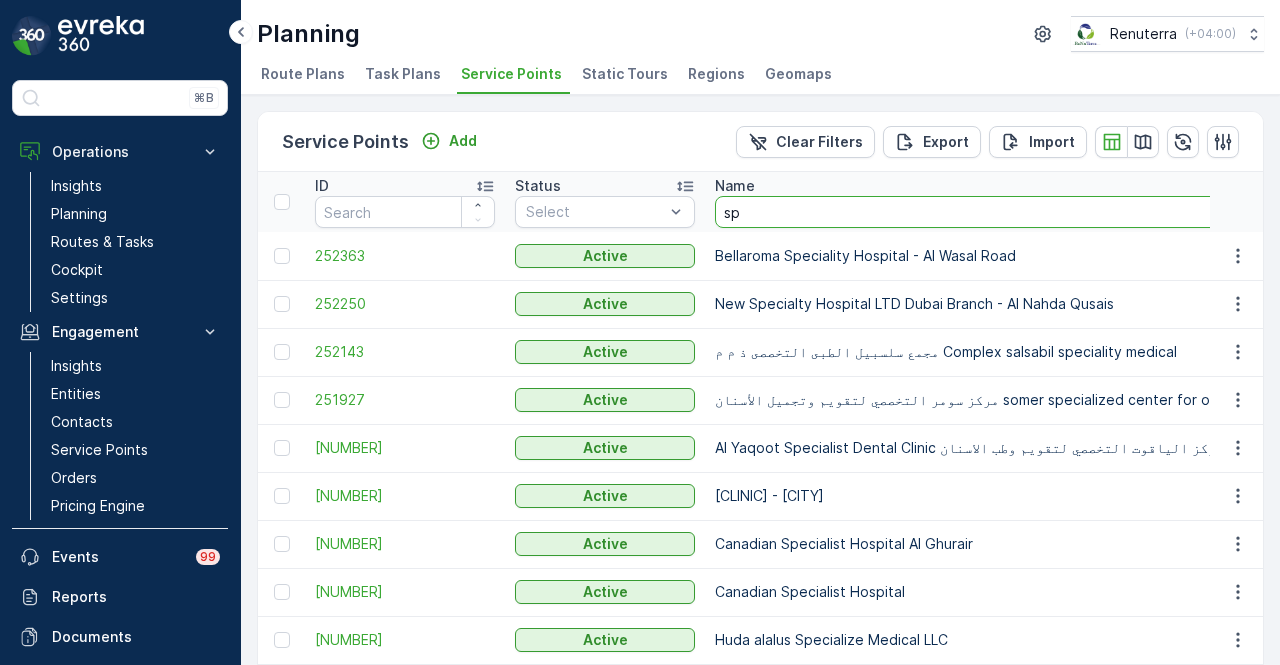type on "s" 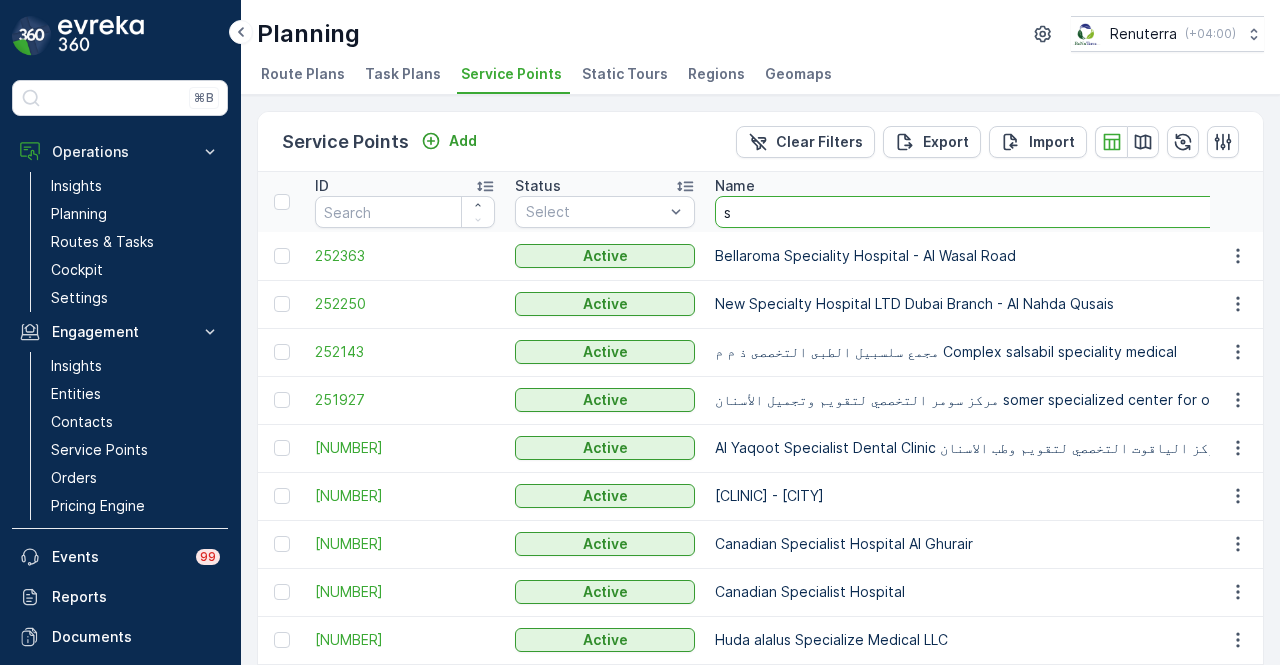 type 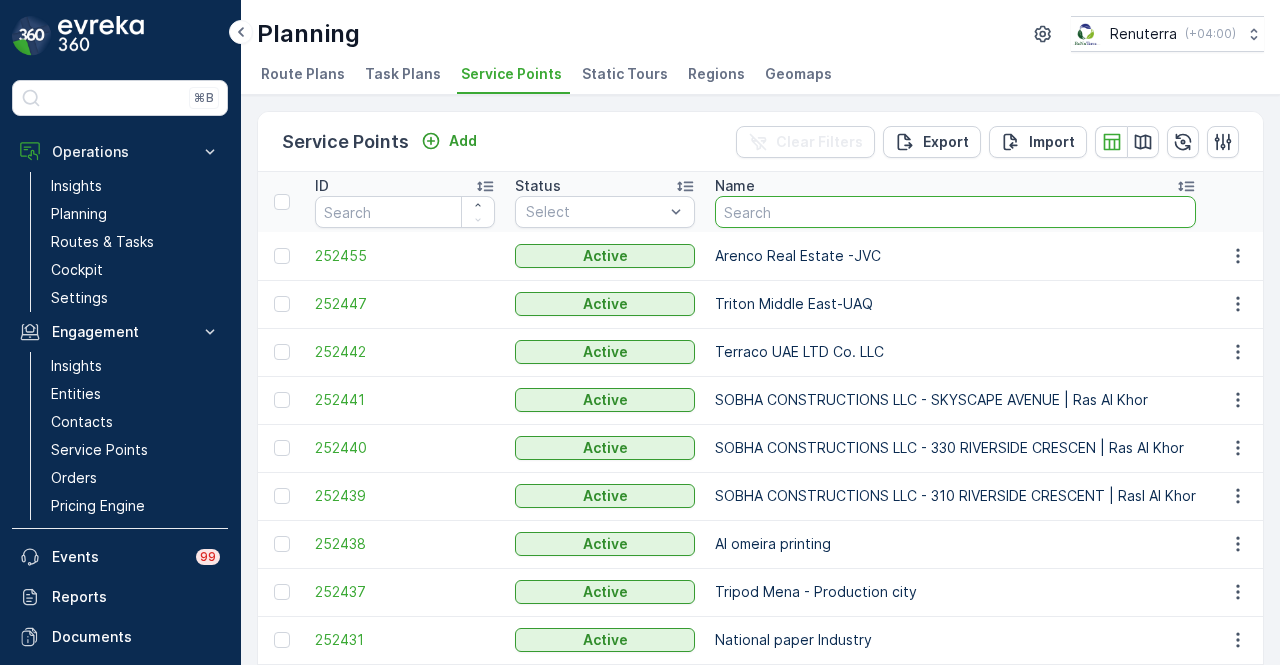 click at bounding box center [955, 212] 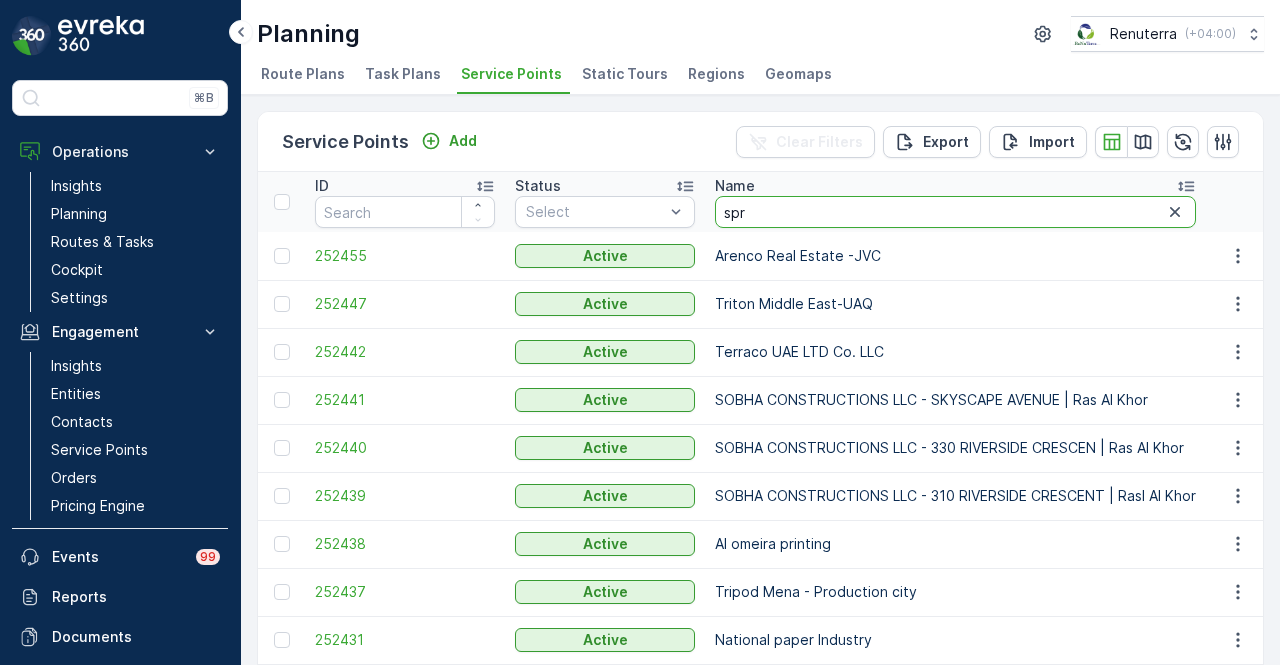 type on "sp" 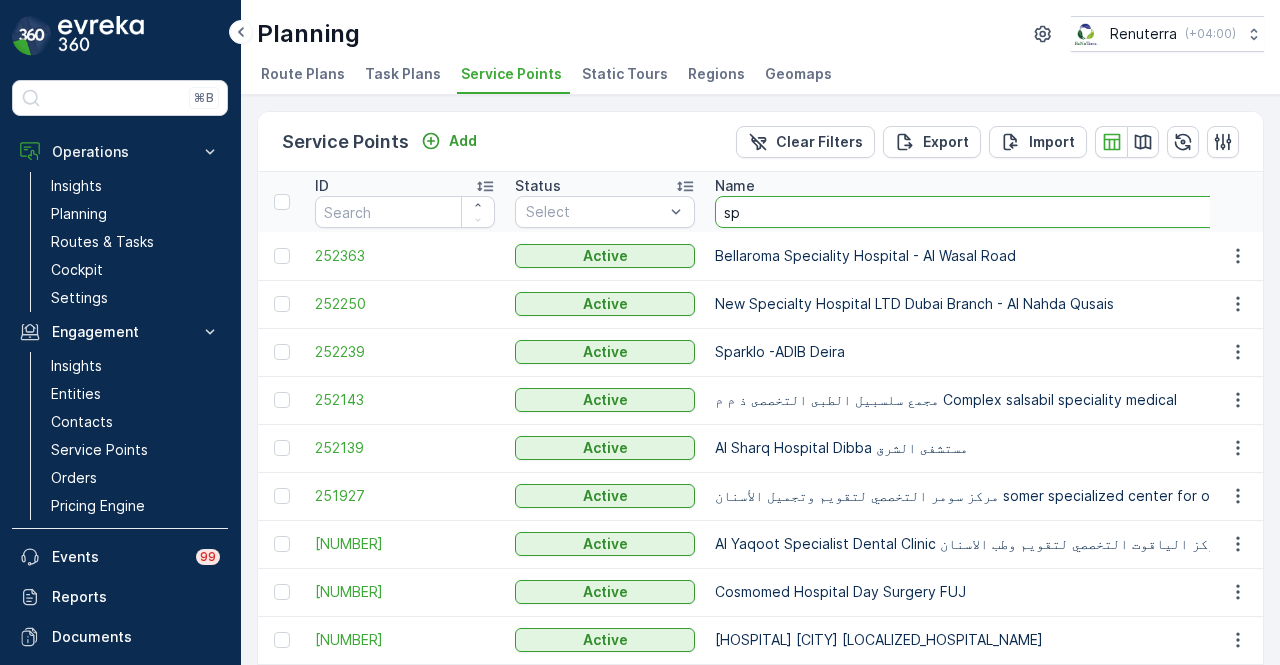 click on "sp" at bounding box center (1084, 212) 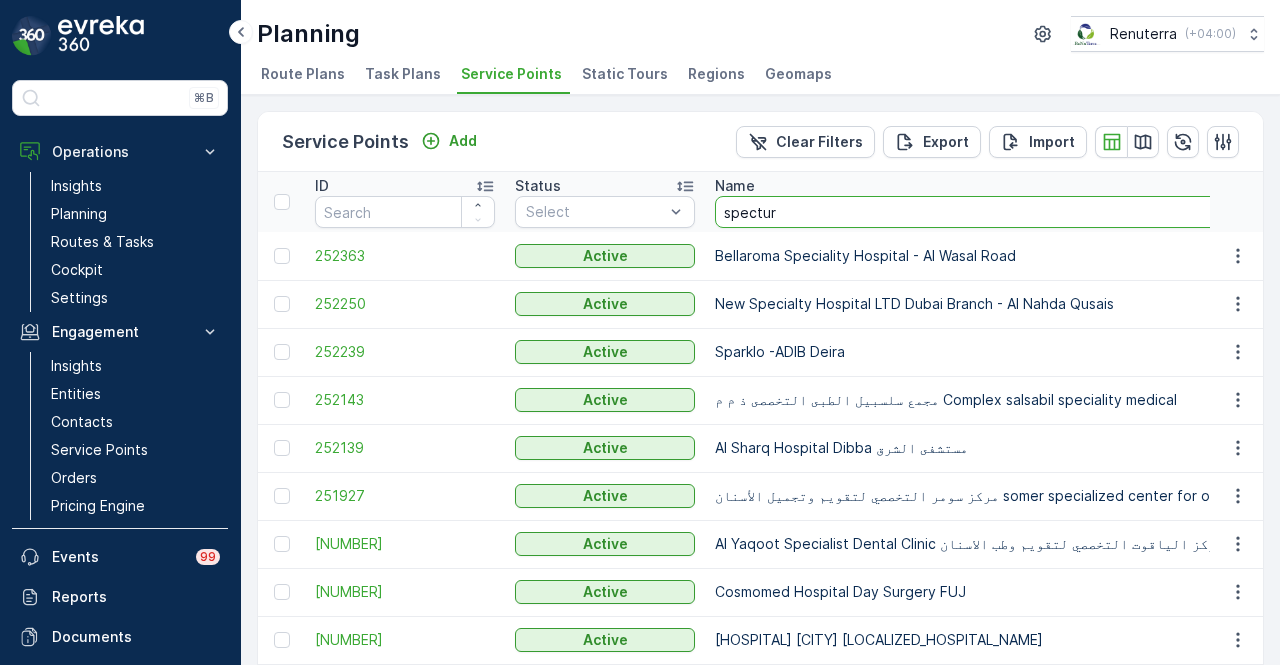type on "specturm" 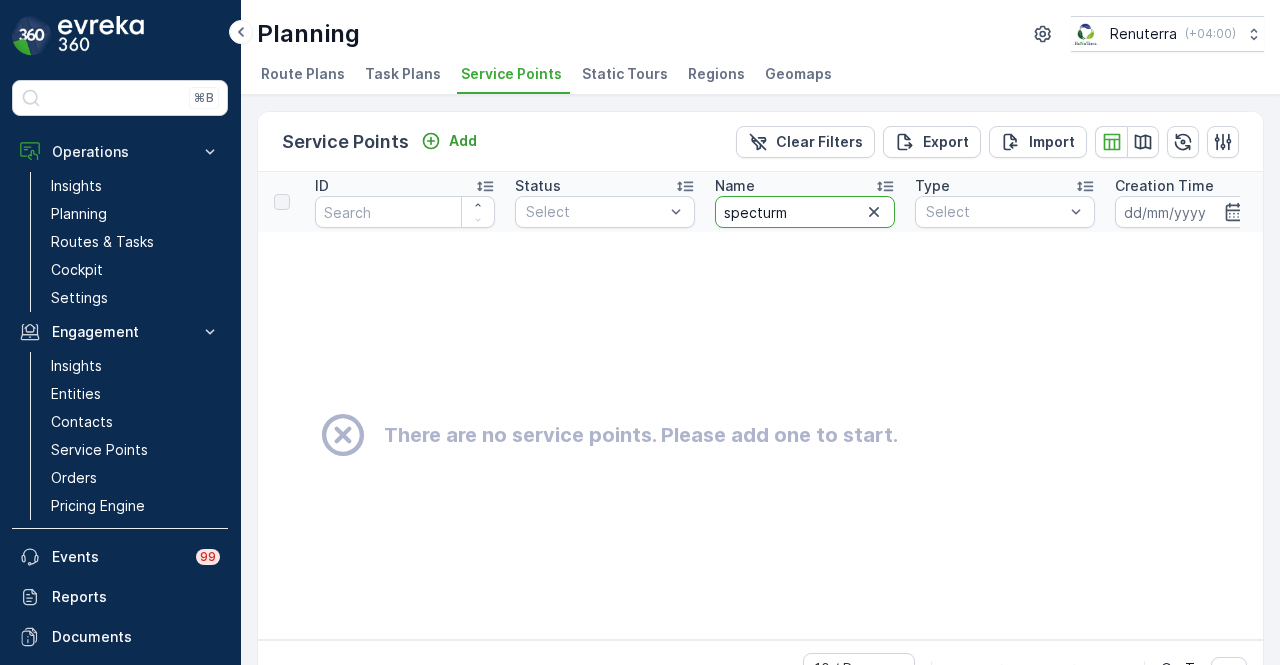 click on "specturm" at bounding box center [805, 212] 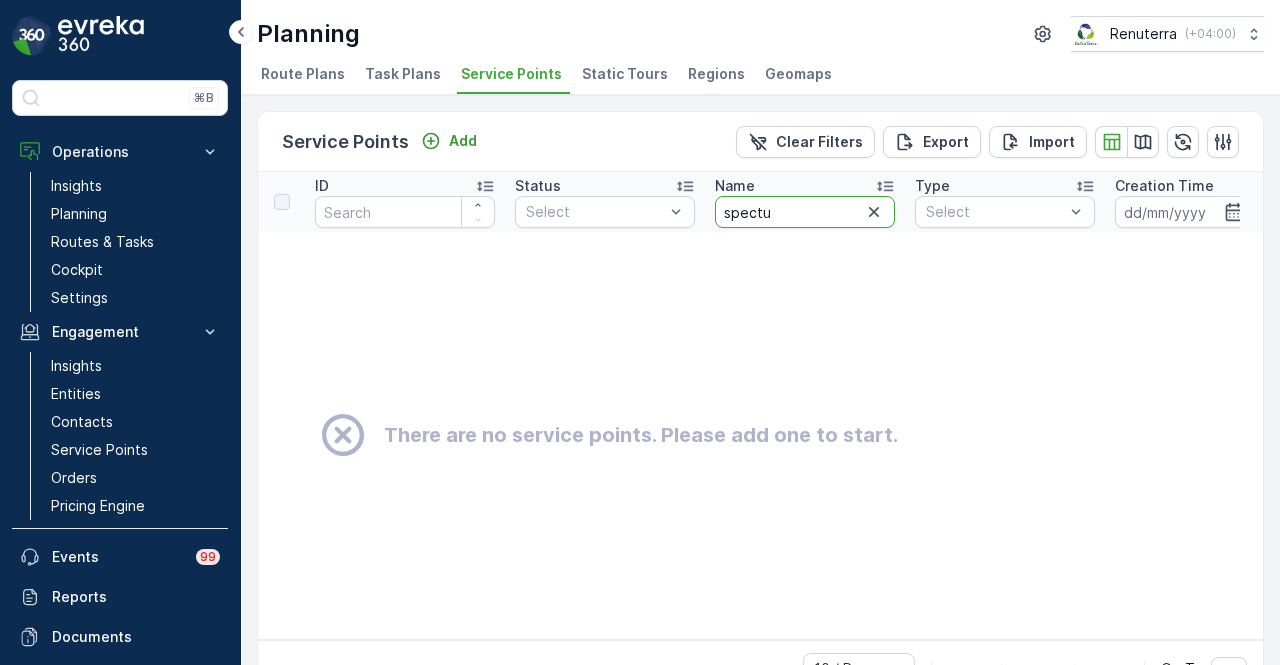type on "spect" 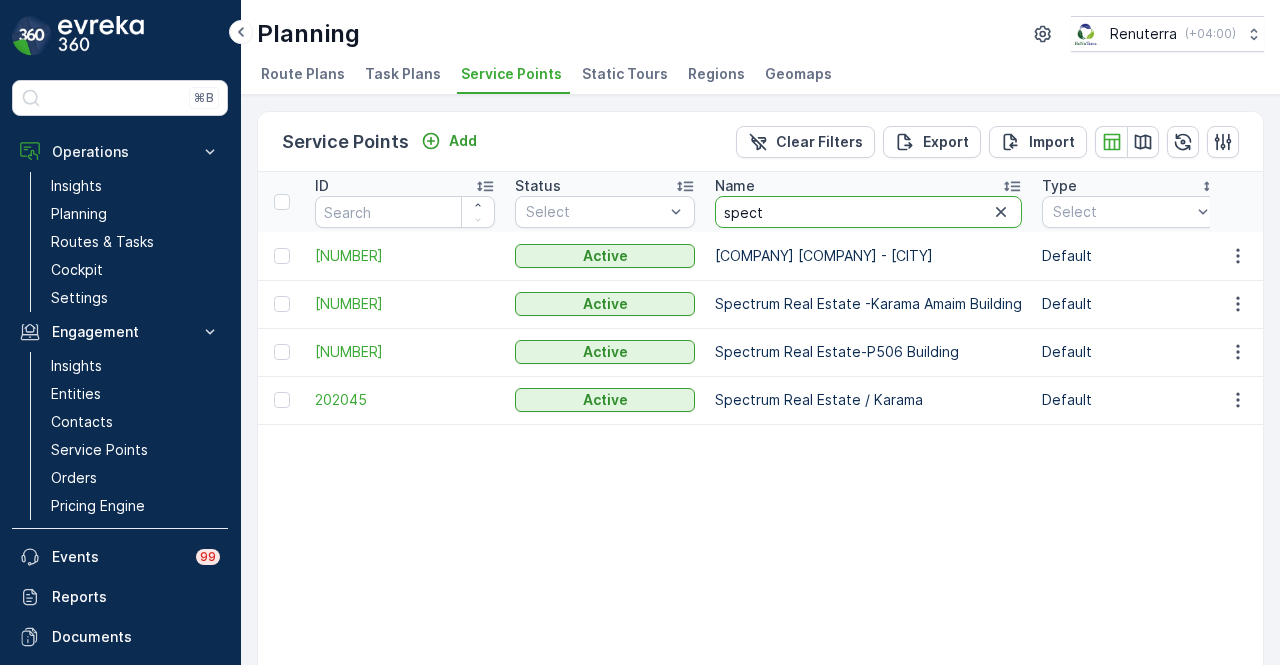 click on "spect" at bounding box center (868, 212) 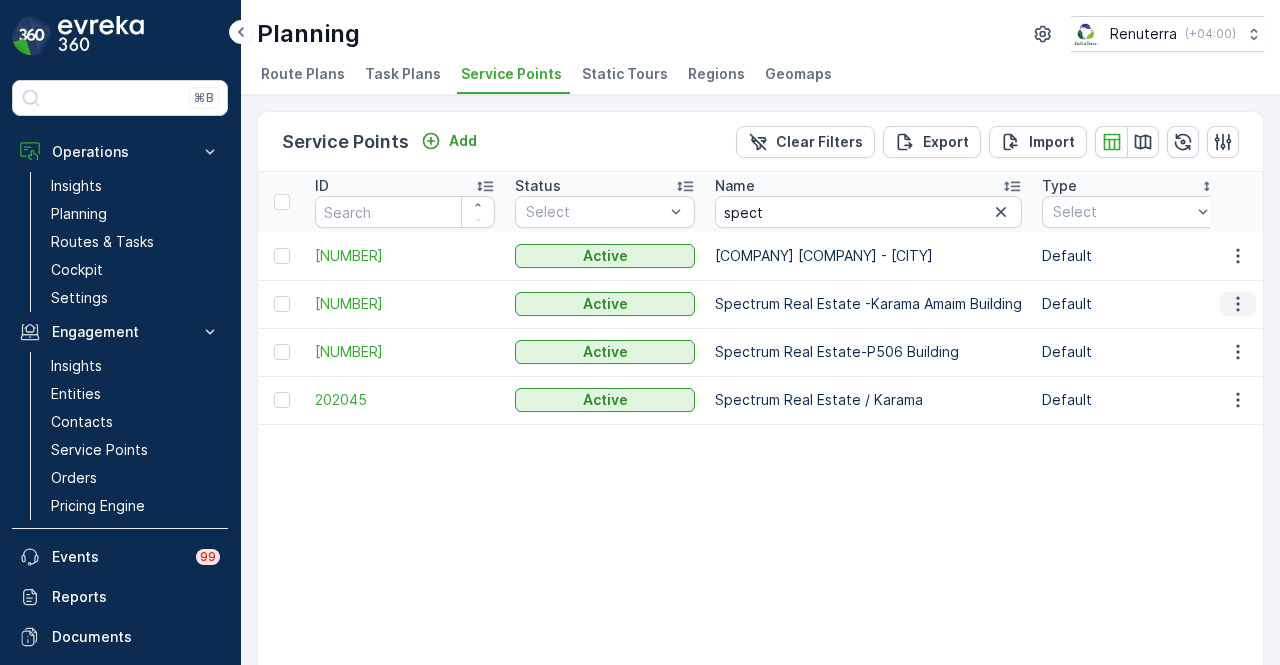 click 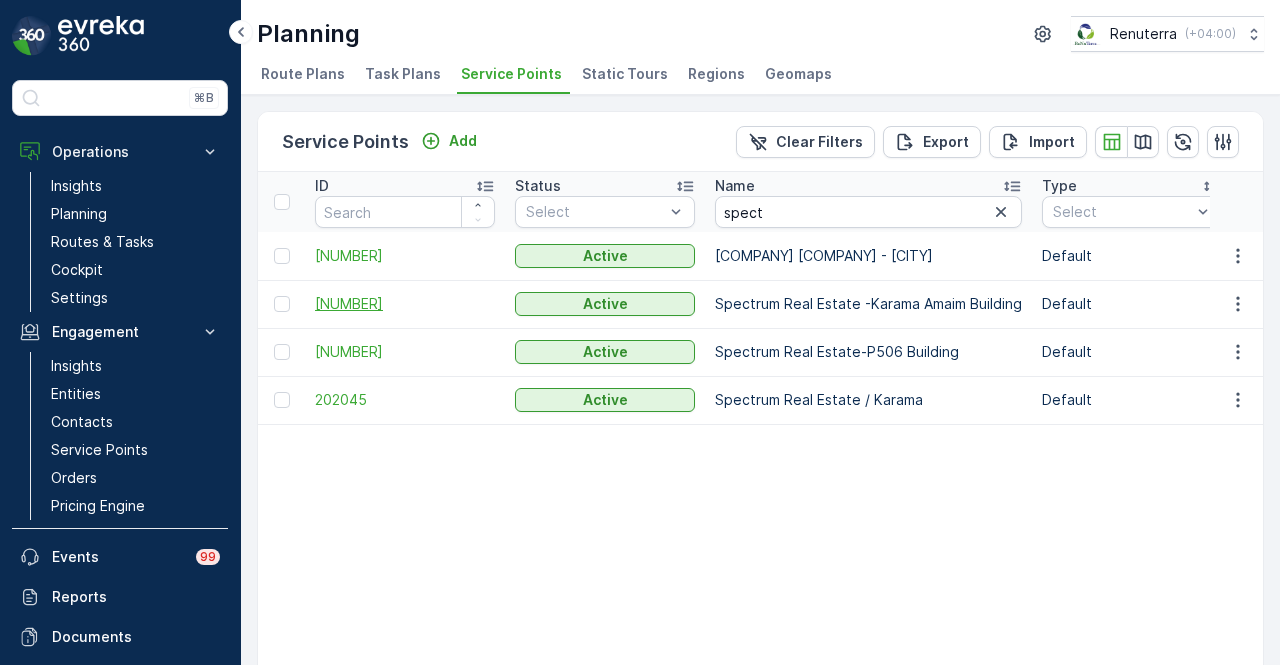 click on "245352" at bounding box center [405, 304] 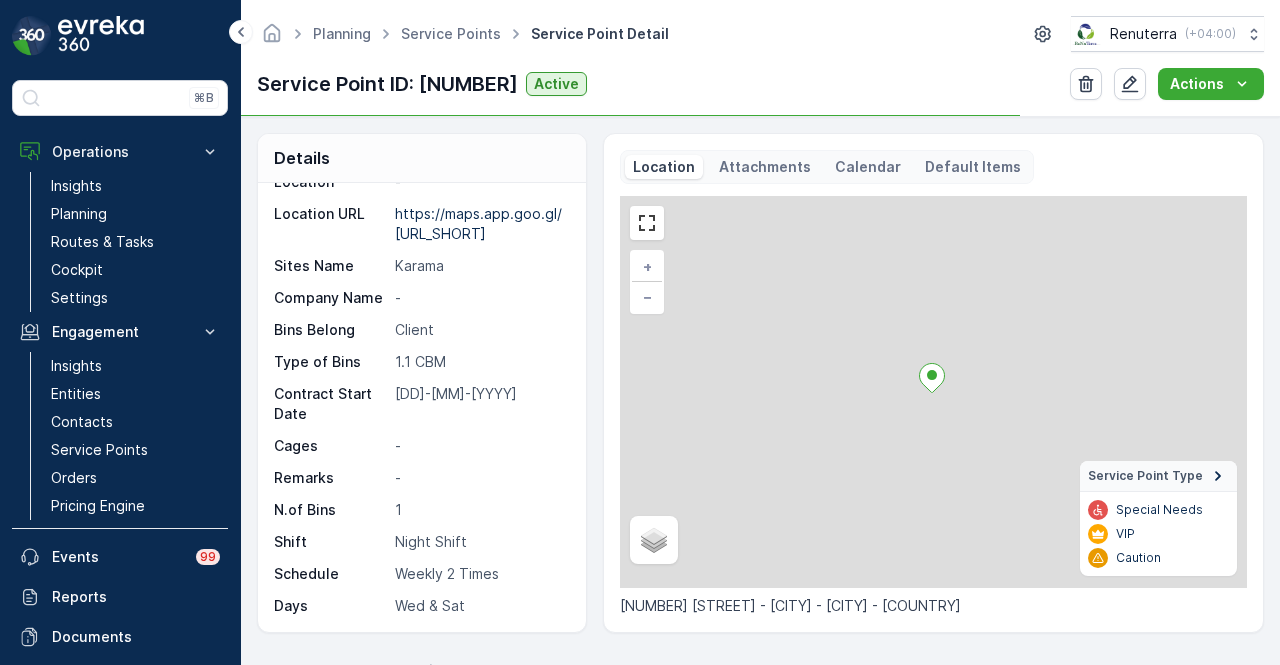 scroll, scrollTop: 354, scrollLeft: 0, axis: vertical 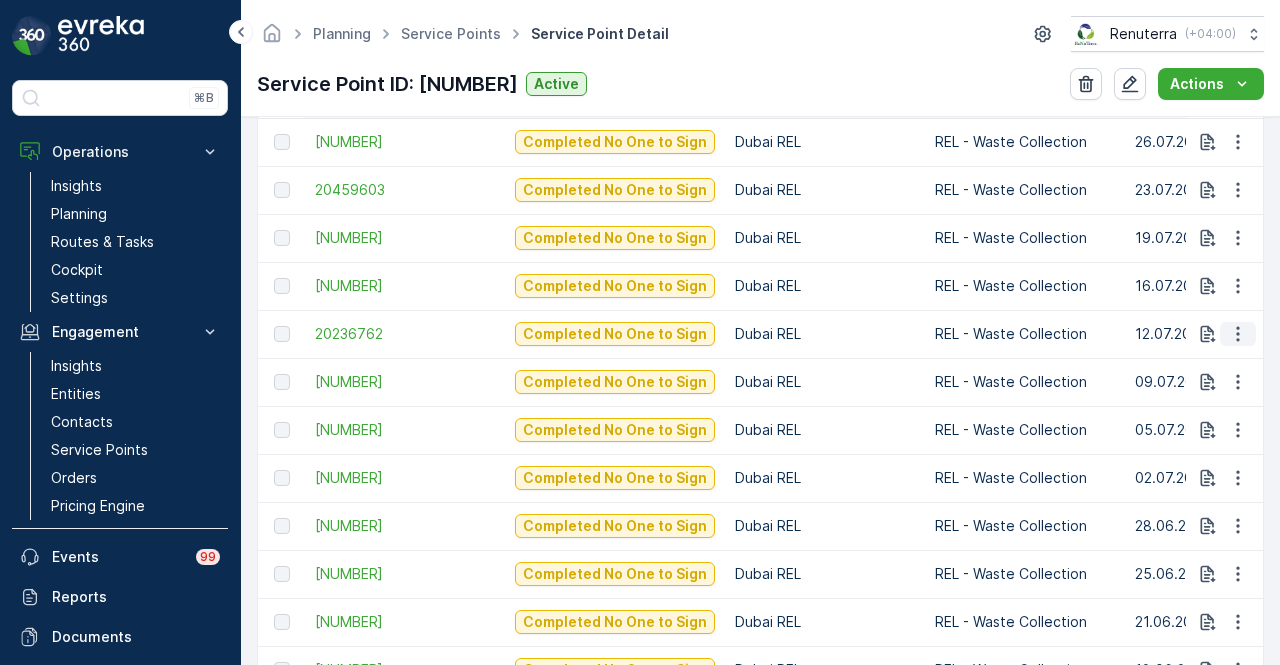 click 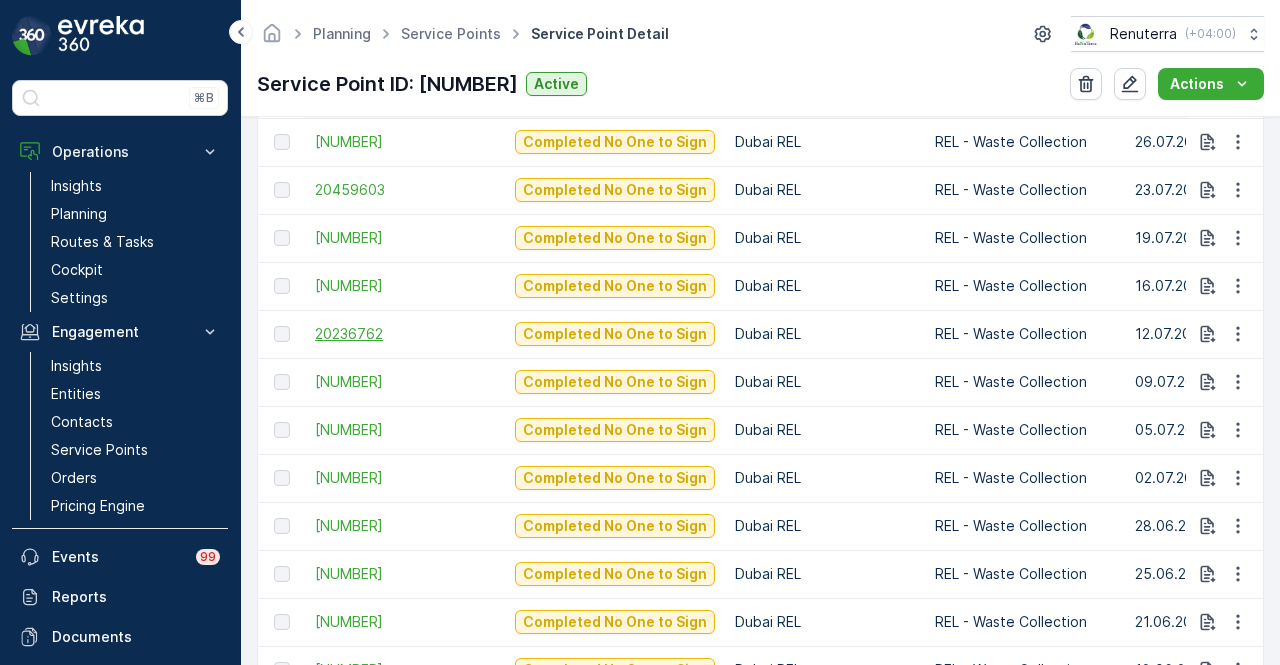 click on "20236762" at bounding box center (405, 334) 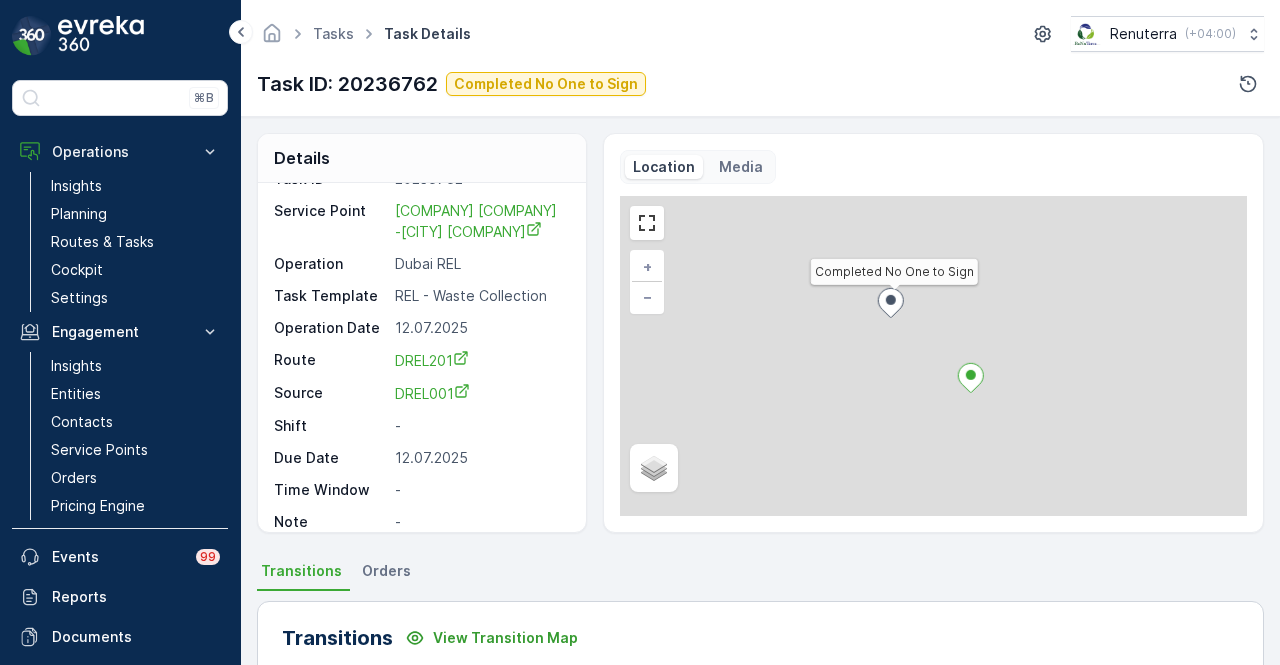 scroll, scrollTop: 46, scrollLeft: 0, axis: vertical 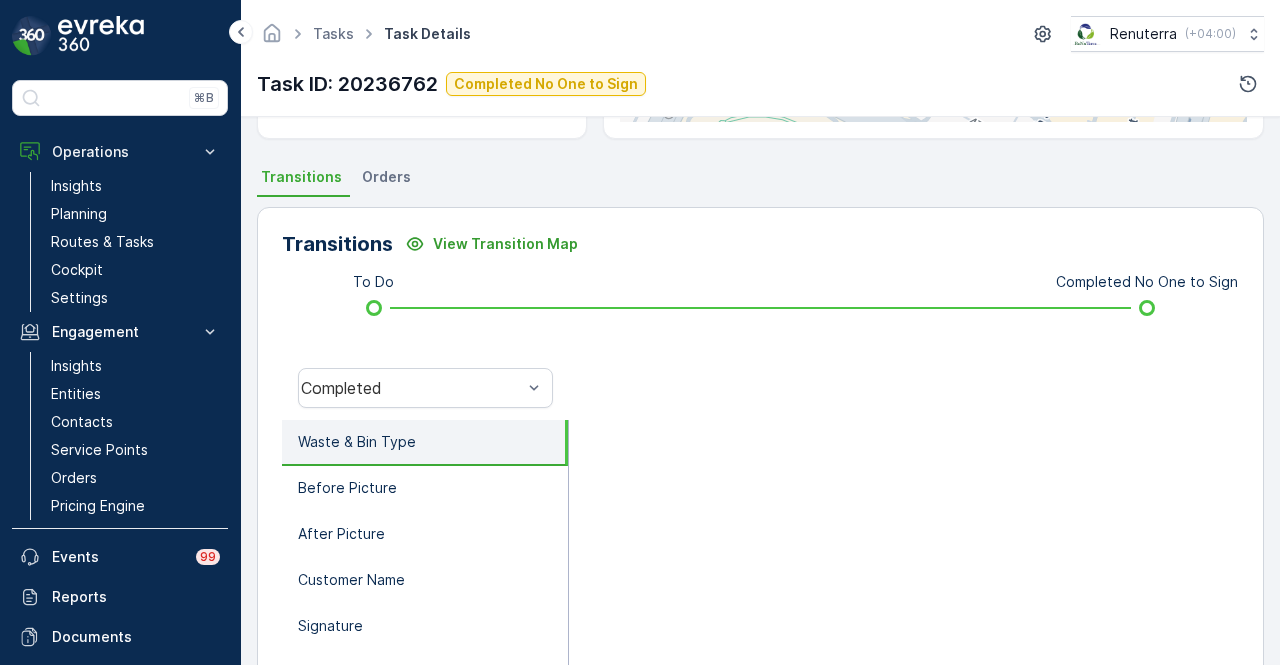 click on "Orders" at bounding box center (388, 180) 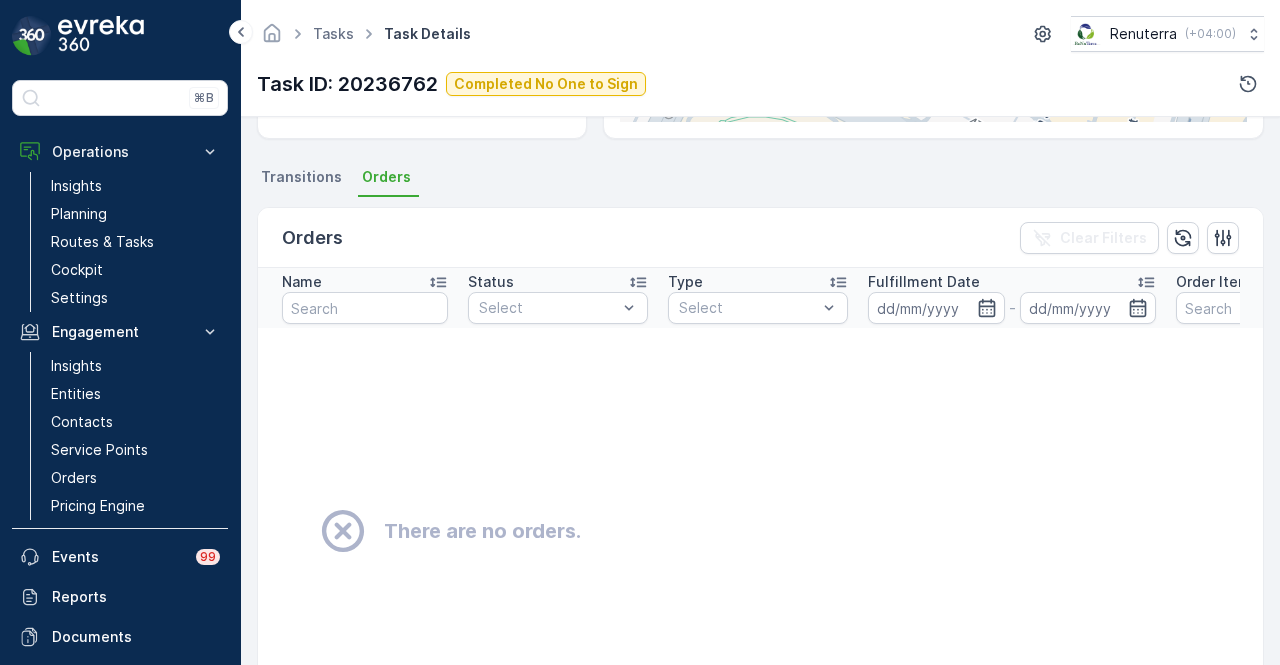 click on "Transitions" at bounding box center (301, 177) 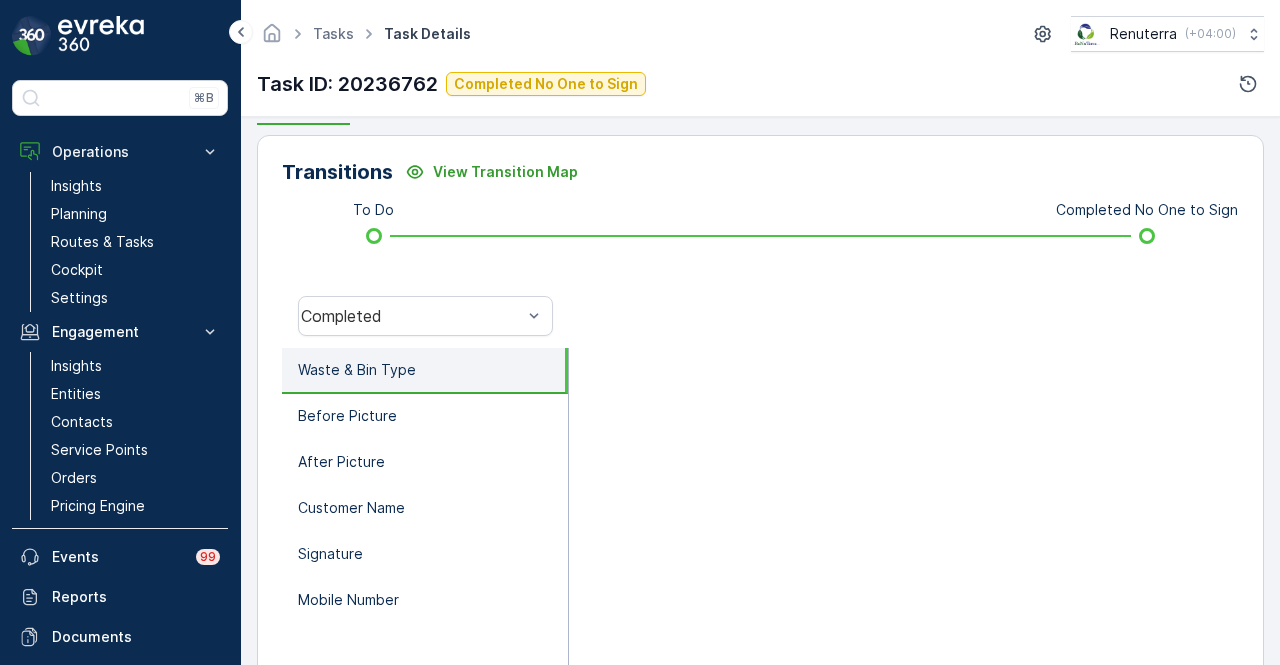 scroll, scrollTop: 594, scrollLeft: 0, axis: vertical 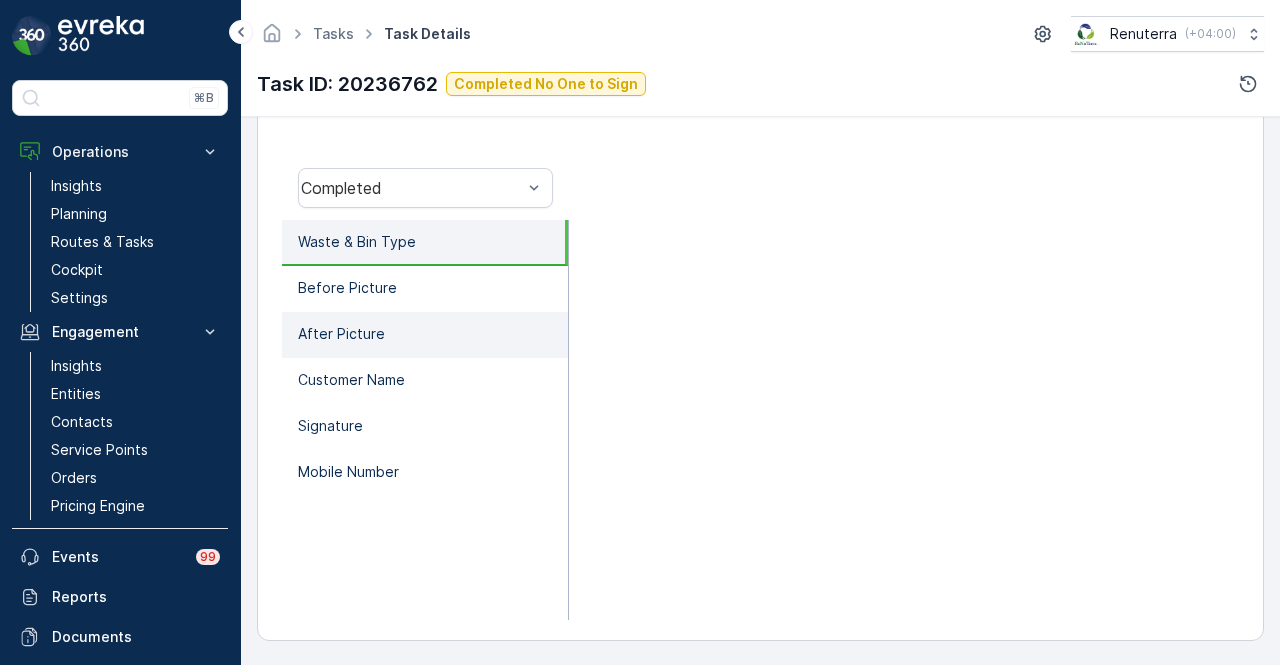 click on "After Picture" at bounding box center (425, 335) 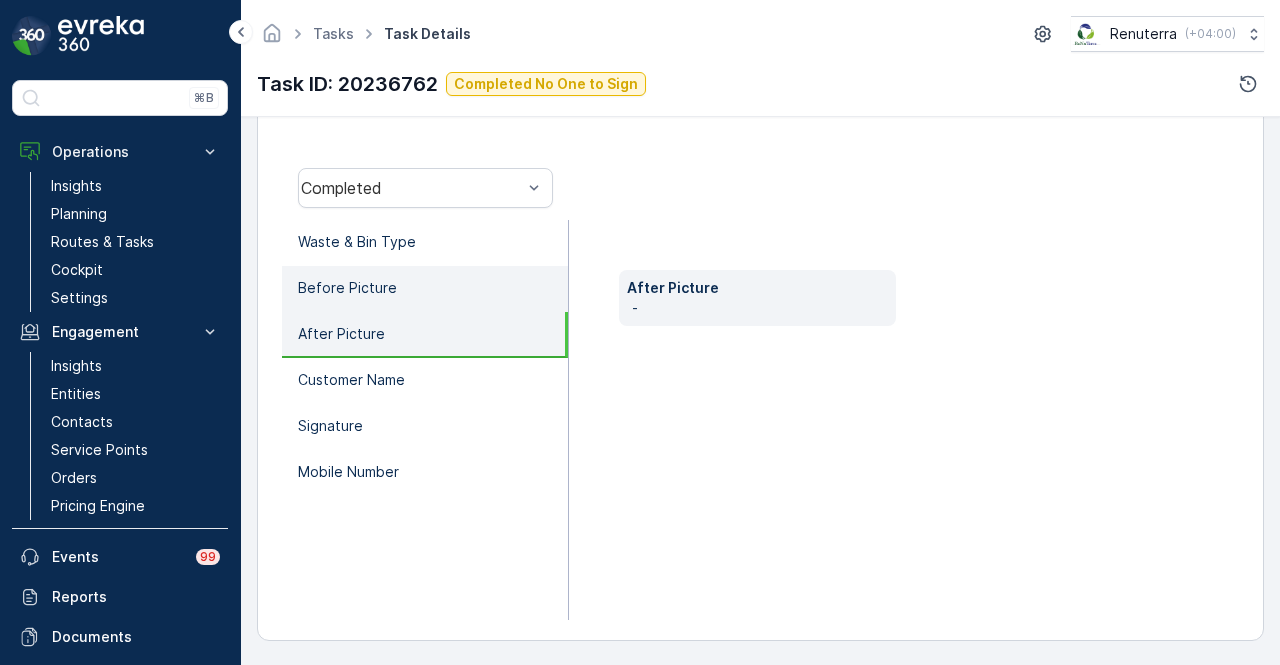 click on "Before Picture" at bounding box center (425, 289) 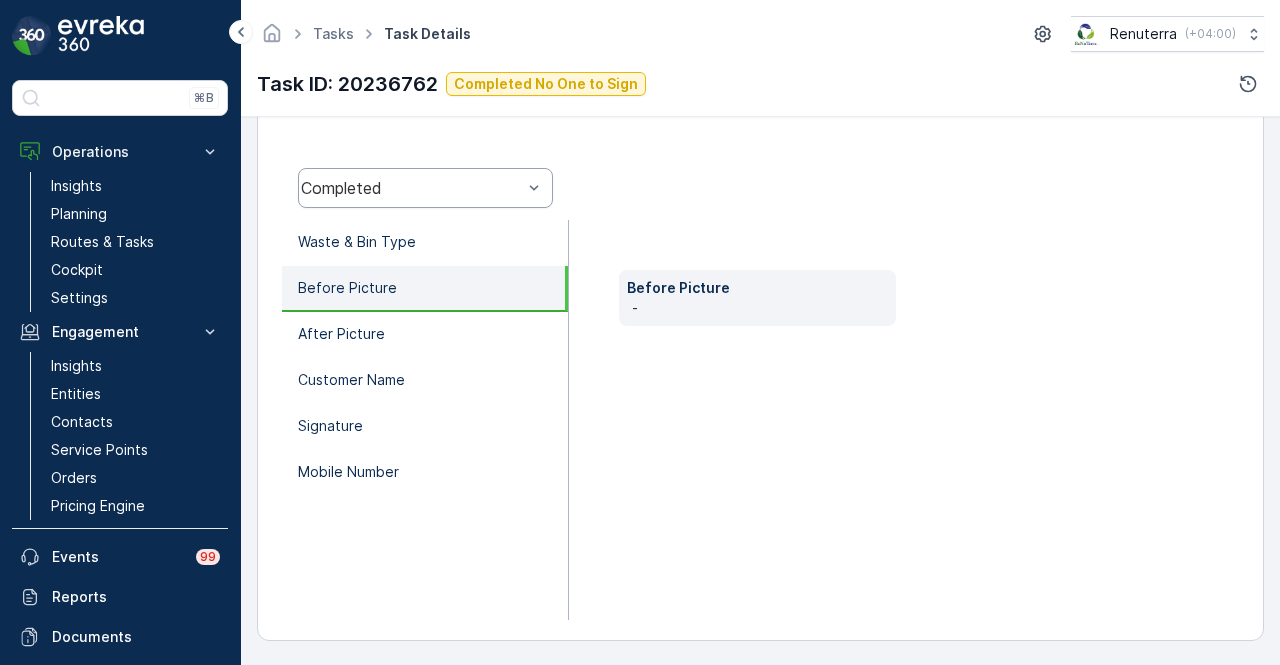 click on "Completed" at bounding box center (411, 188) 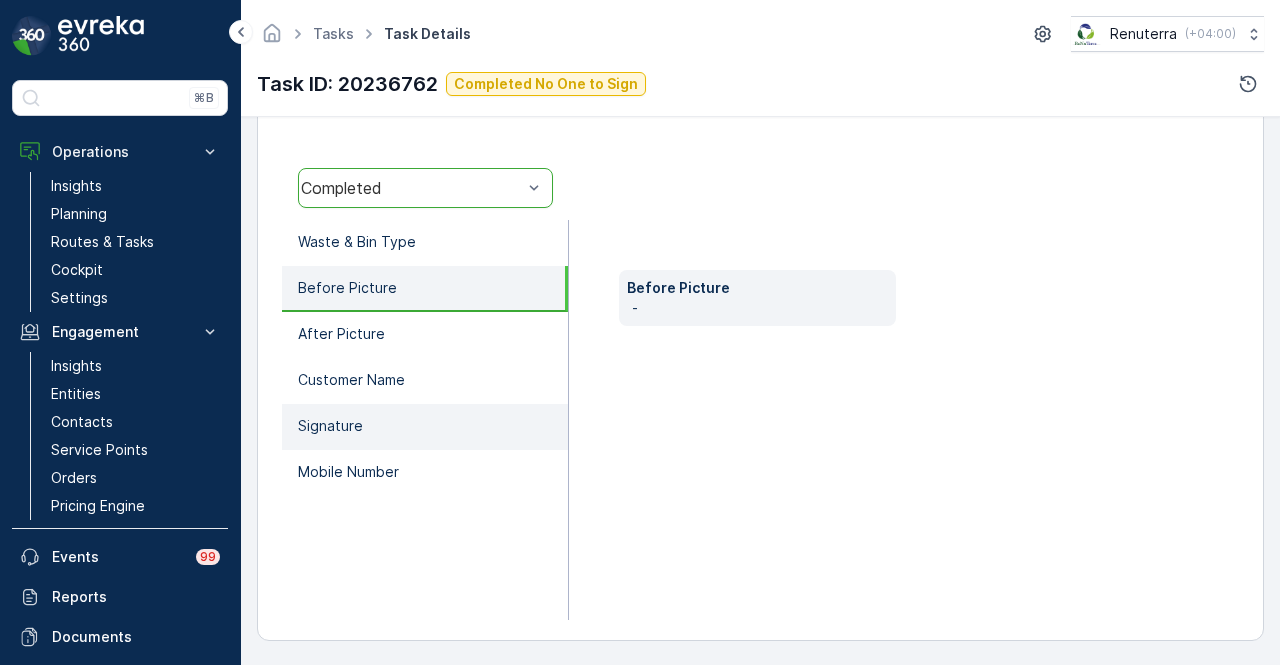 click on "Signature" at bounding box center (425, 427) 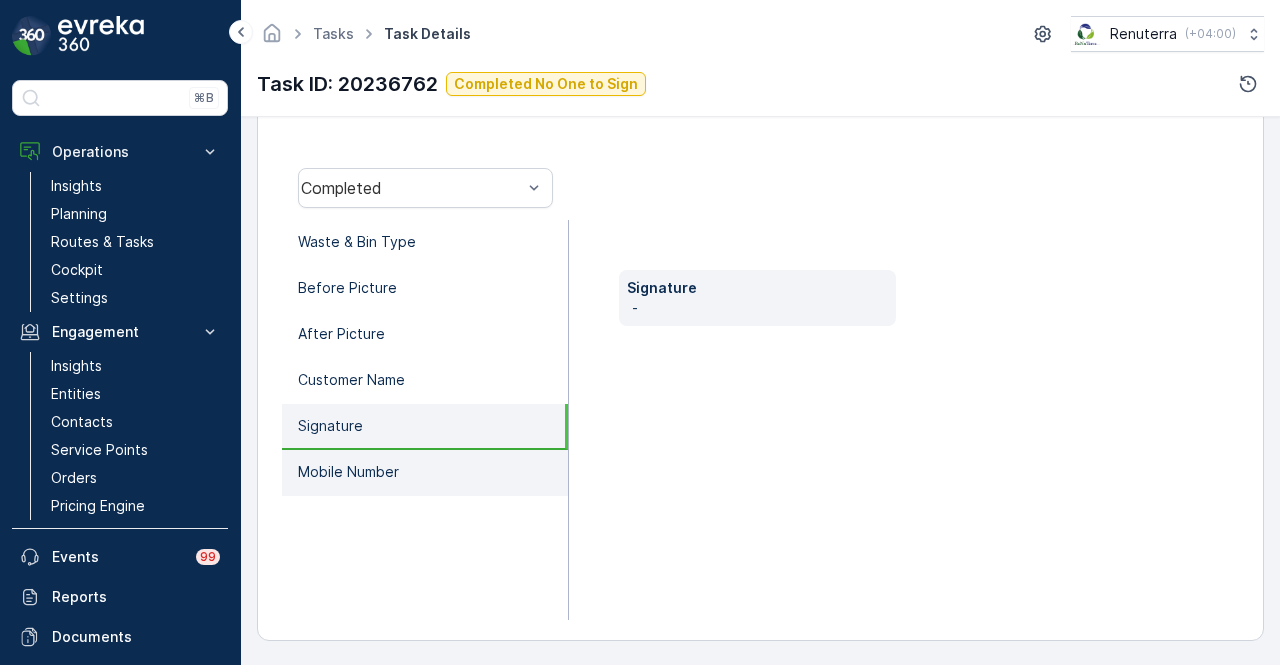 click on "Mobile Number" at bounding box center (425, 473) 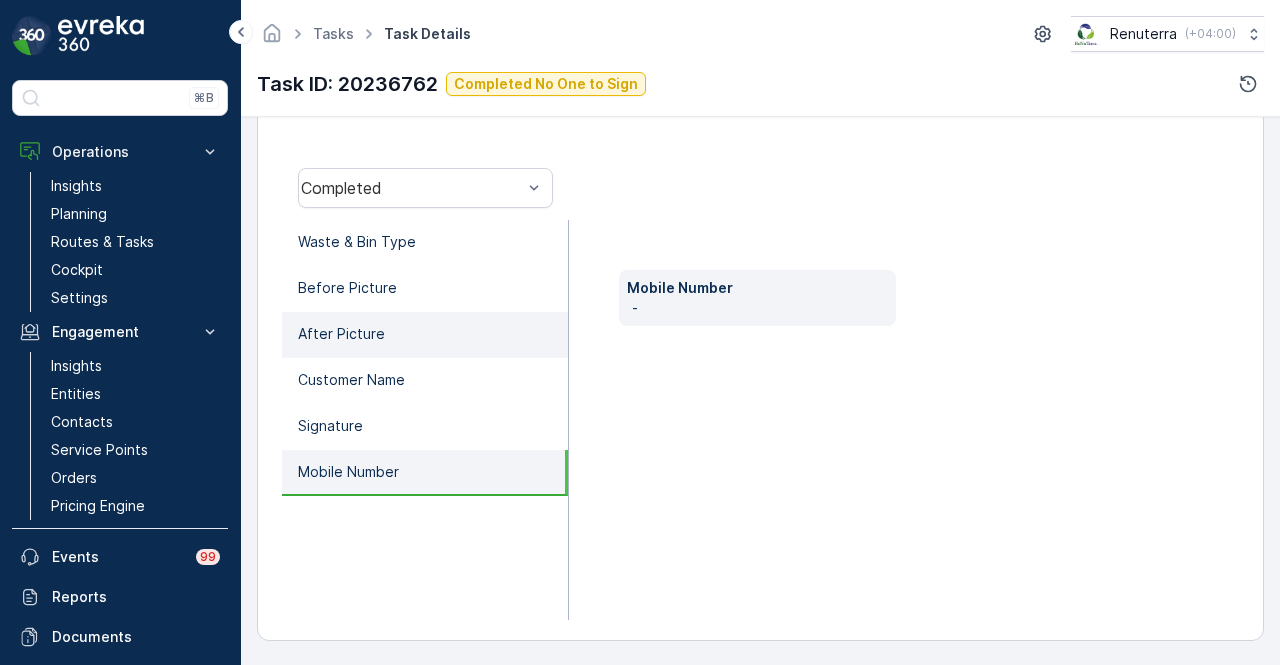 click on "After Picture" at bounding box center [425, 335] 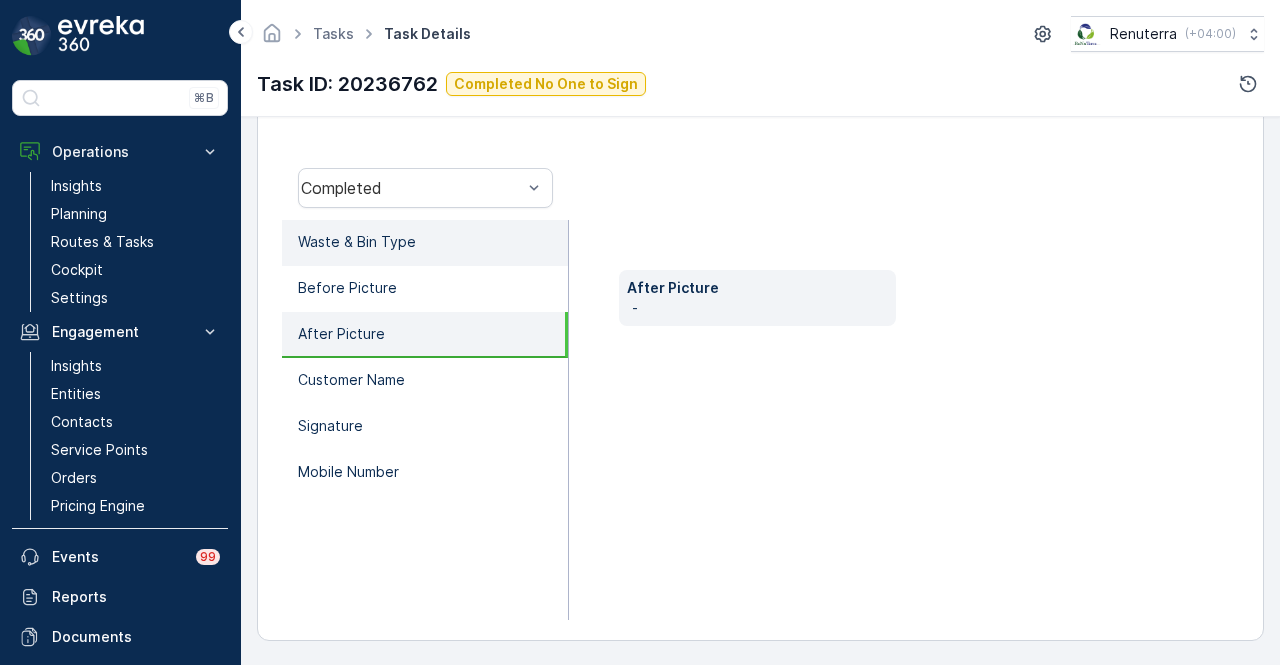 click on "Waste & Bin Type" at bounding box center [425, 243] 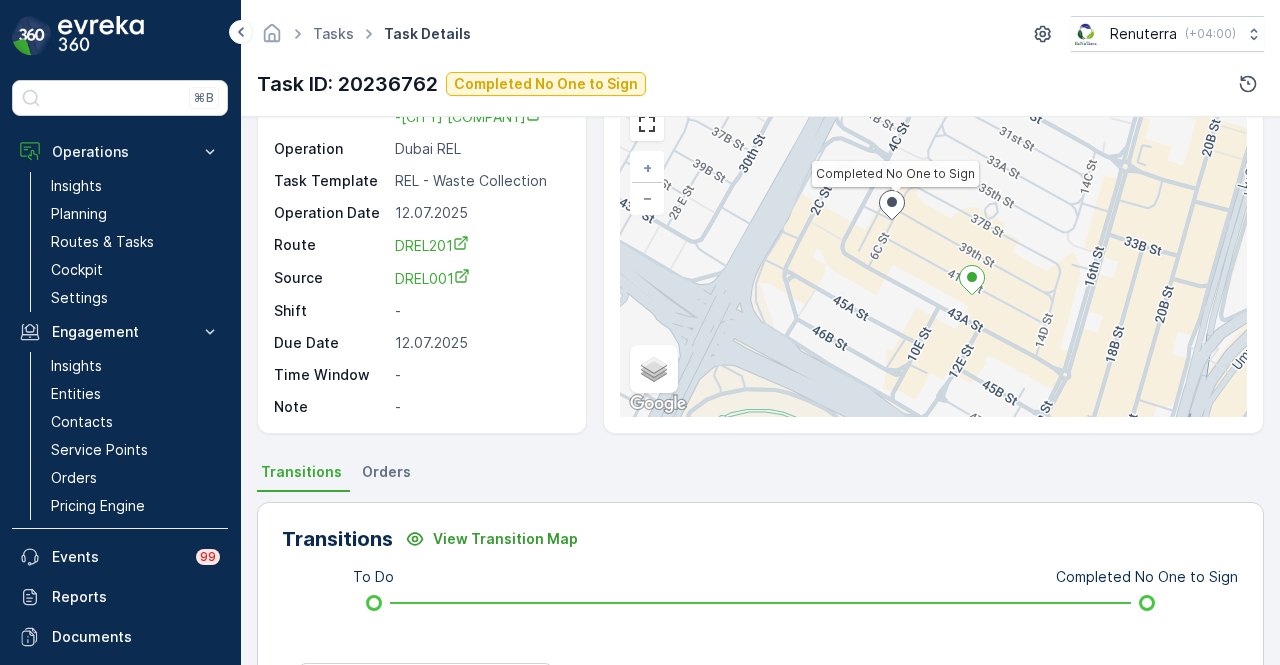 scroll, scrollTop: 94, scrollLeft: 0, axis: vertical 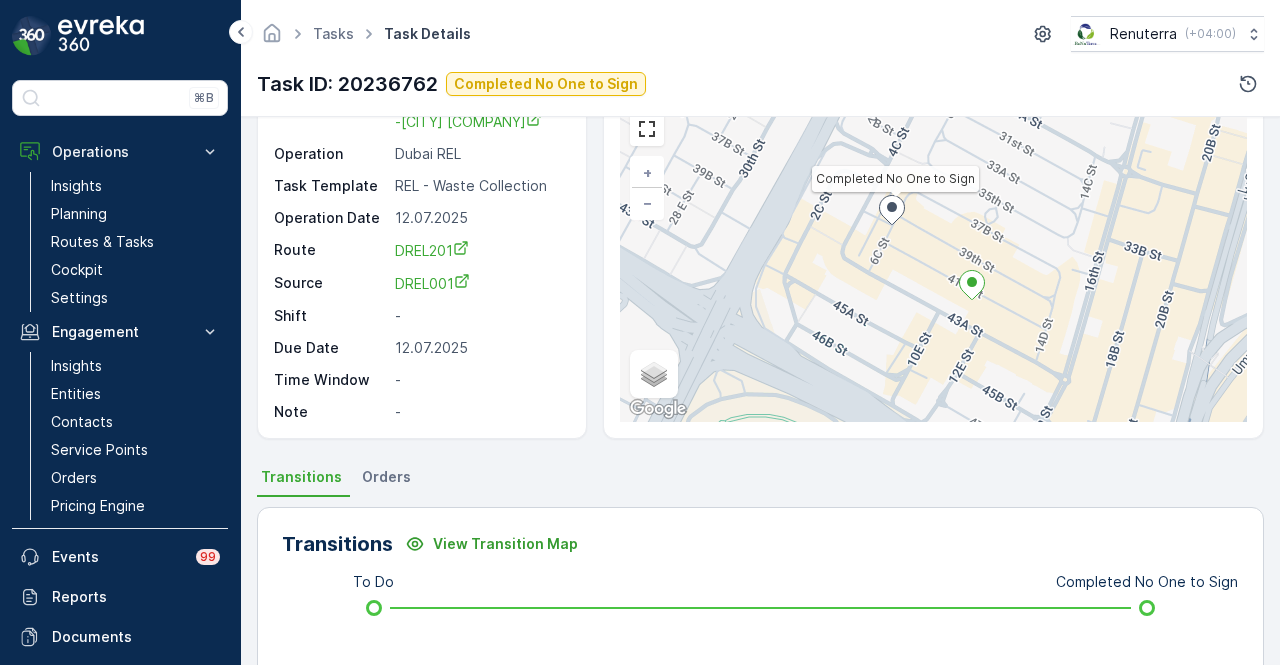 click on "Orders" at bounding box center [386, 477] 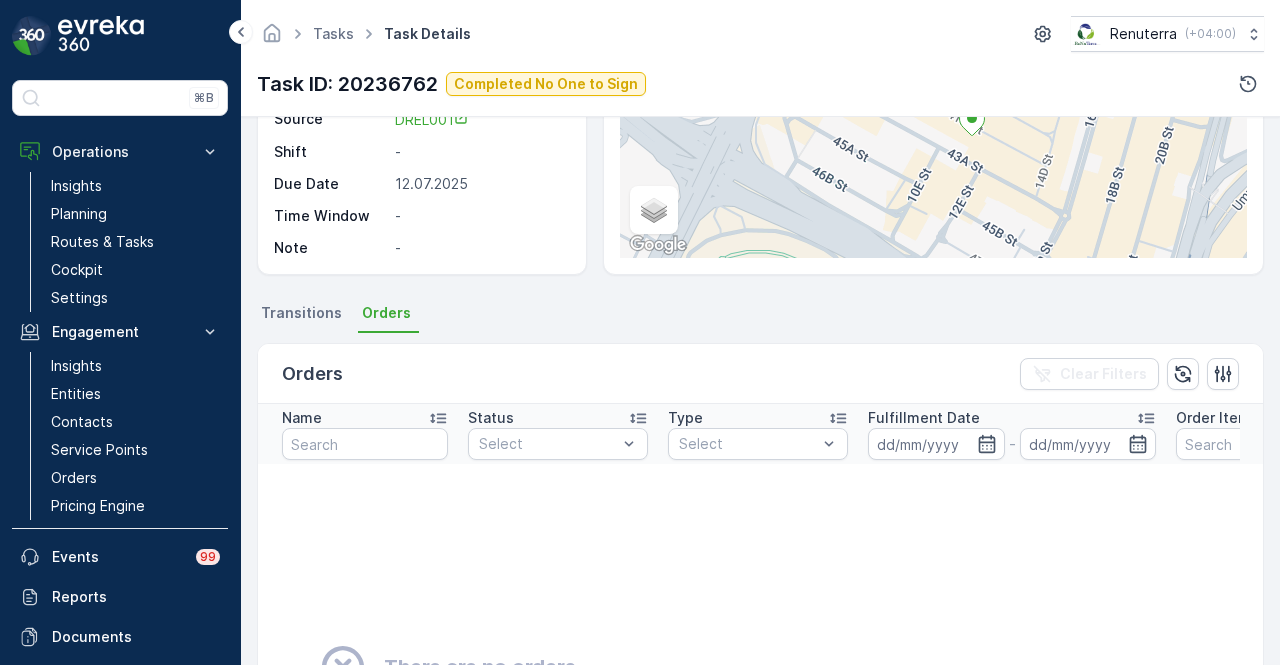 scroll, scrollTop: 256, scrollLeft: 0, axis: vertical 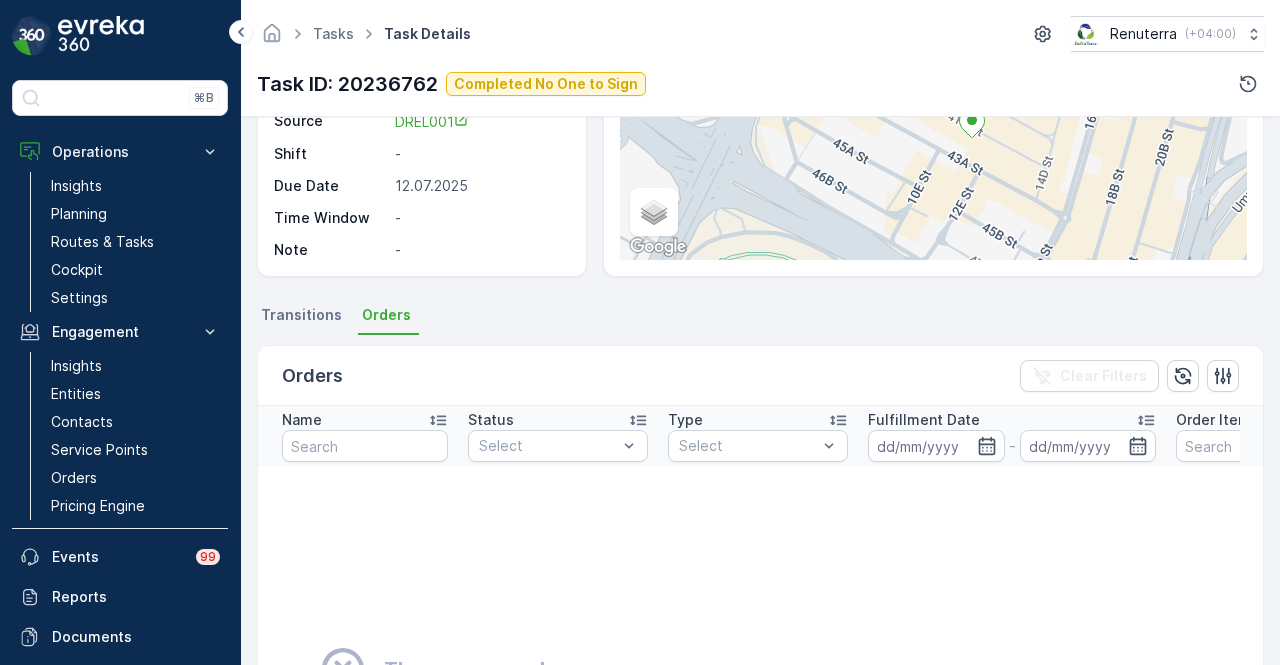 click on "Transitions" at bounding box center [301, 315] 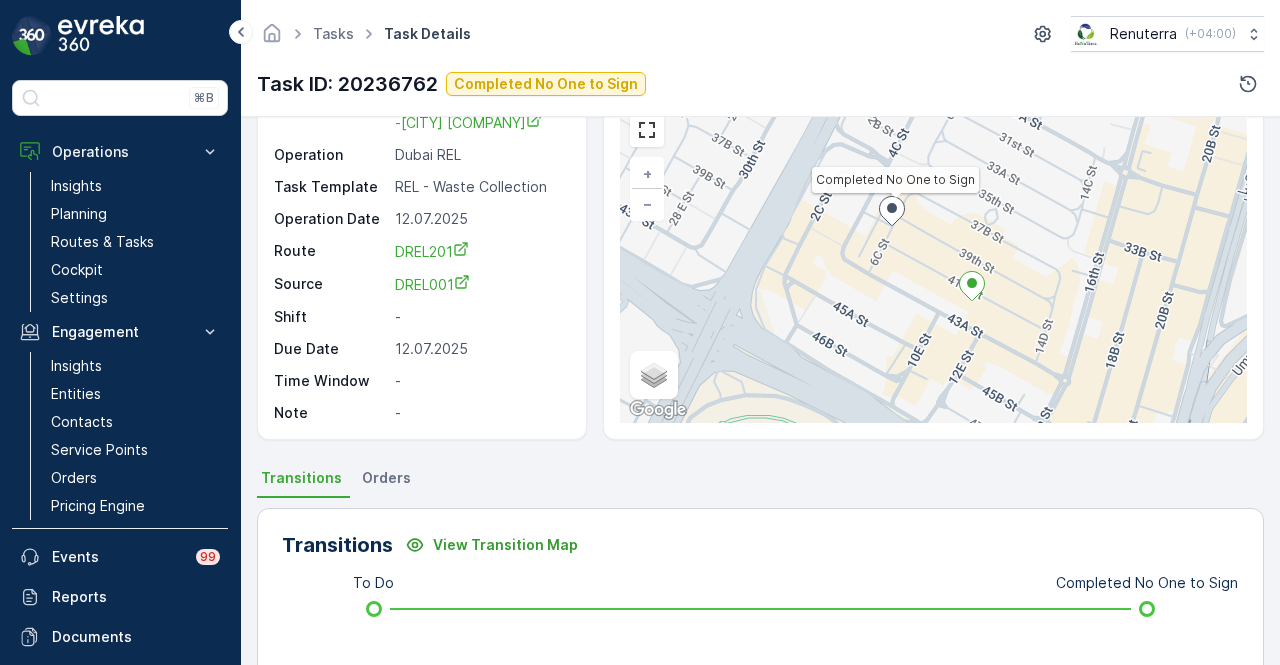 scroll, scrollTop: 0, scrollLeft: 0, axis: both 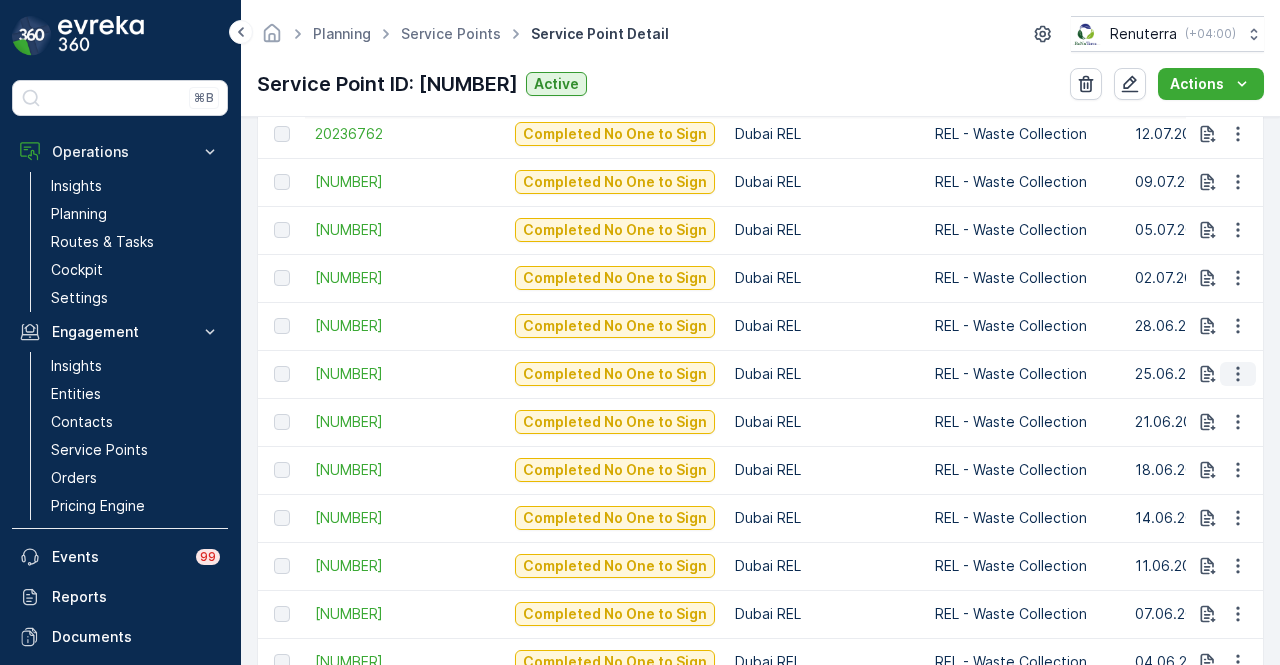 click 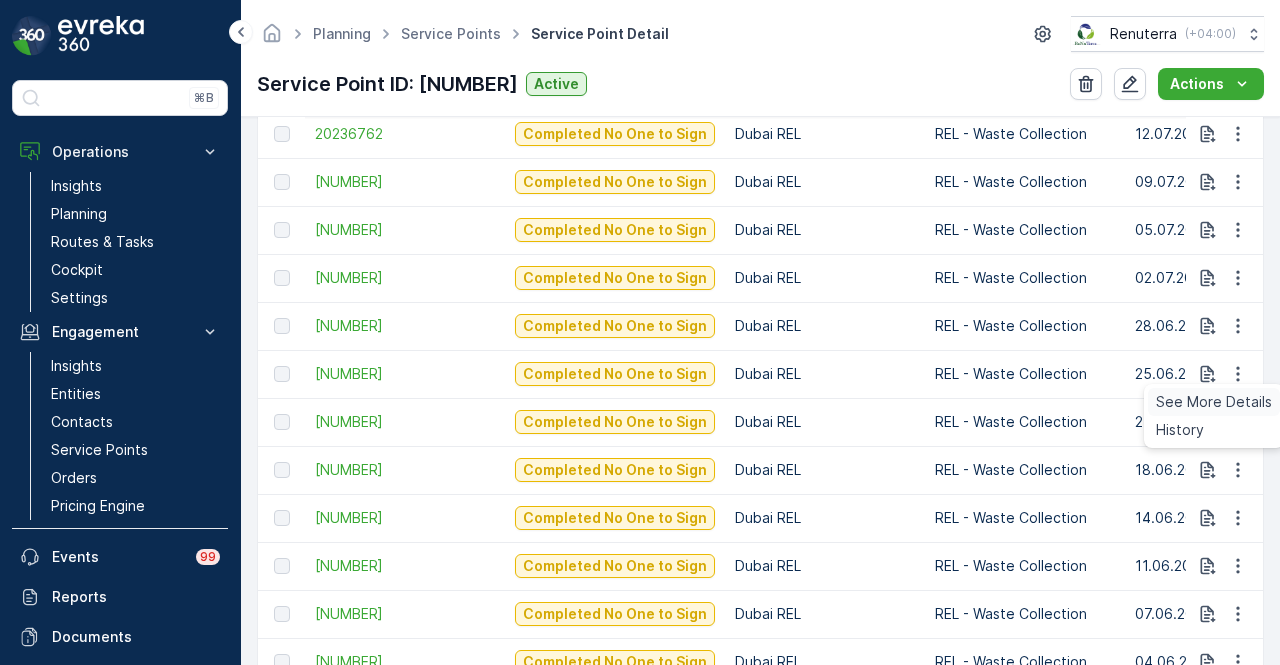 click on "See More Details" at bounding box center (1214, 402) 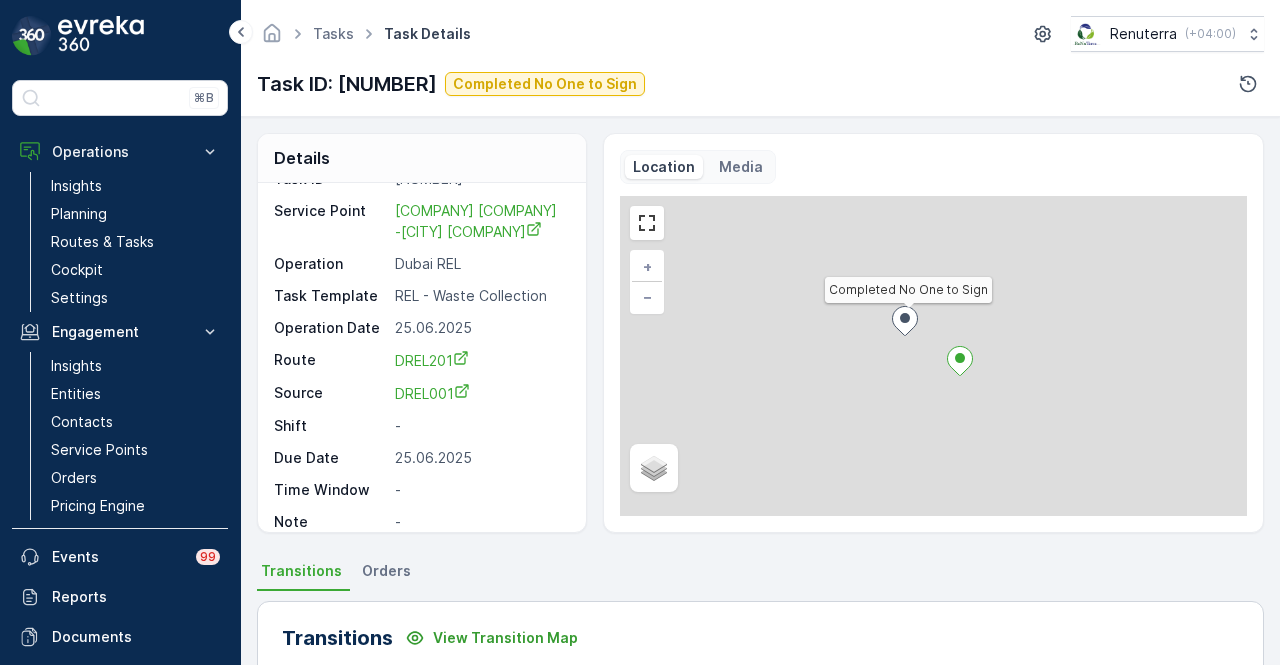 scroll, scrollTop: 46, scrollLeft: 0, axis: vertical 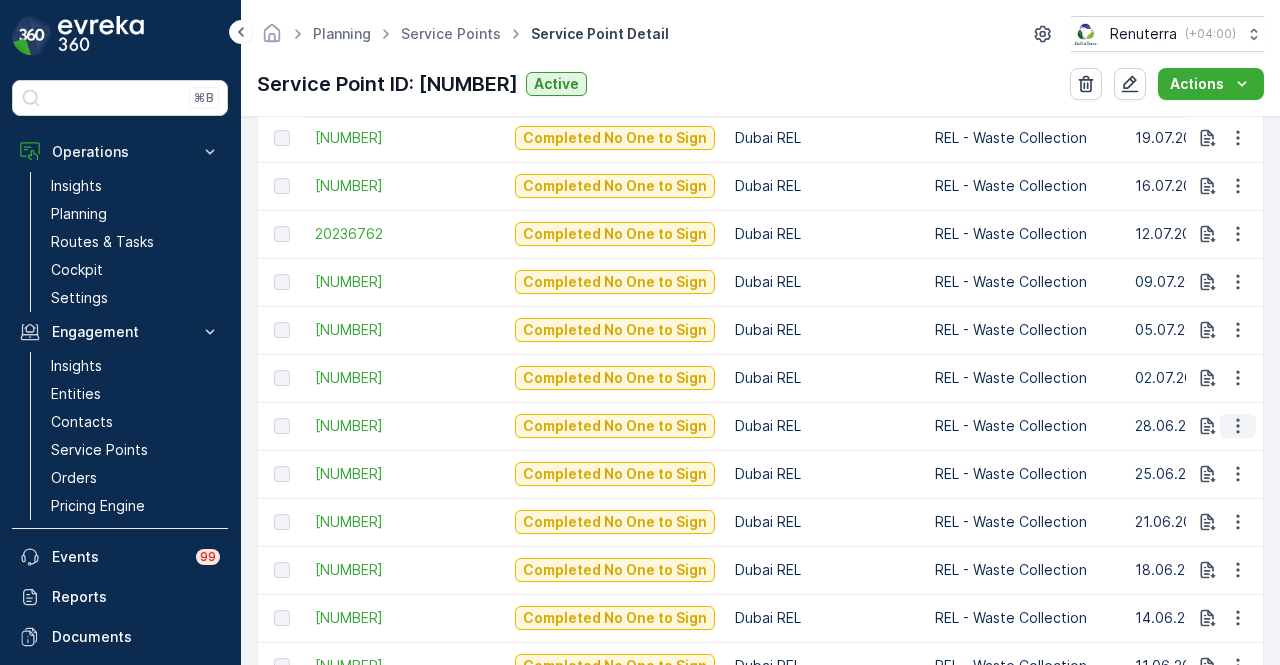 click 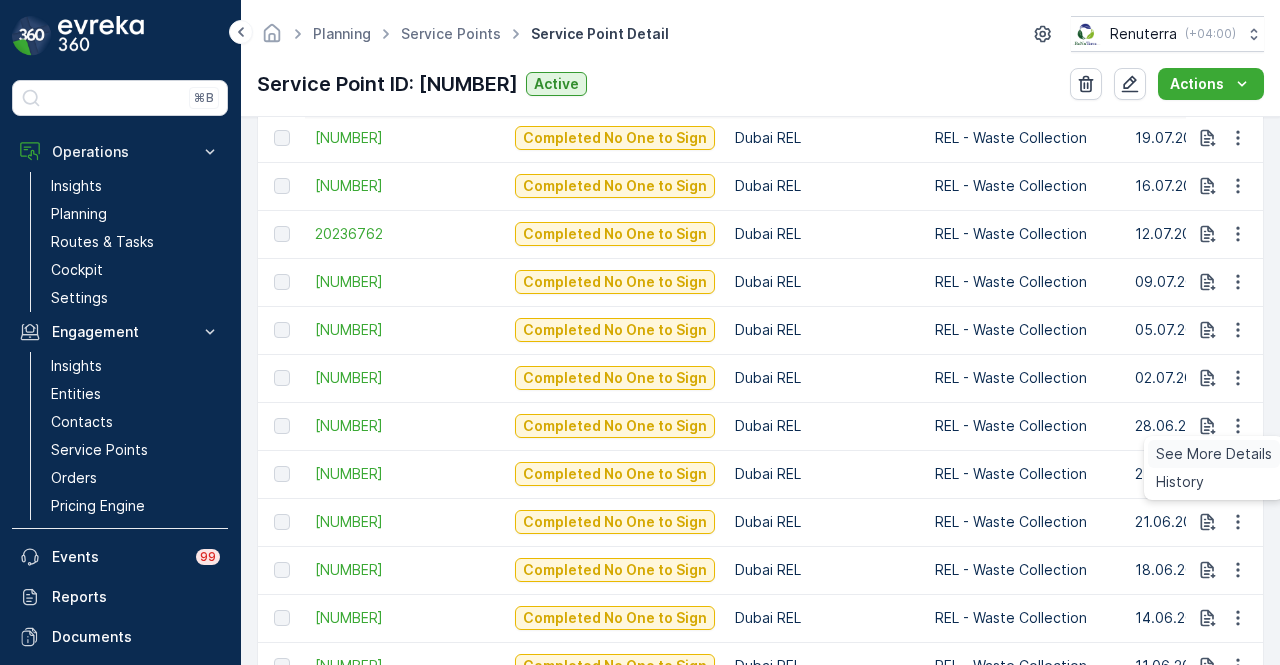 click on "See More Details" at bounding box center (1214, 454) 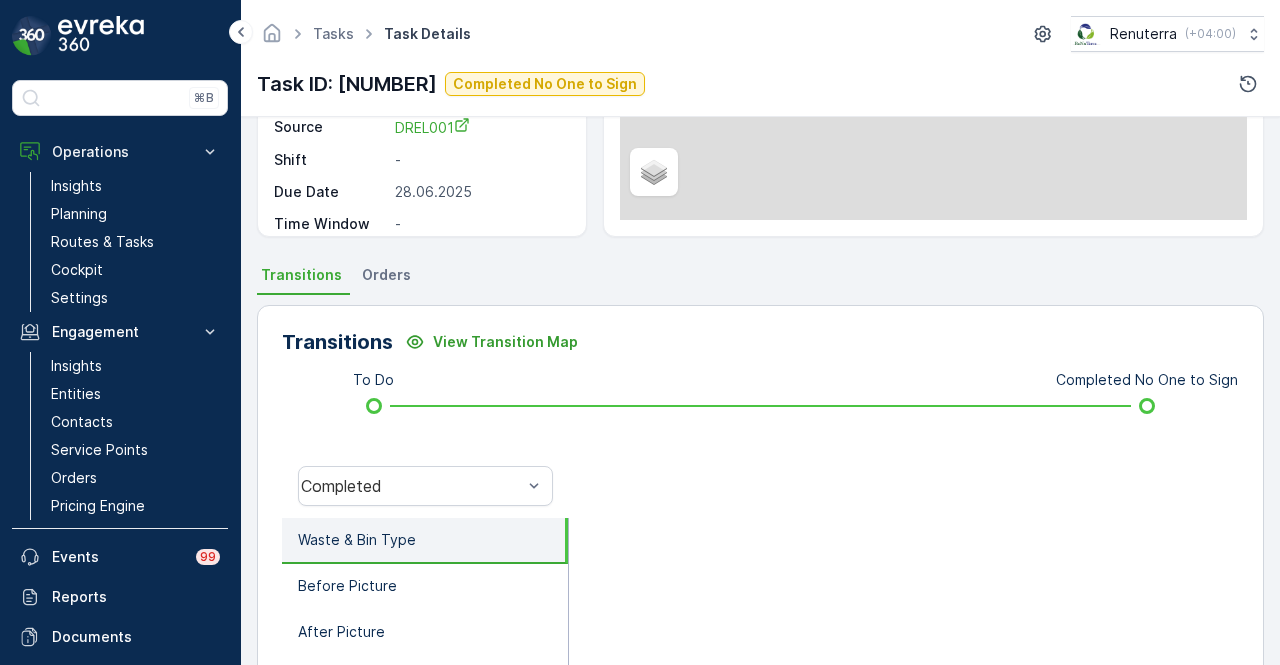scroll, scrollTop: 0, scrollLeft: 0, axis: both 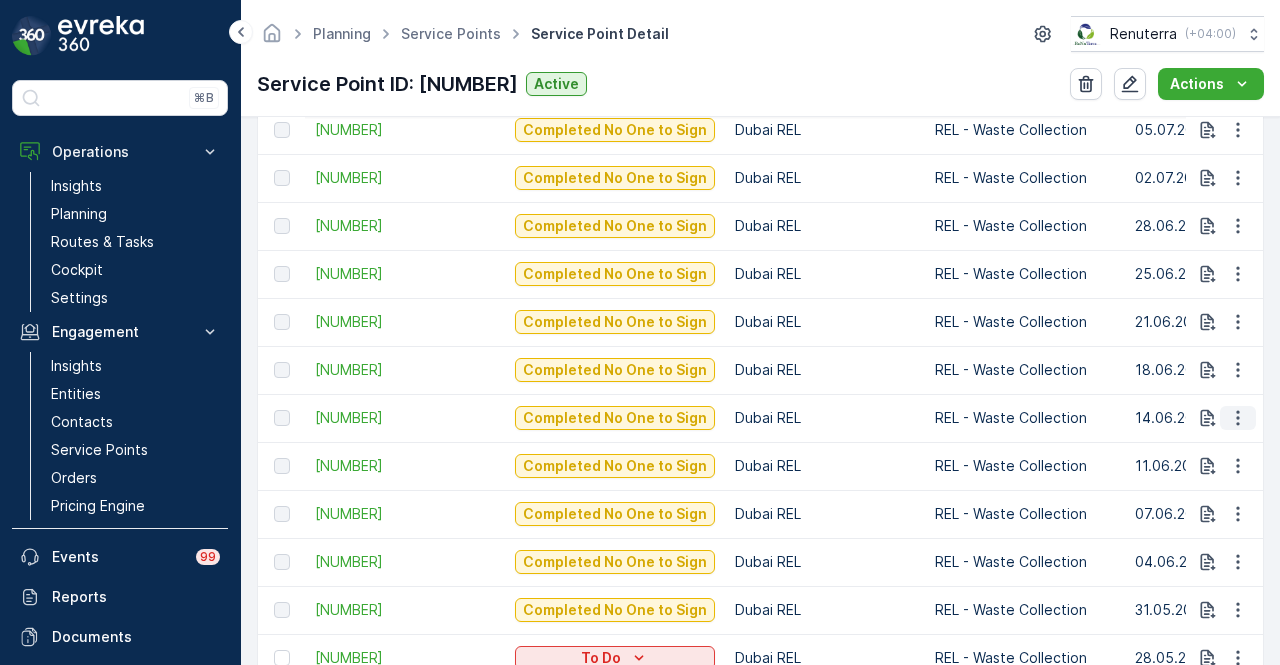 click 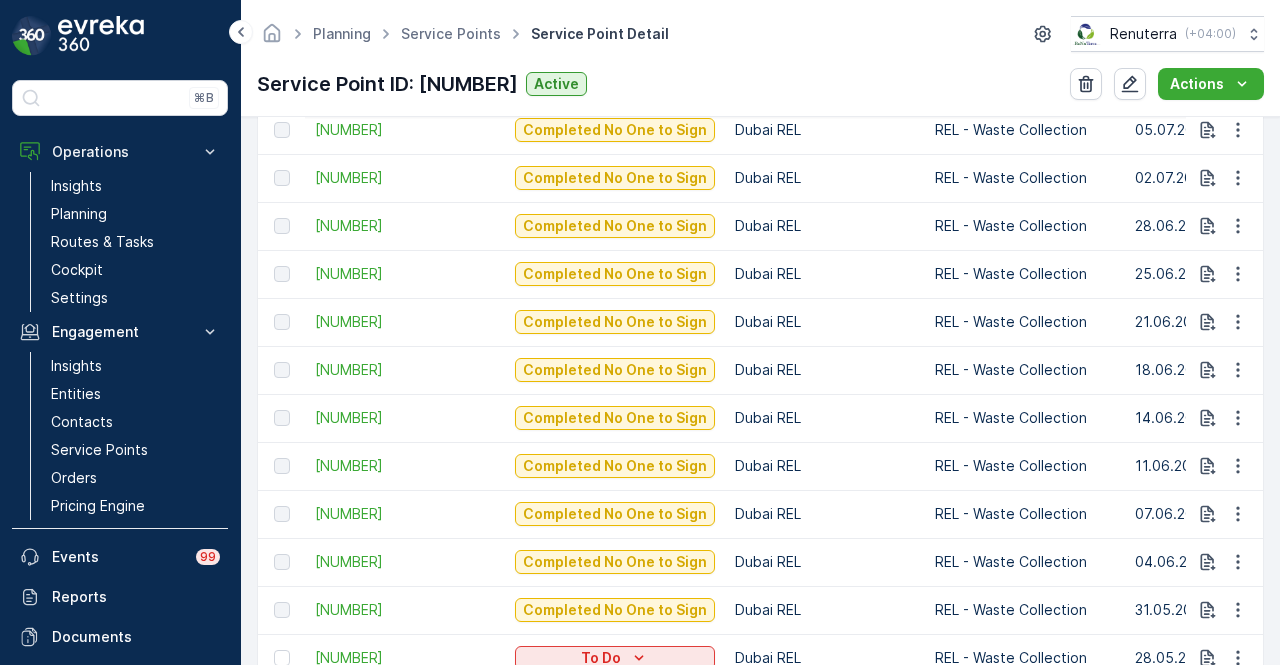 click on "REL - Waste Collection" at bounding box center (1025, 466) 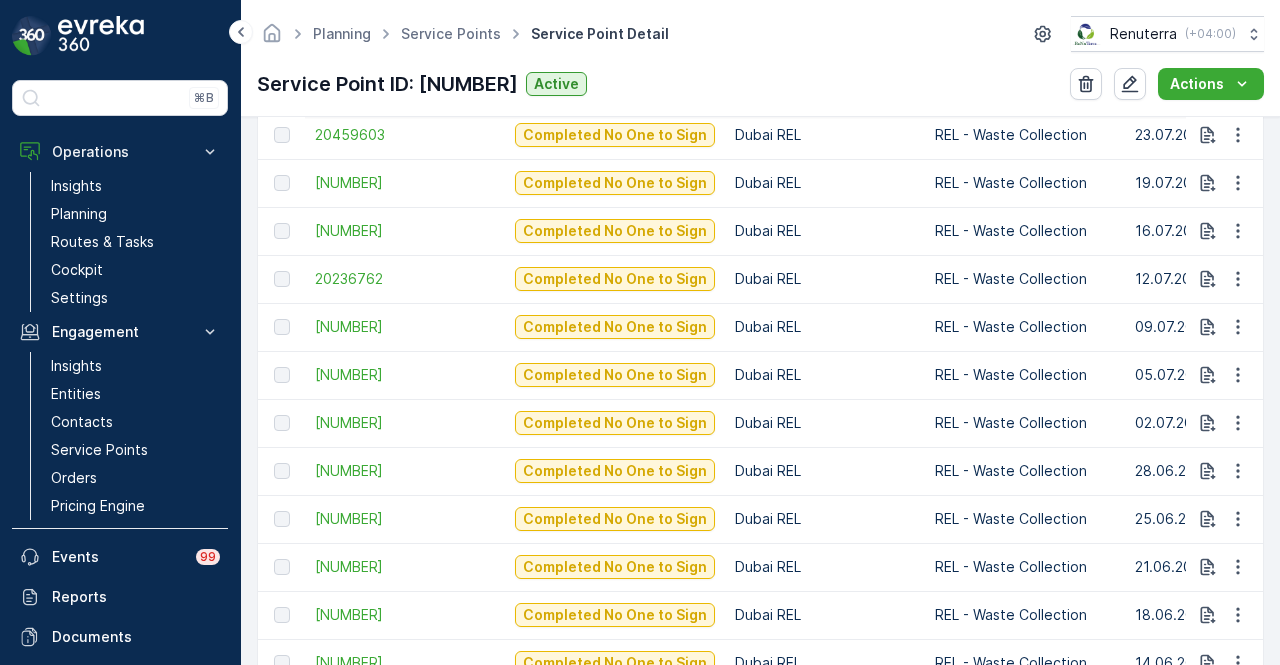 scroll, scrollTop: 900, scrollLeft: 0, axis: vertical 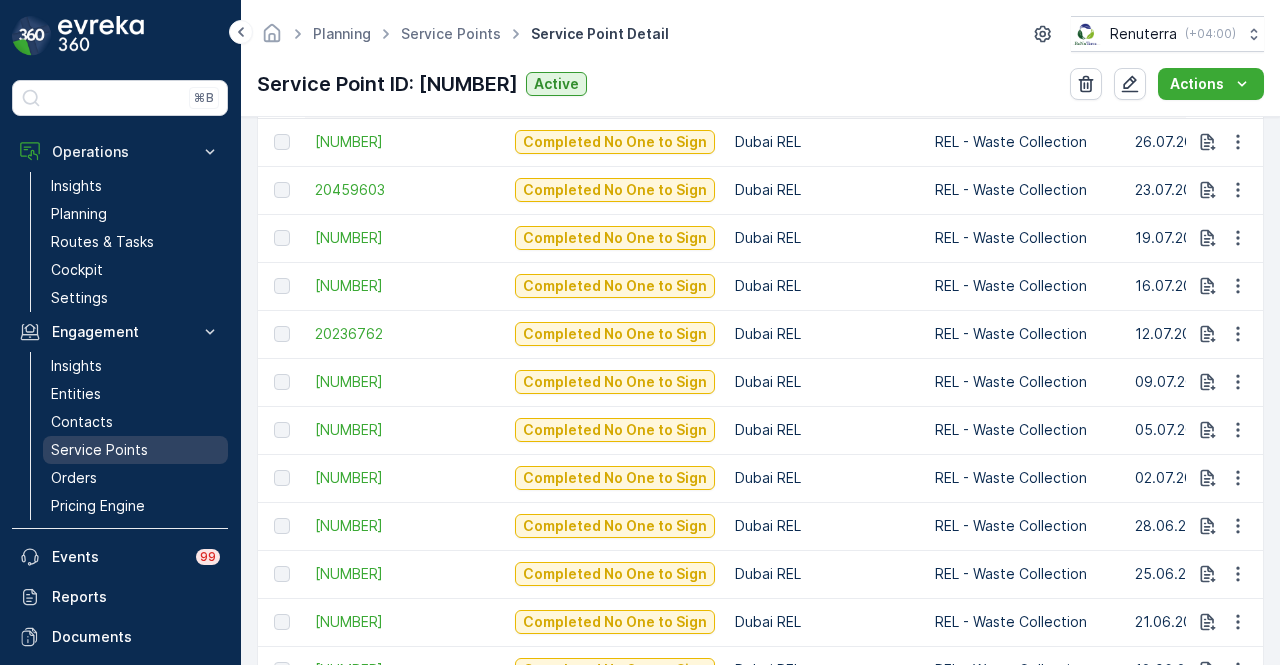 click on "Service Points" at bounding box center (135, 450) 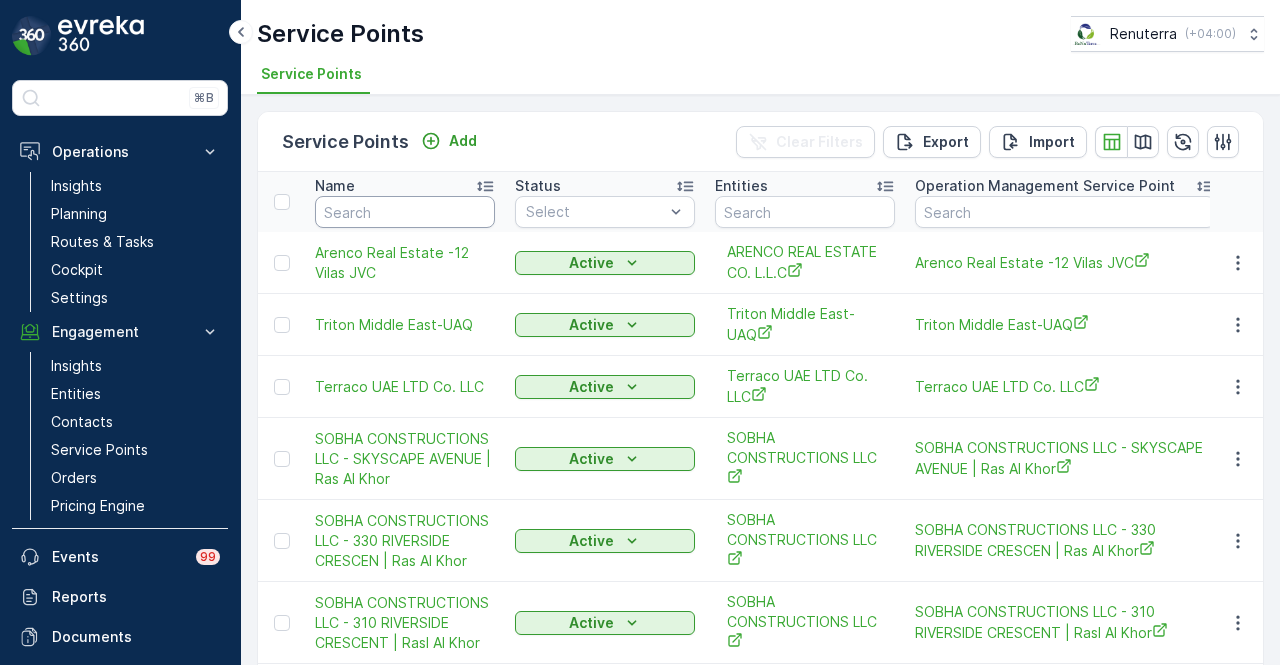 click at bounding box center [405, 212] 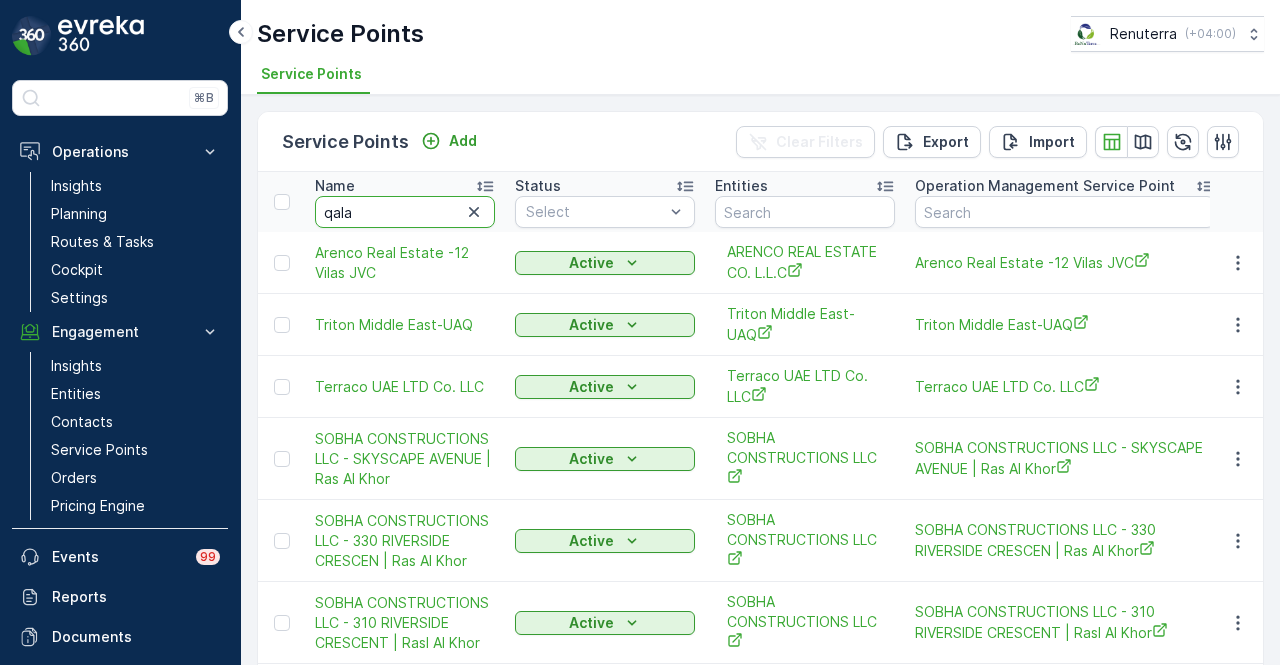type on "qalat" 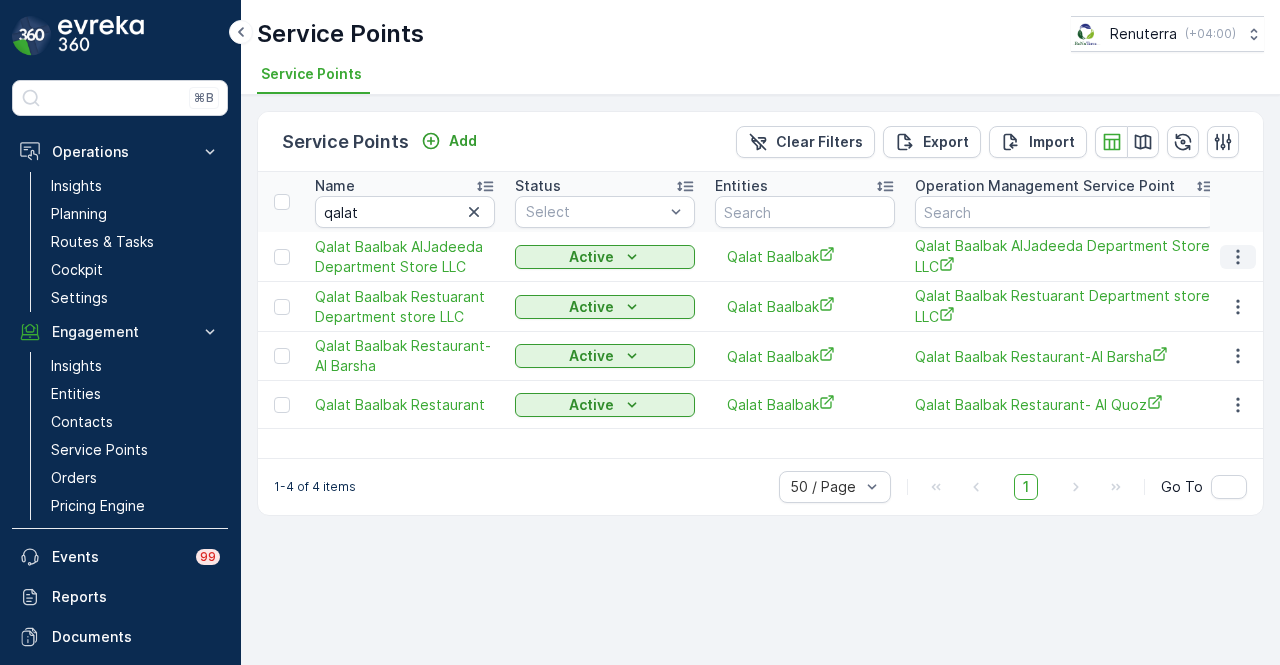 click 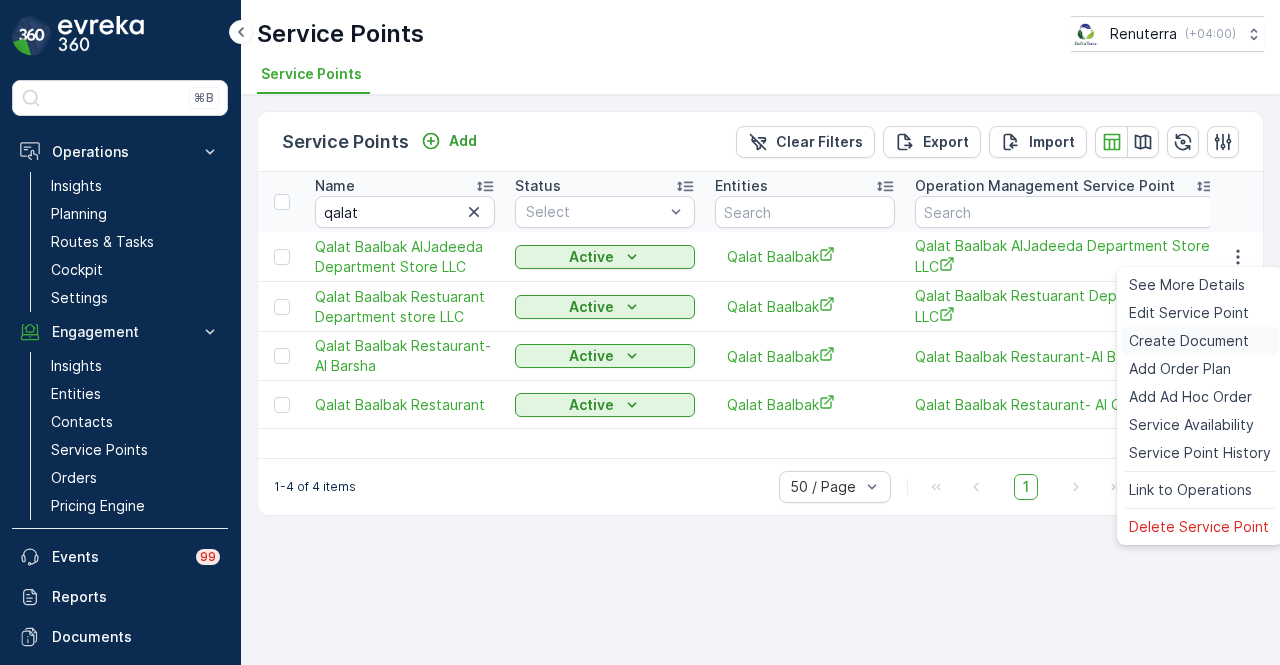 click on "Create Document" at bounding box center [1189, 341] 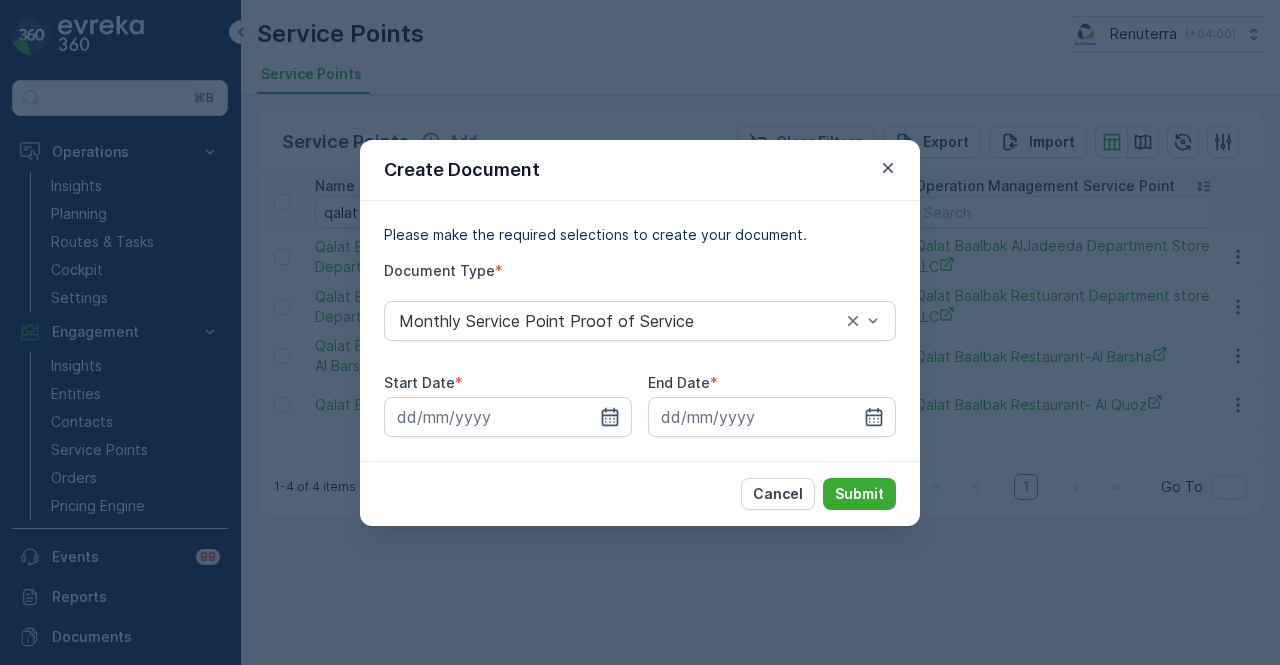 click 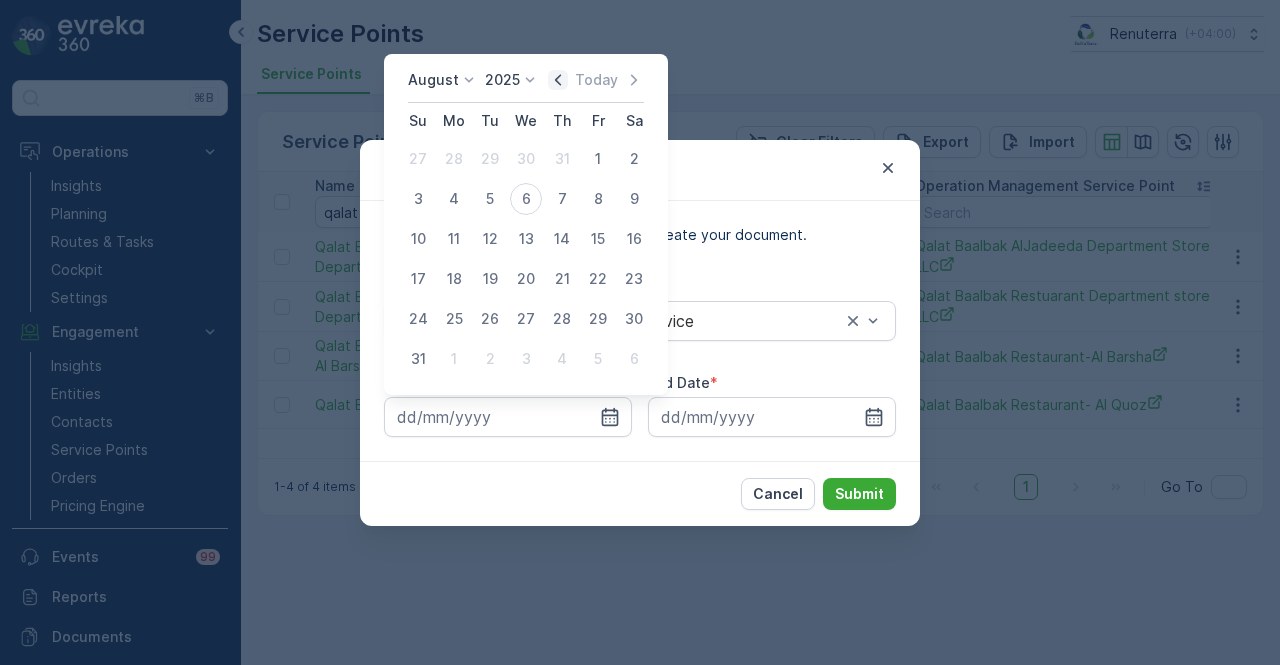 click 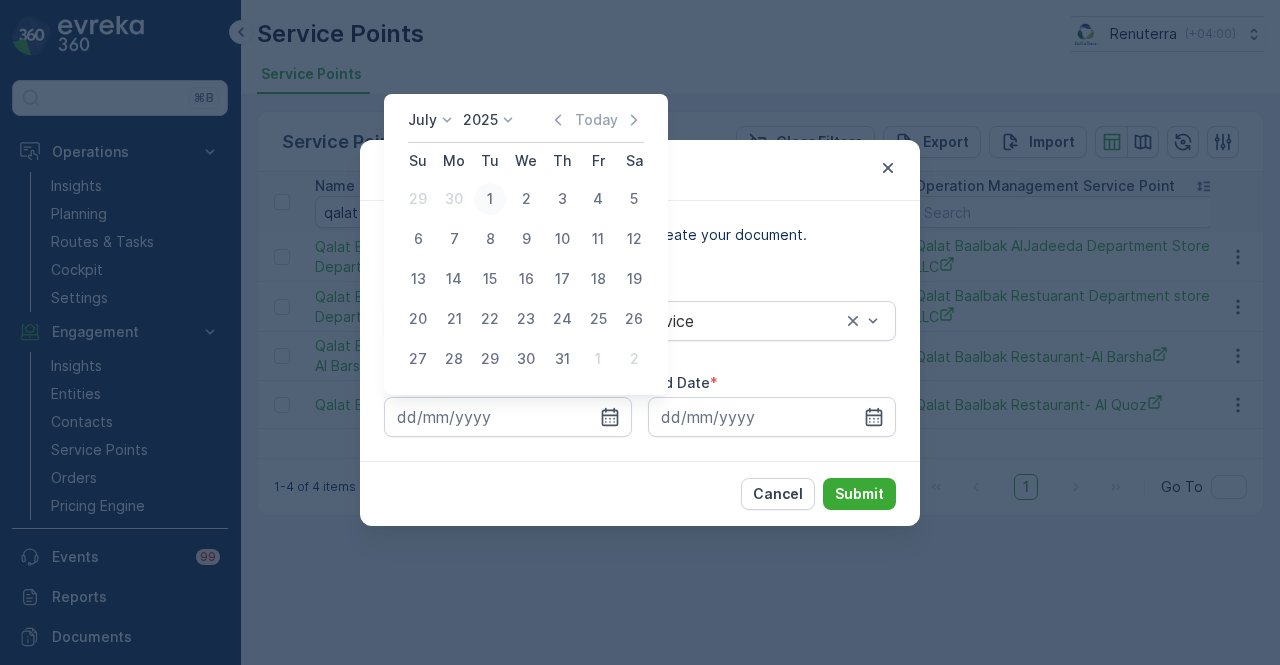 click on "1" at bounding box center [490, 199] 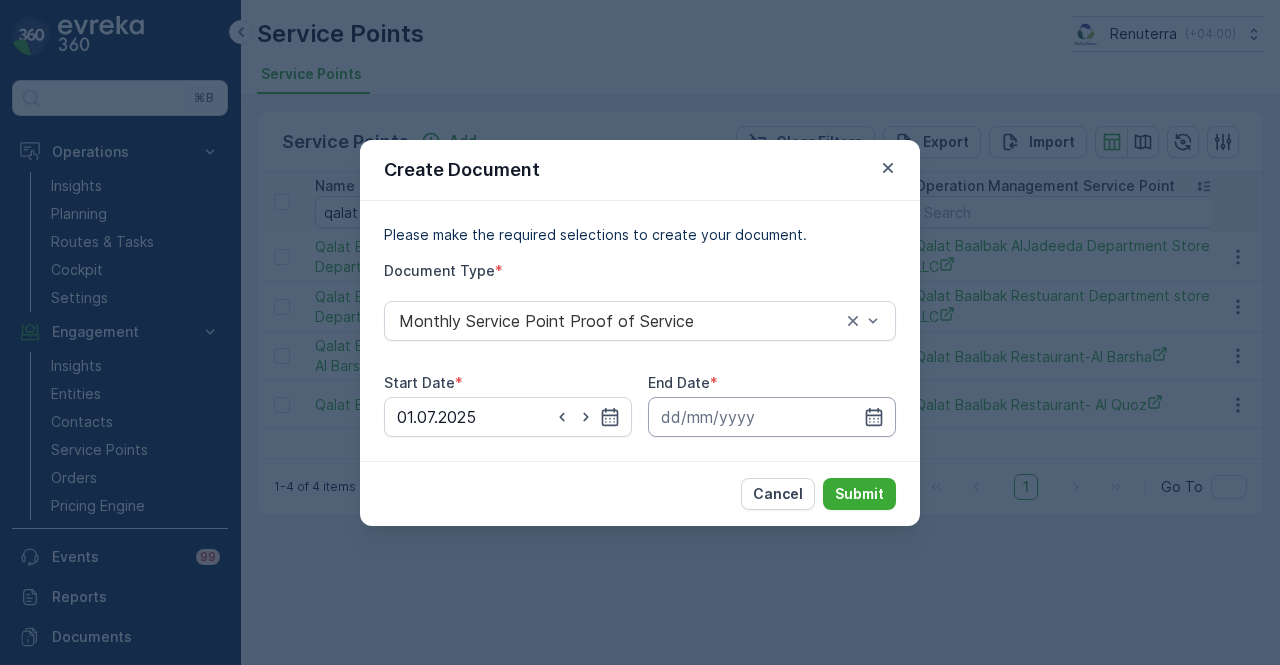 click at bounding box center [772, 417] 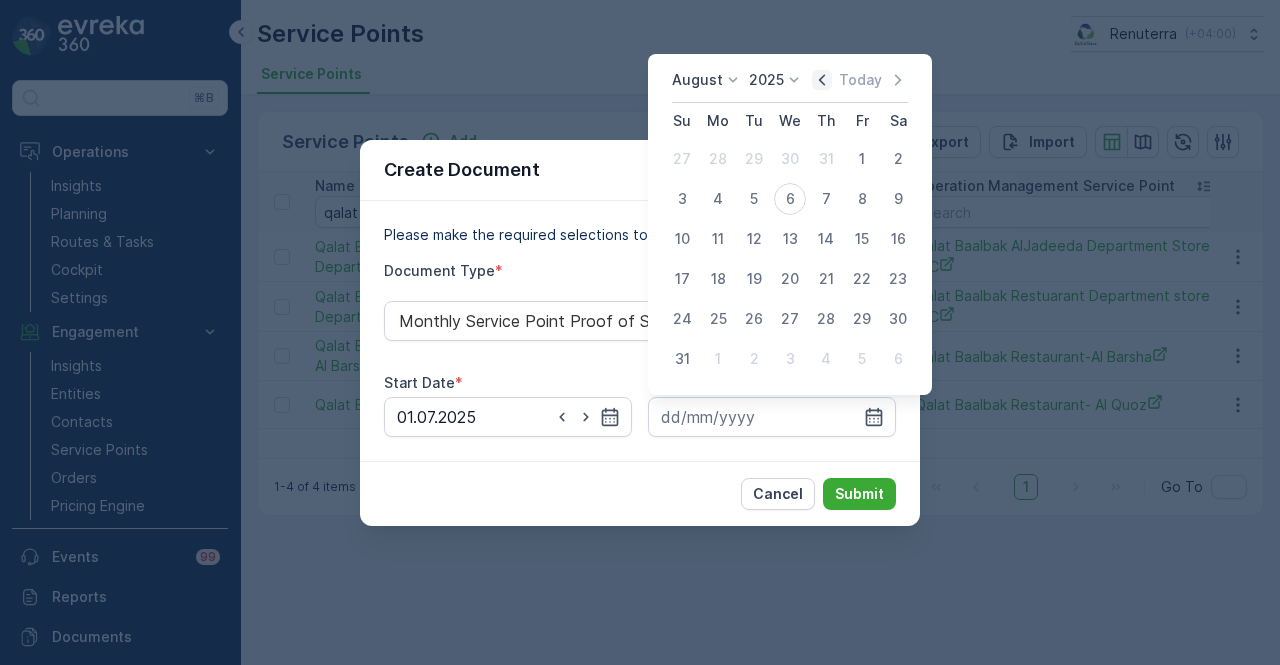click 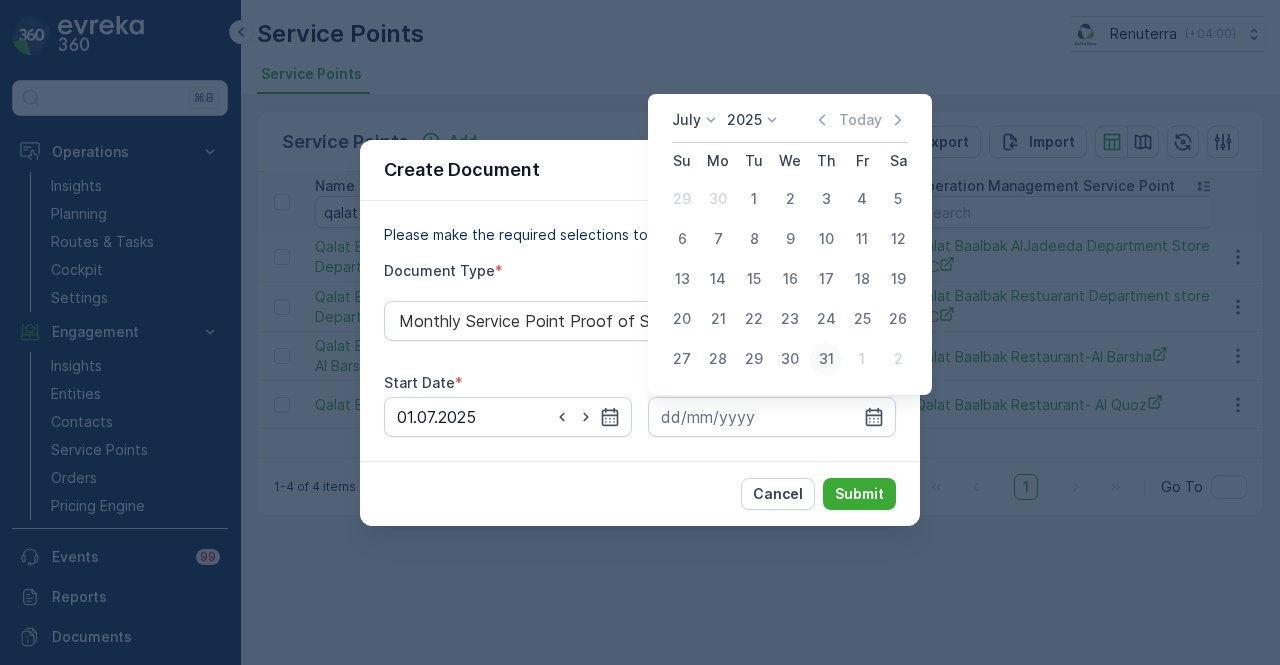click on "31" at bounding box center [826, 359] 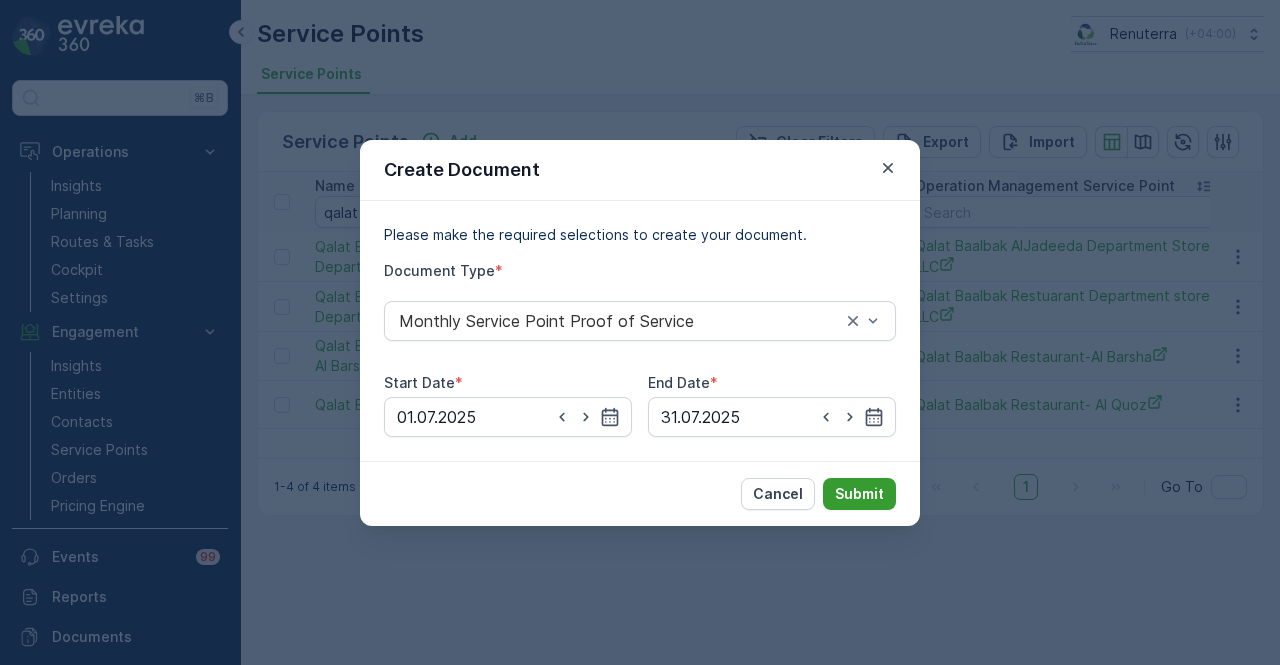 click on "Submit" at bounding box center [859, 494] 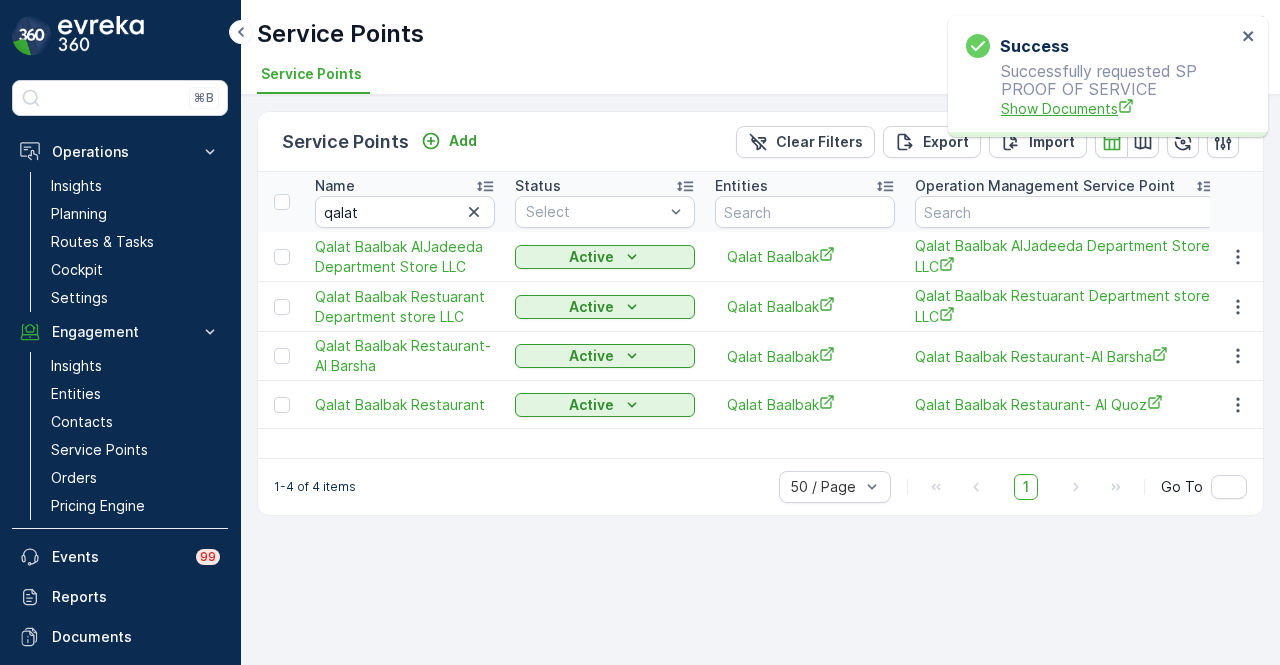 click on "Show Documents" at bounding box center (1118, 108) 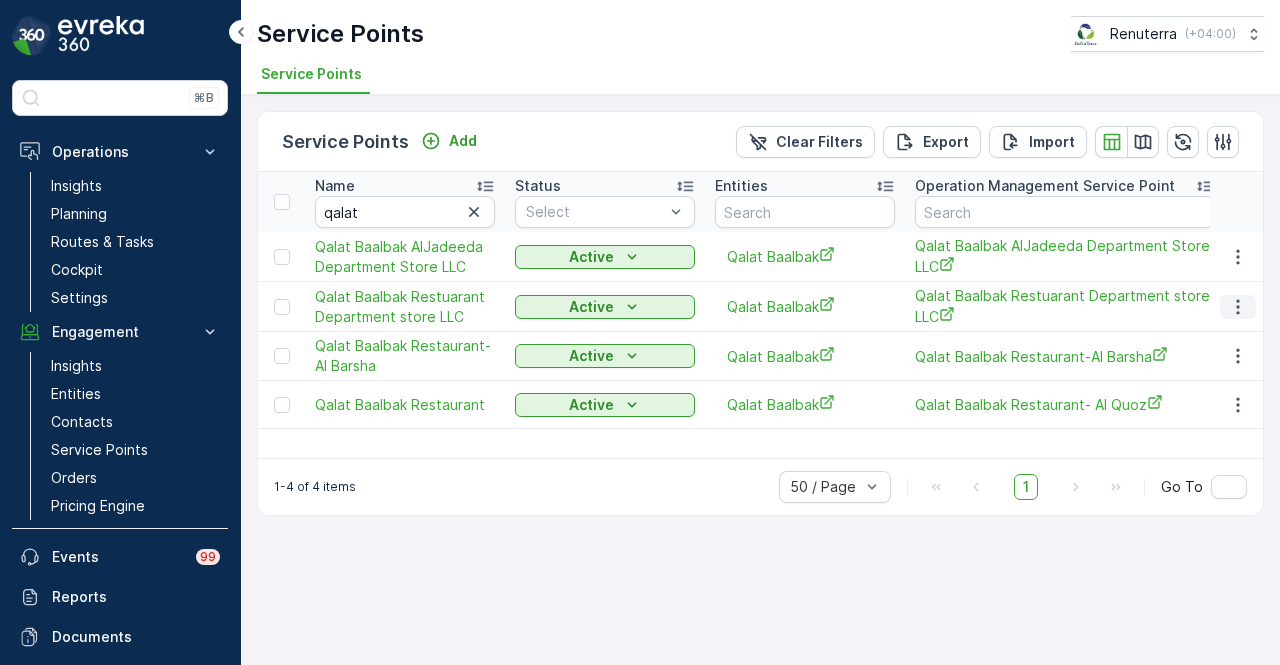 click 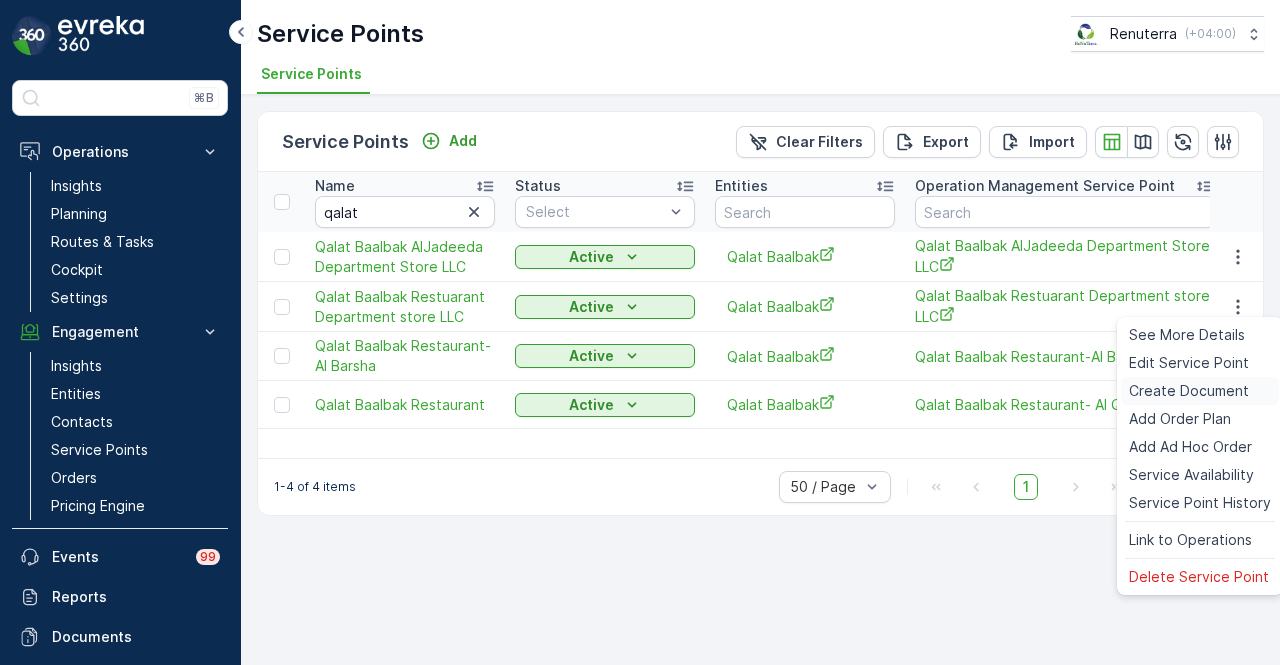 click on "Create Document" at bounding box center [1189, 391] 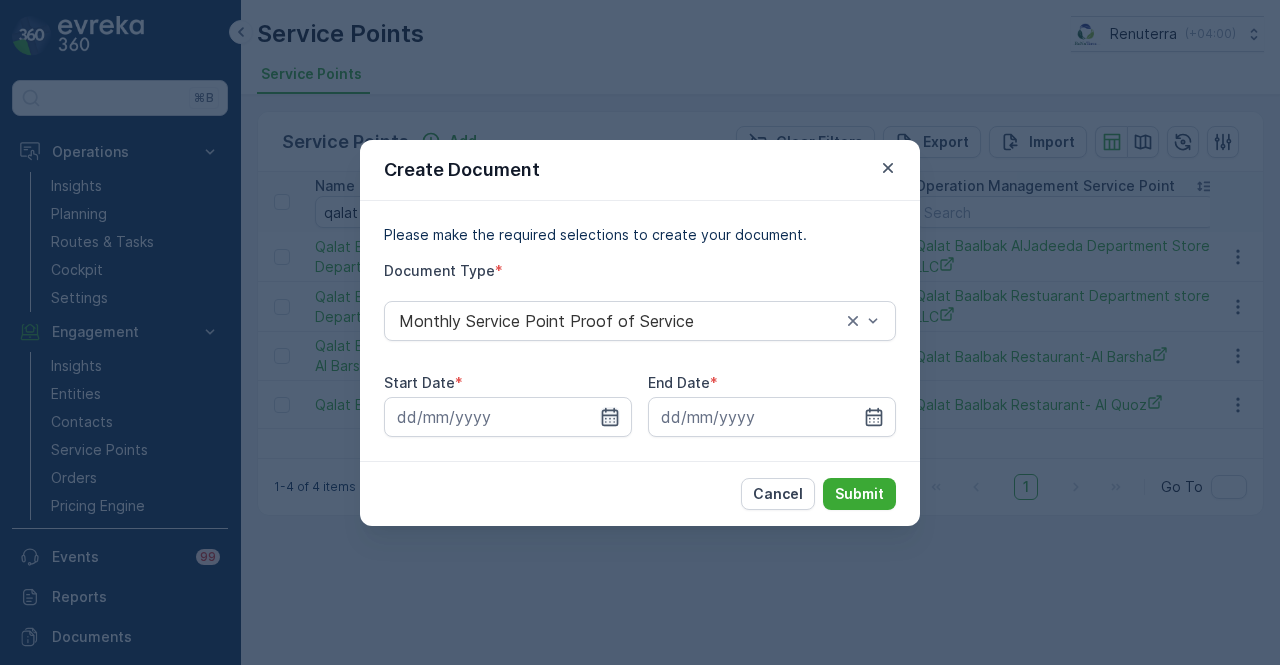 click 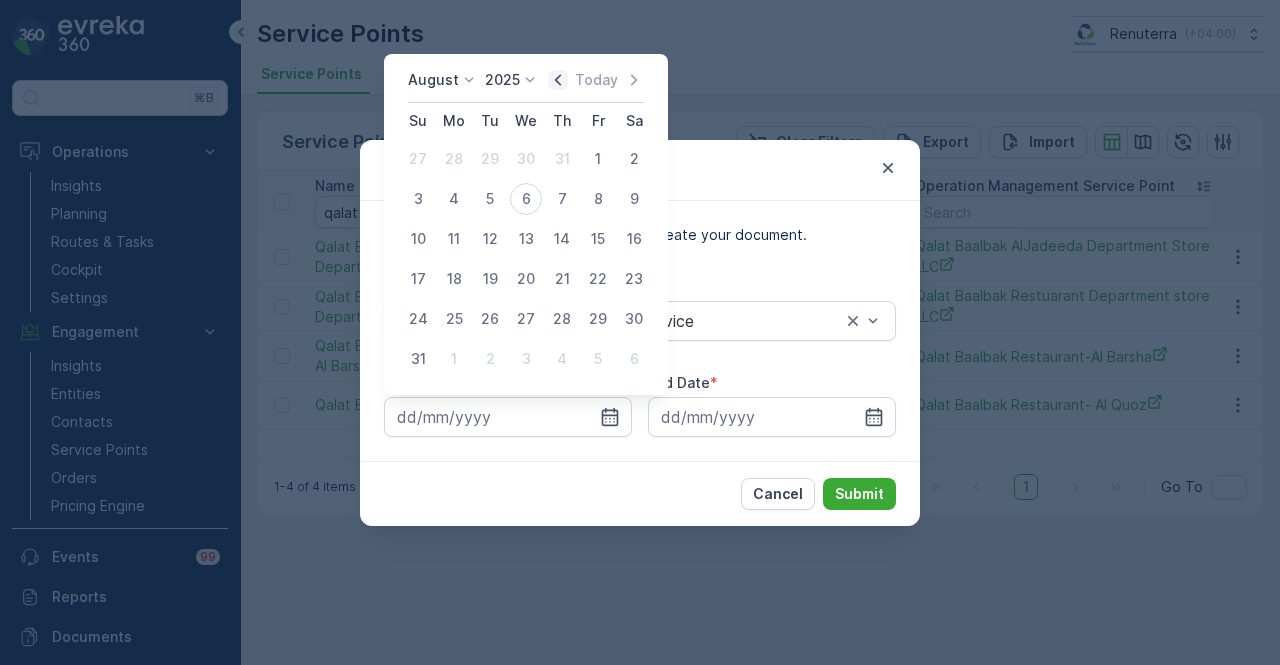 click 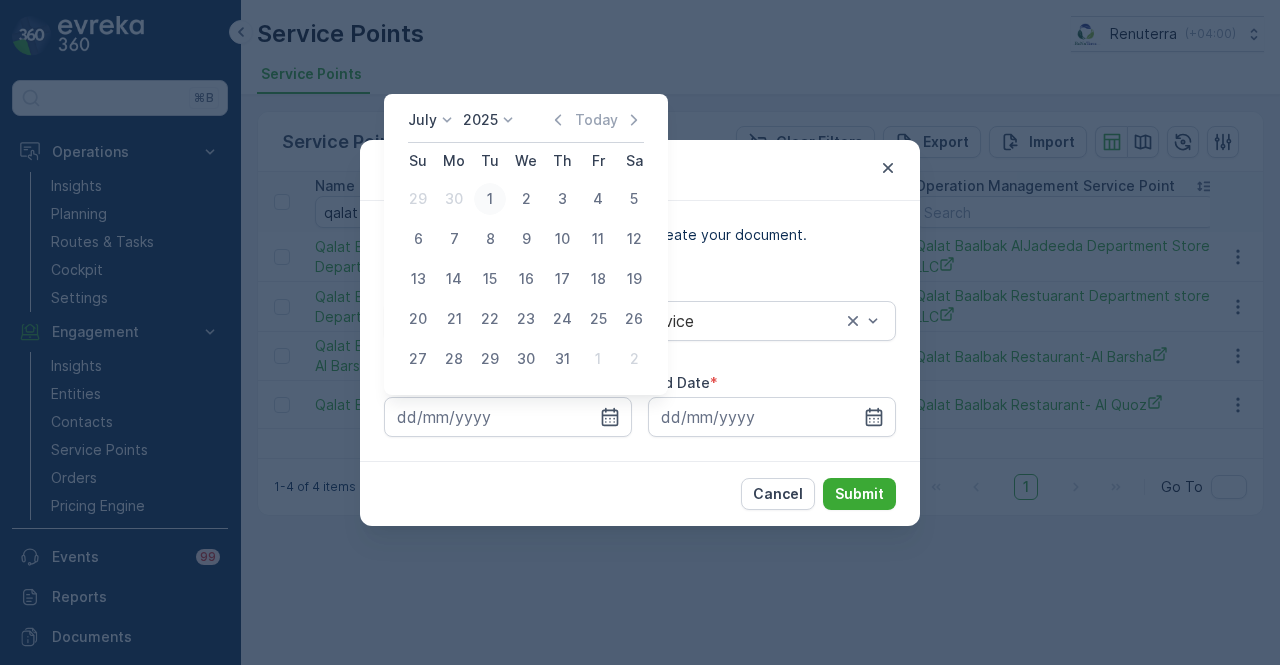 click on "1" at bounding box center [490, 199] 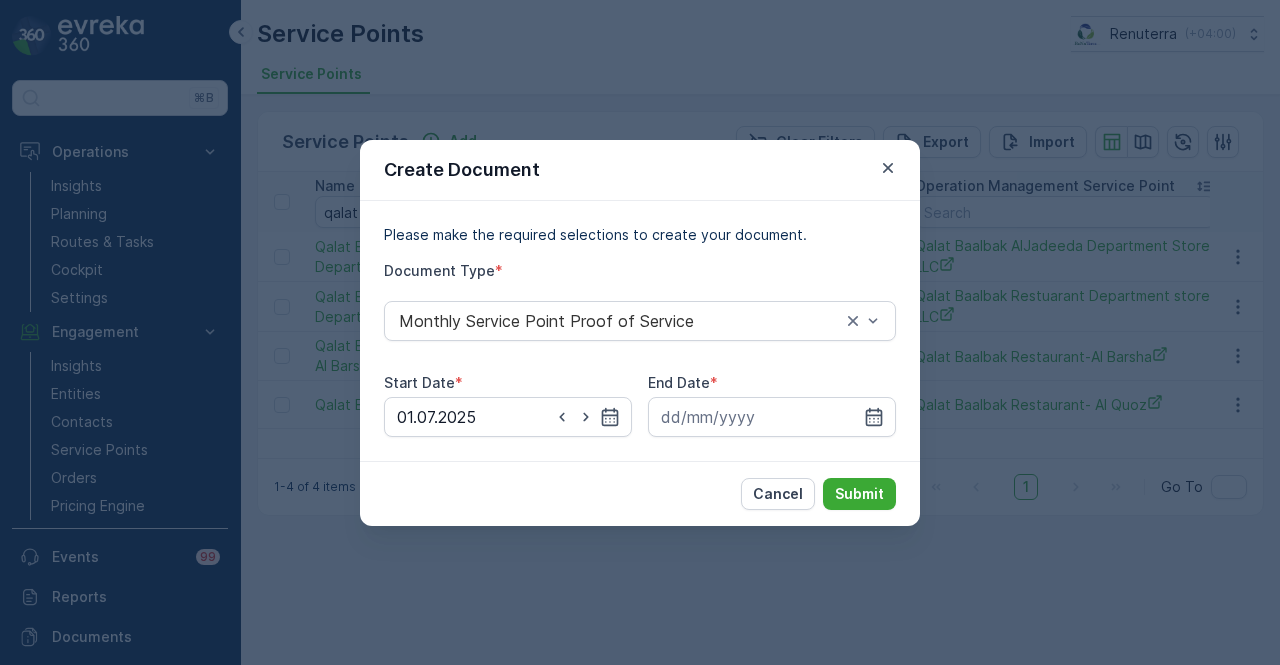 click on "Please make the required selections to create your document. Document Type * Monthly Service Point Proof of Service Start Date * 01.07.2025 End Date *" at bounding box center (640, 331) 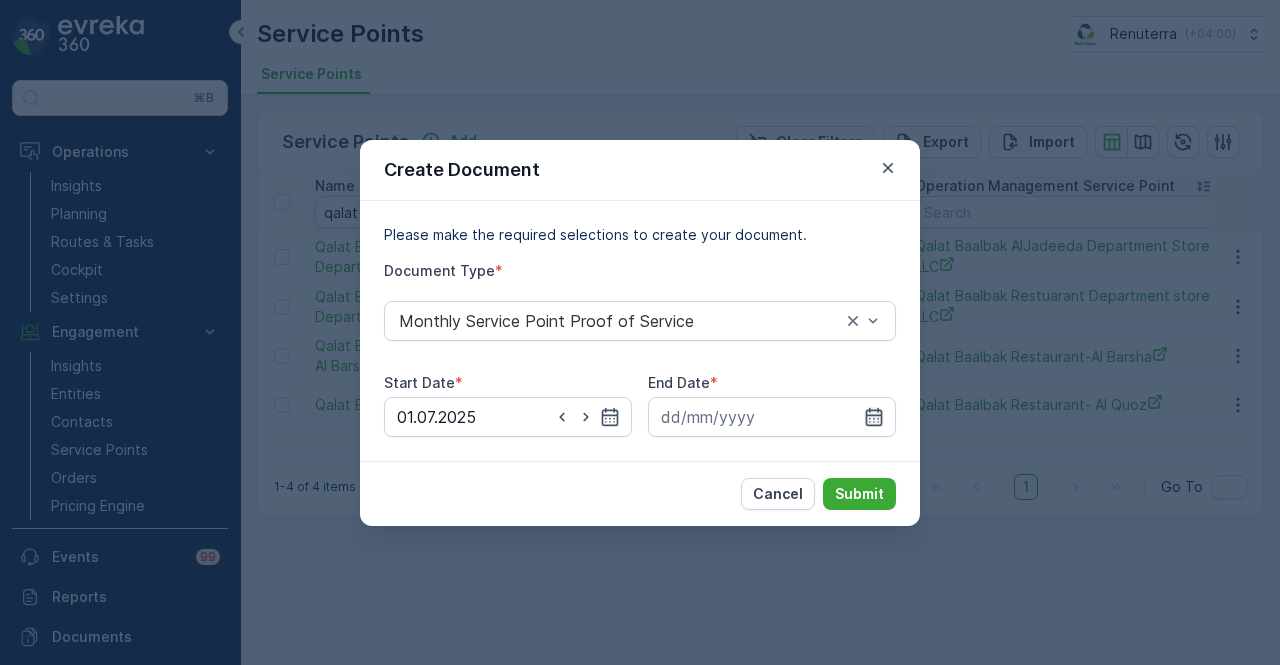 click 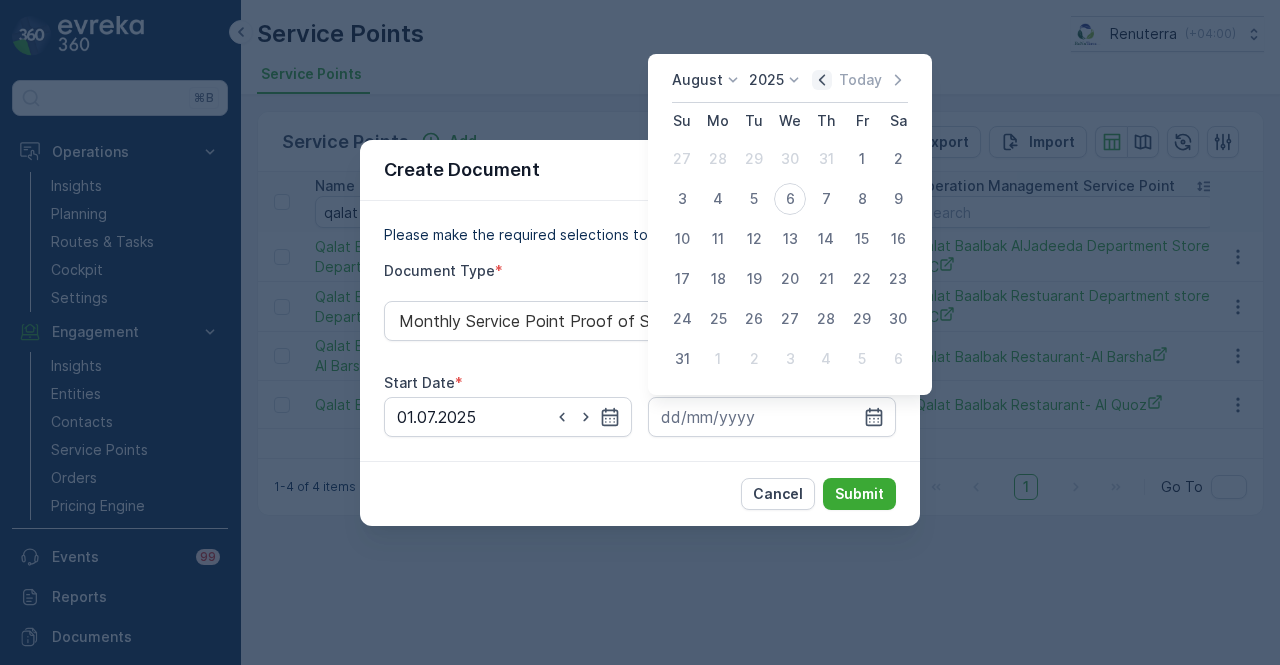 click 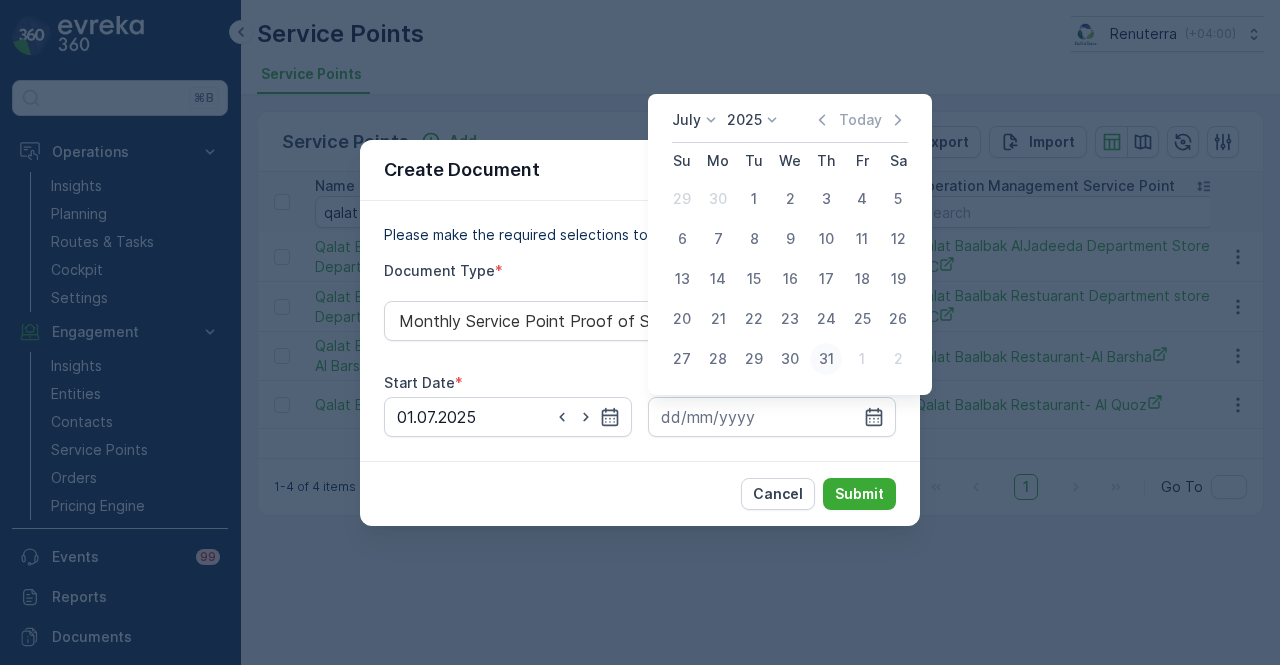 click on "31" at bounding box center (826, 359) 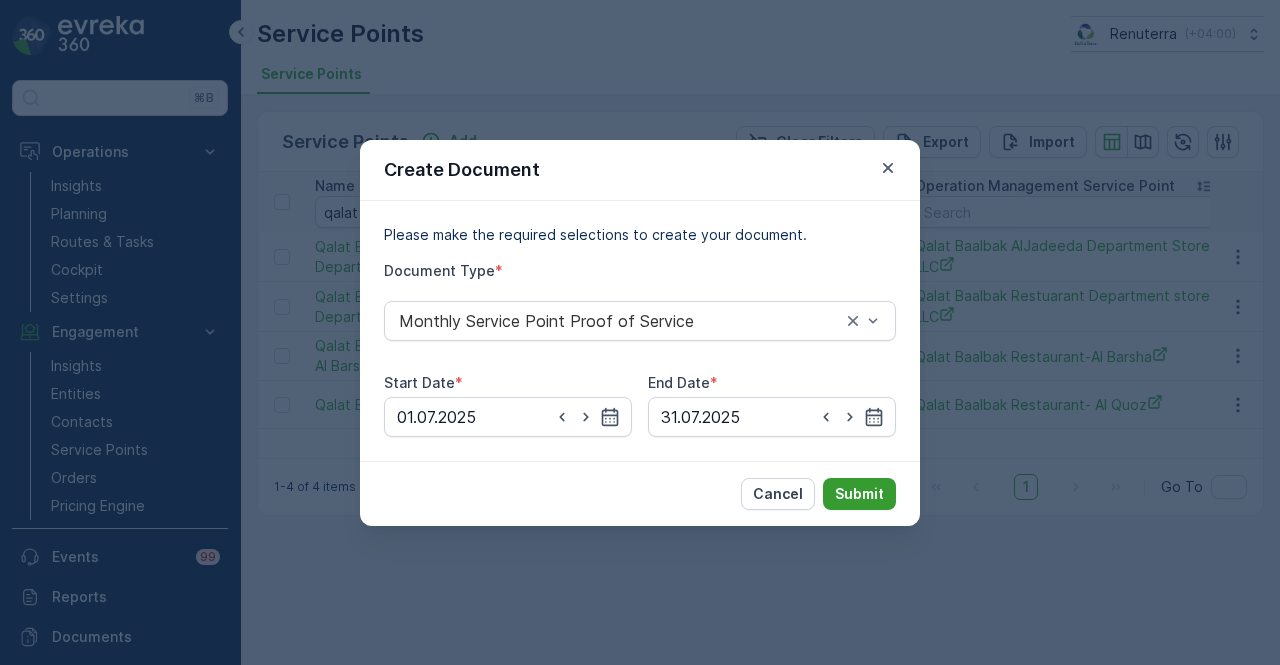 click on "Submit" at bounding box center [859, 494] 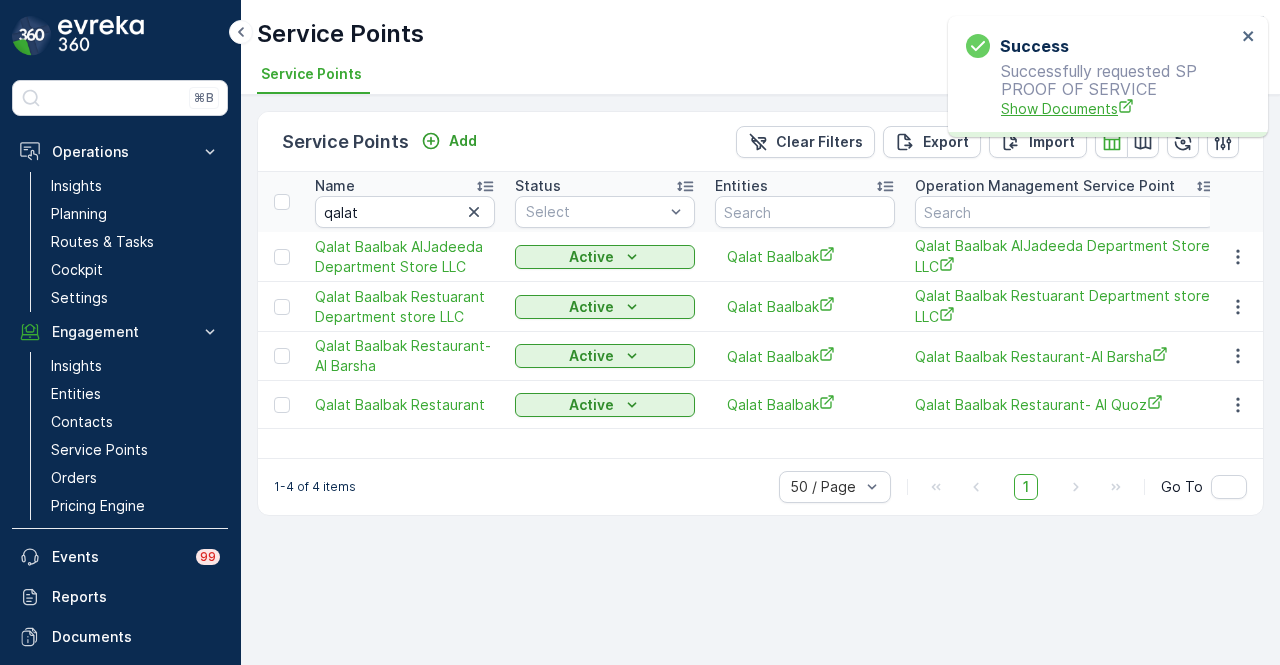 click on "Show Documents" at bounding box center (1118, 108) 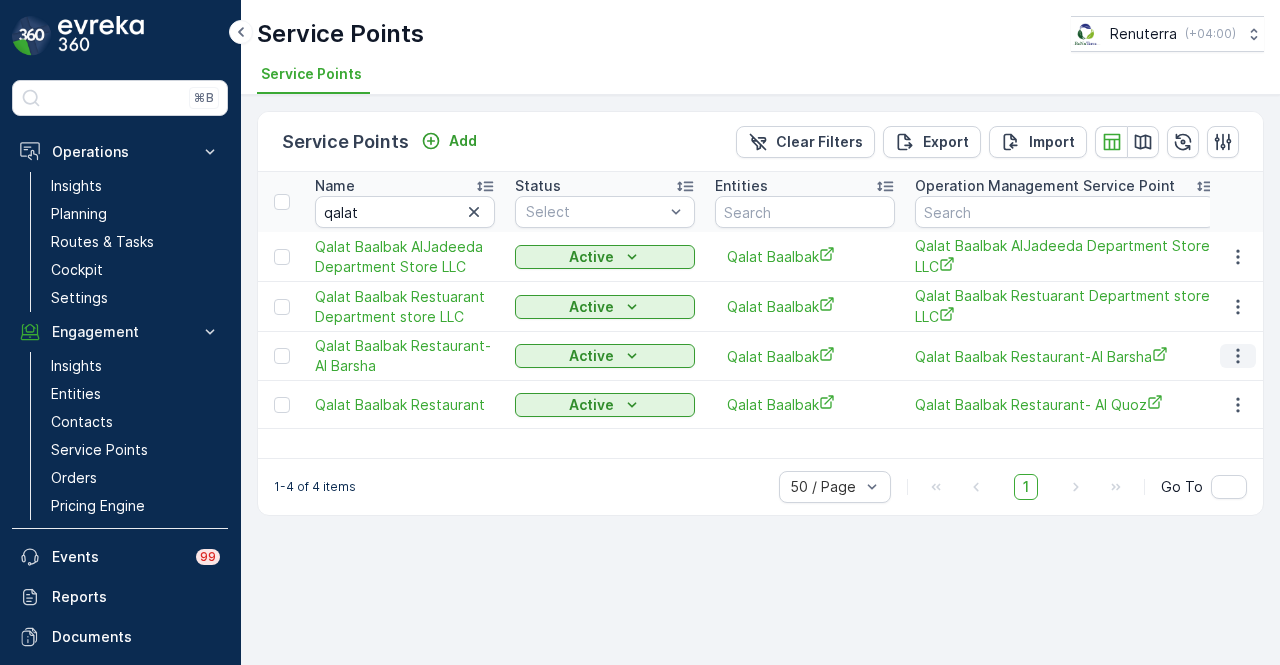 click 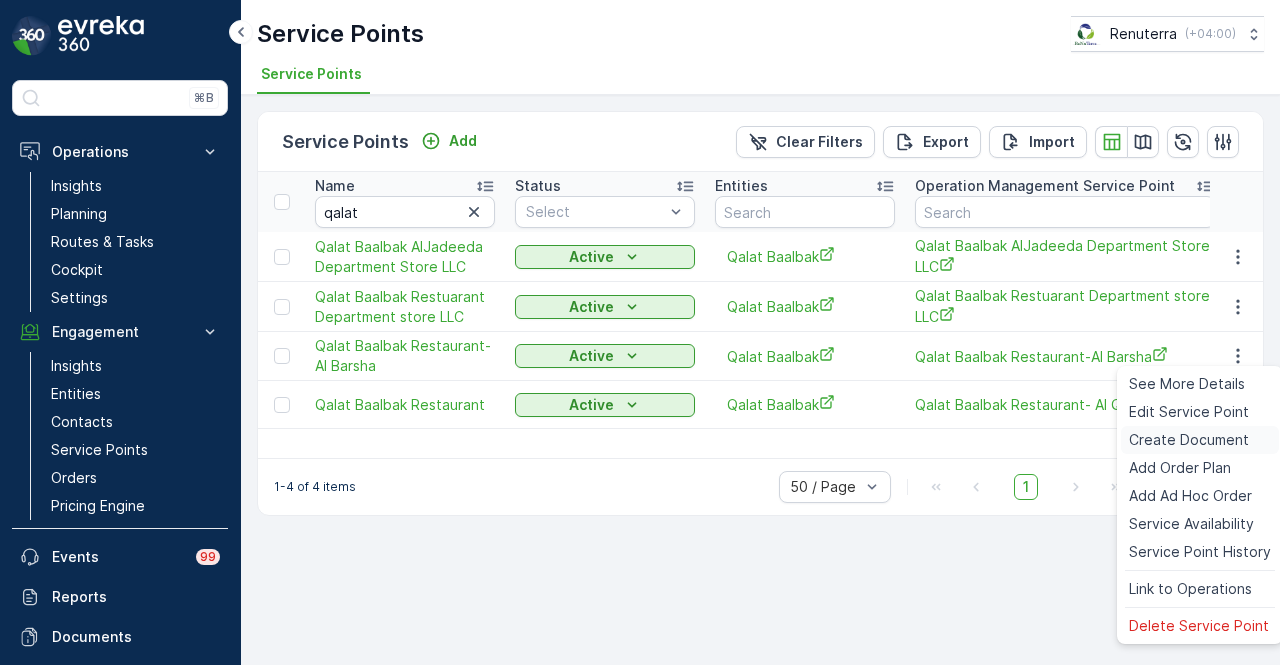 click on "Create Document" at bounding box center (1189, 440) 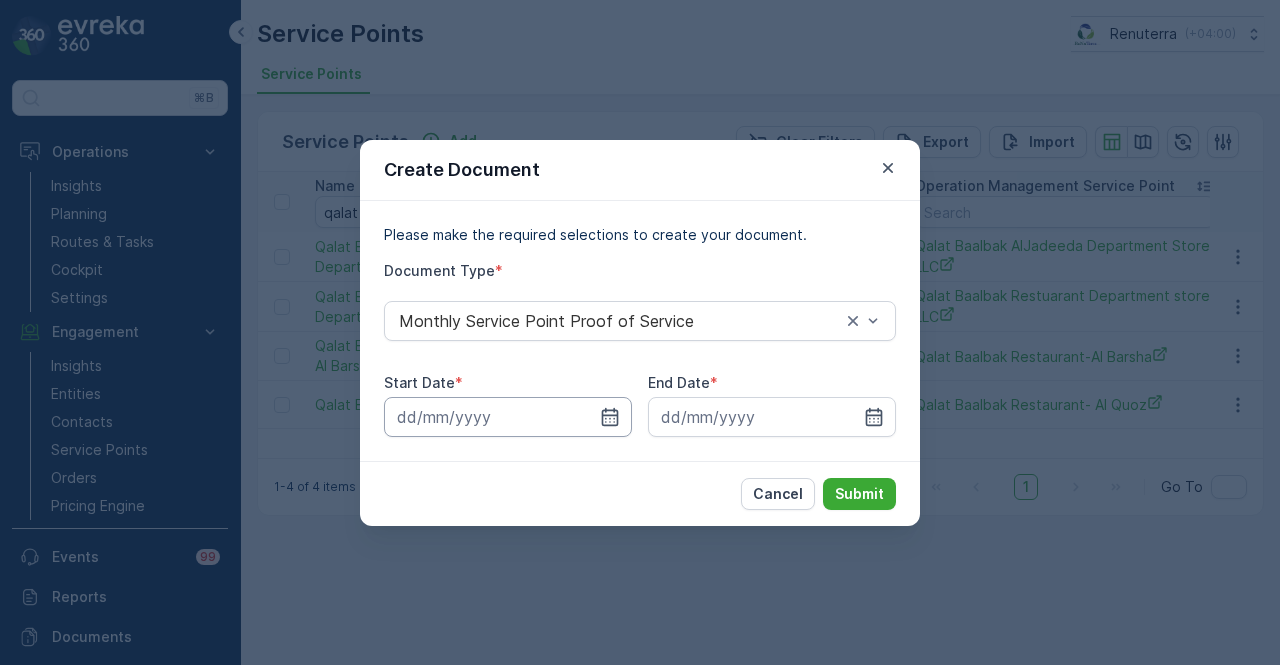 click at bounding box center [508, 417] 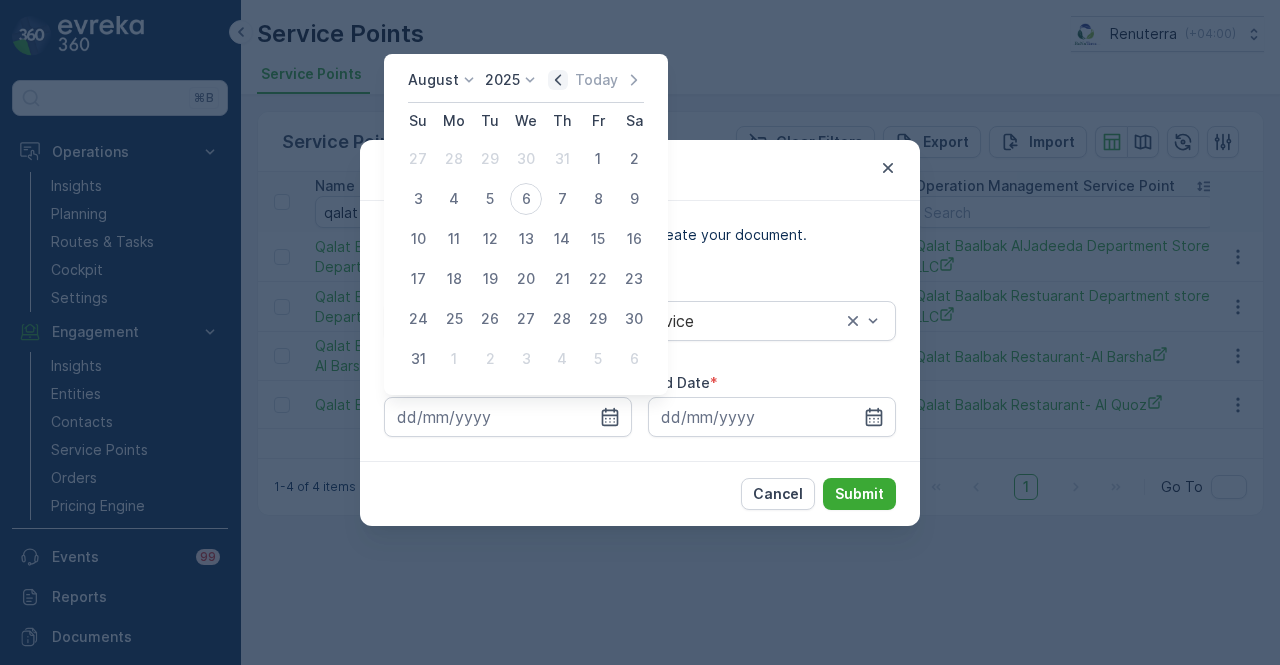 click on "August 2025 Today" at bounding box center (526, 86) 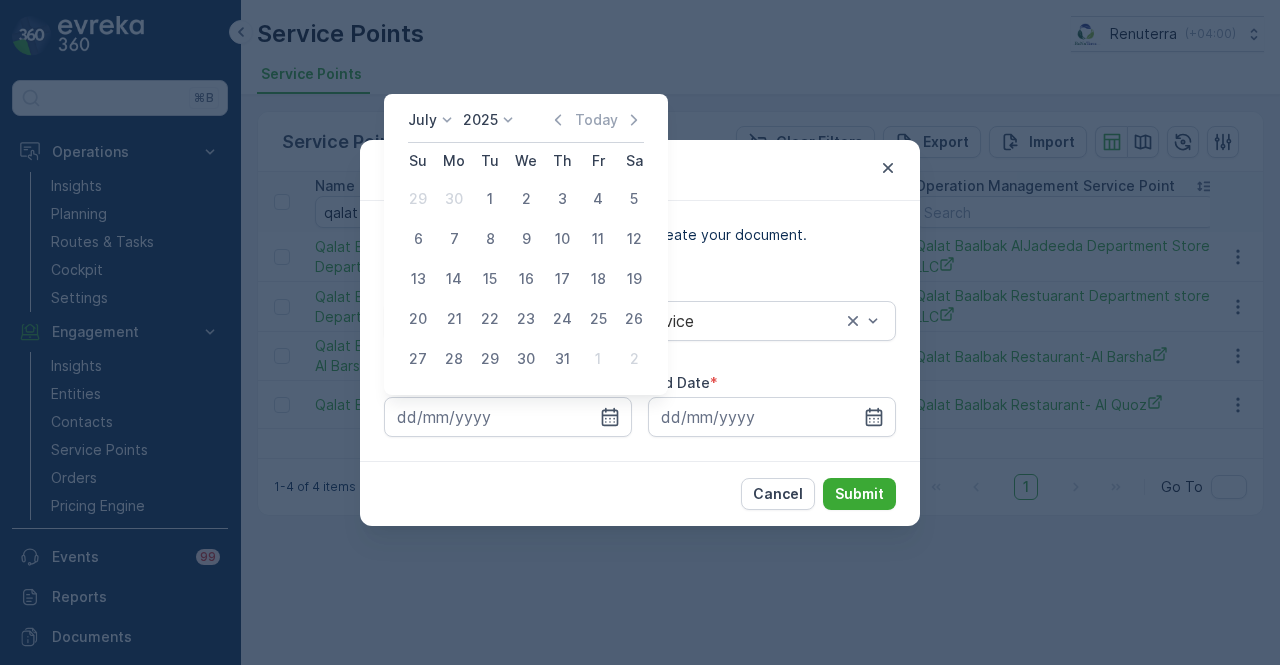 drag, startPoint x: 489, startPoint y: 206, endPoint x: 678, endPoint y: 346, distance: 235.20416 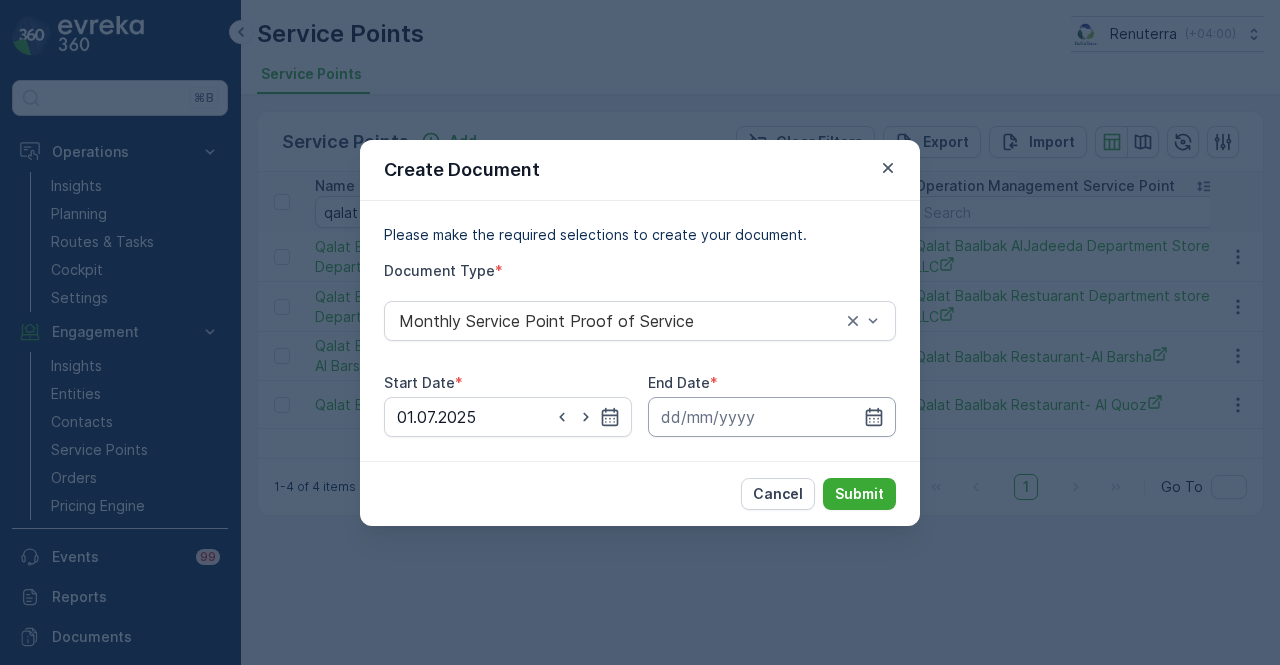 click at bounding box center (772, 417) 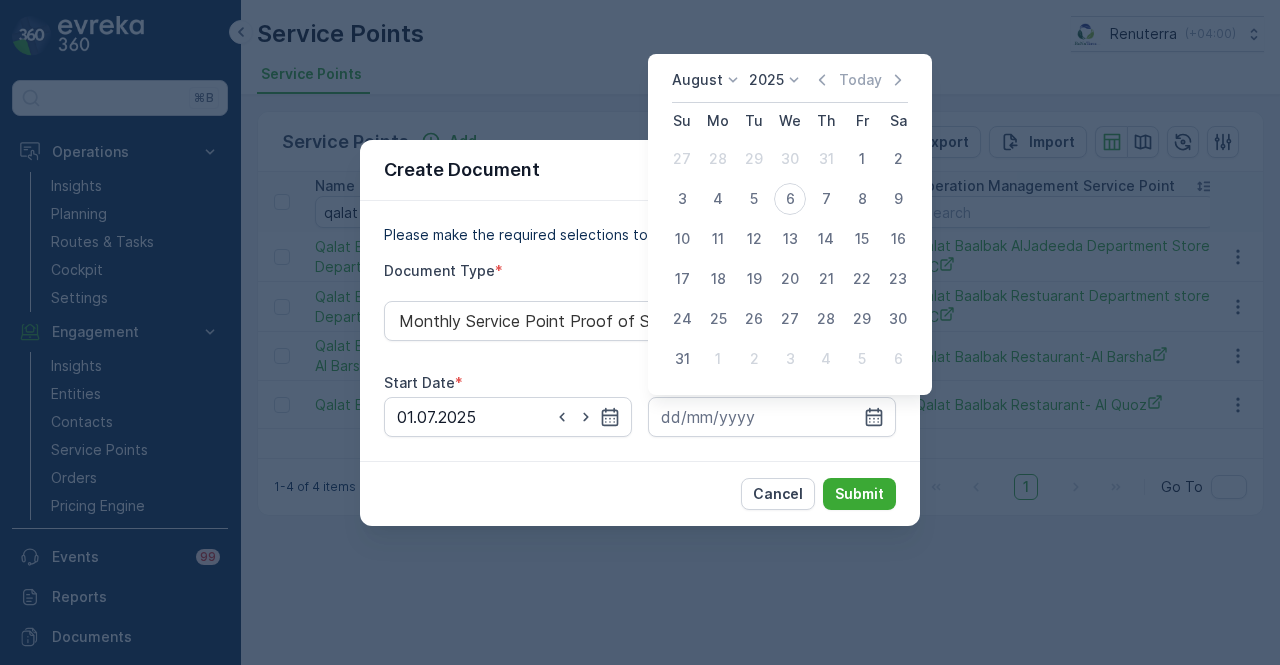 click on "August 2025 Today" at bounding box center [790, 86] 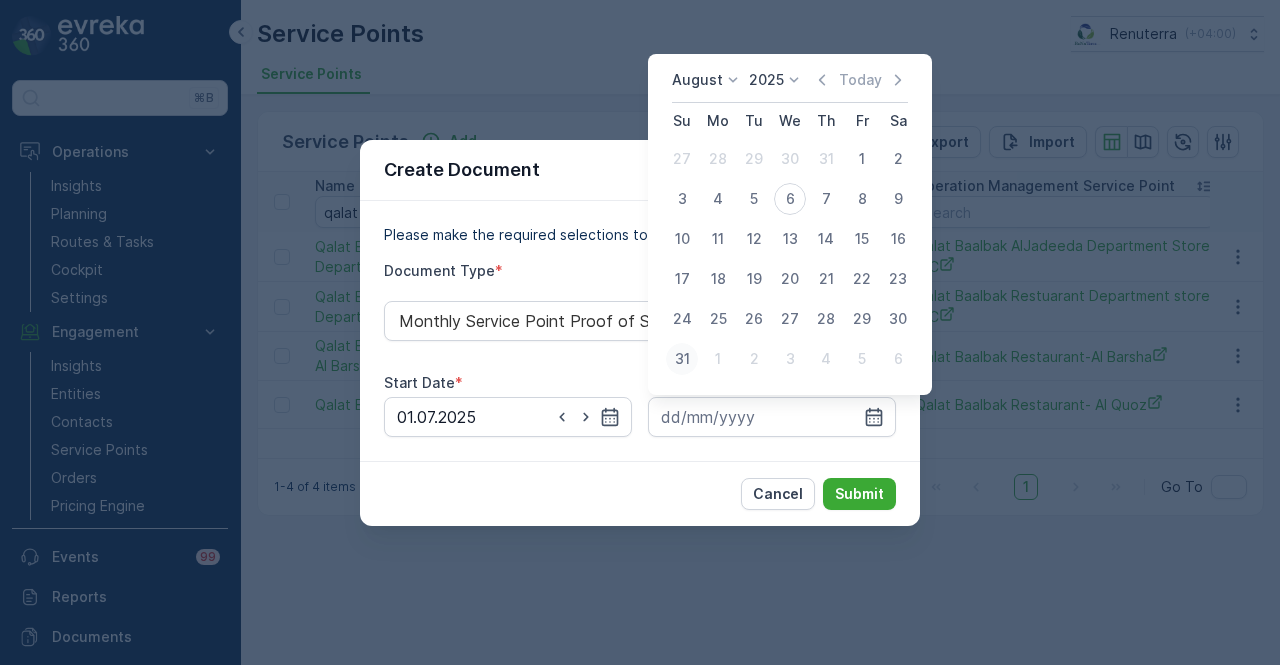 click on "31" at bounding box center (682, 359) 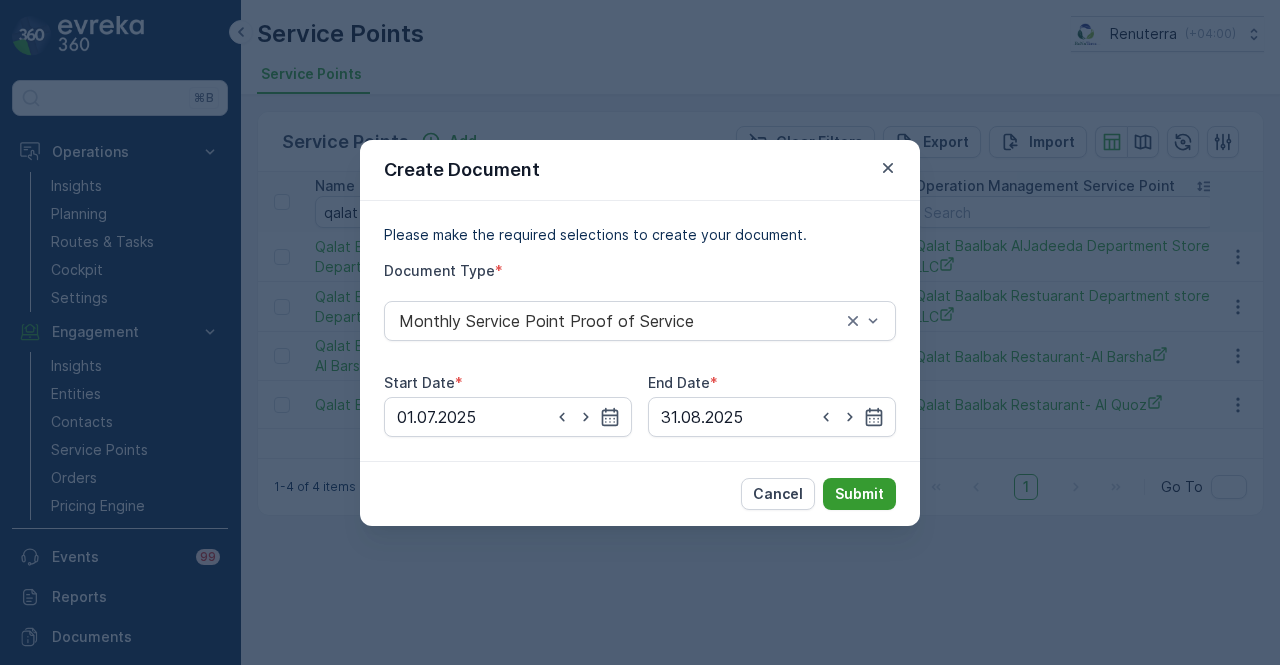click on "Submit" at bounding box center (859, 494) 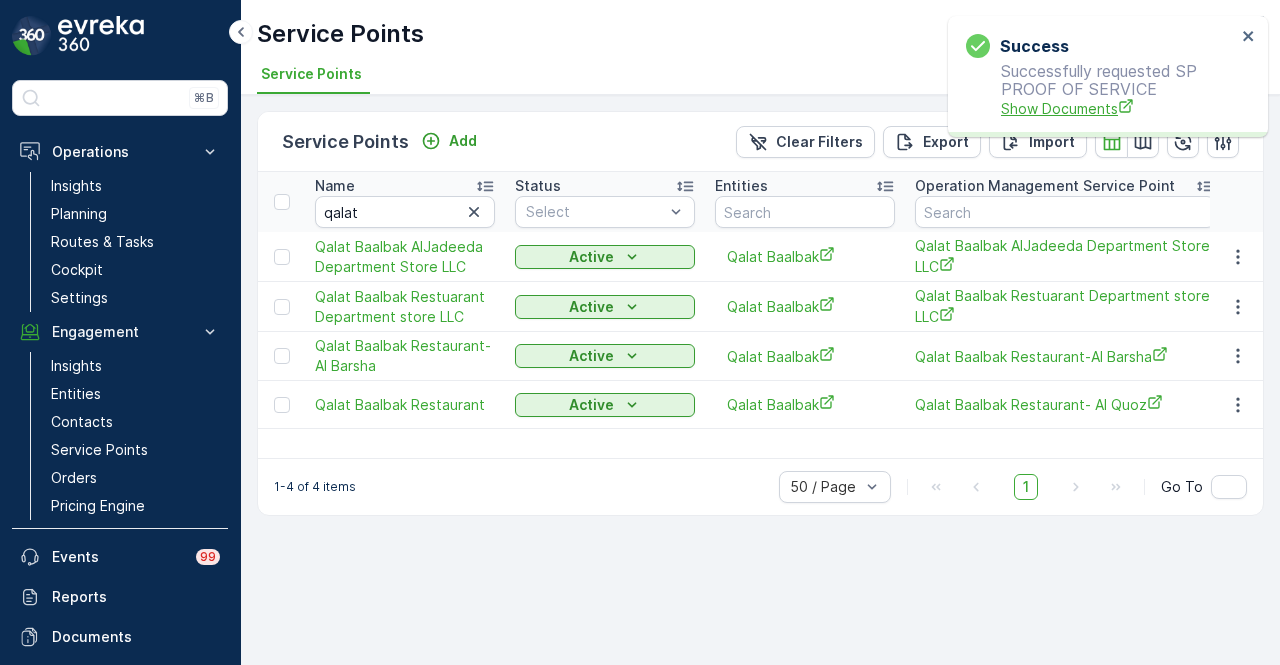 click on "Show Documents" at bounding box center [1118, 108] 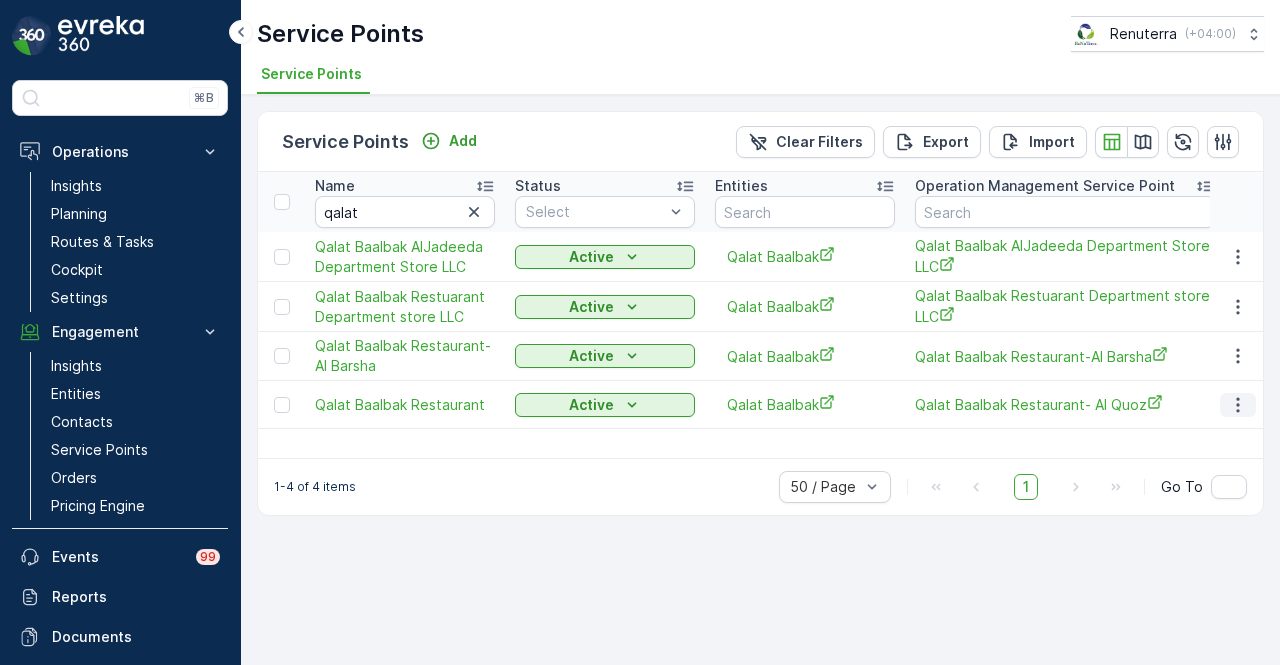 click 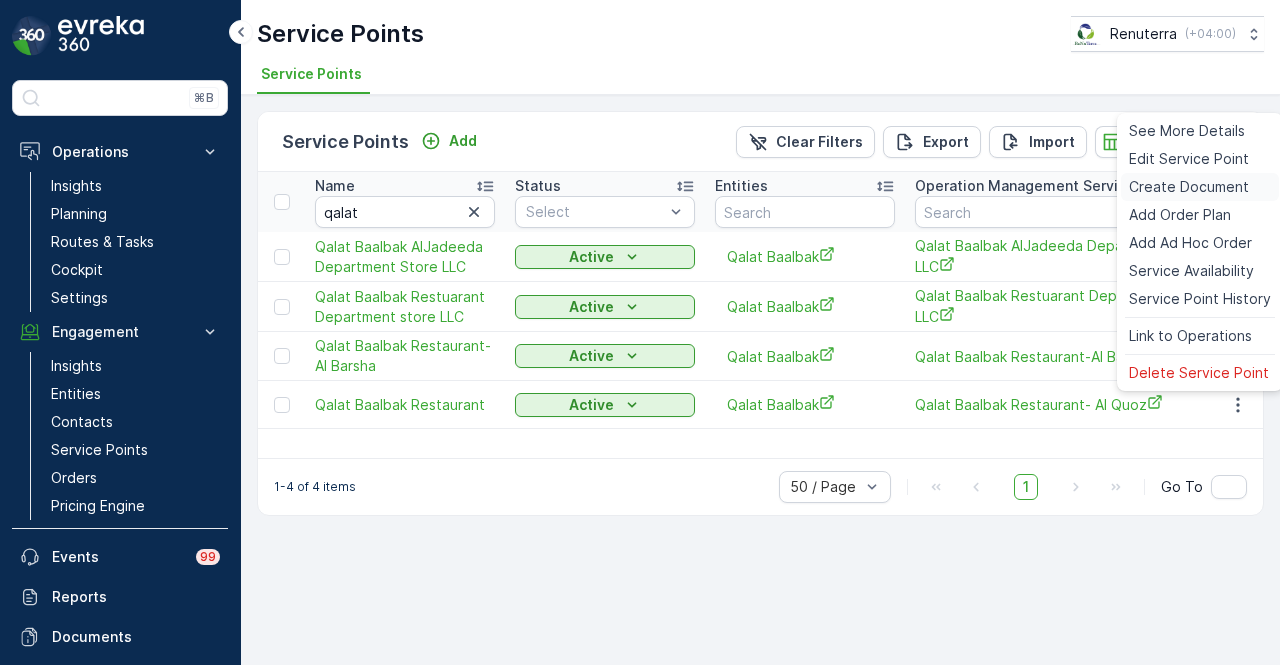 click on "Create Document" at bounding box center (1200, 187) 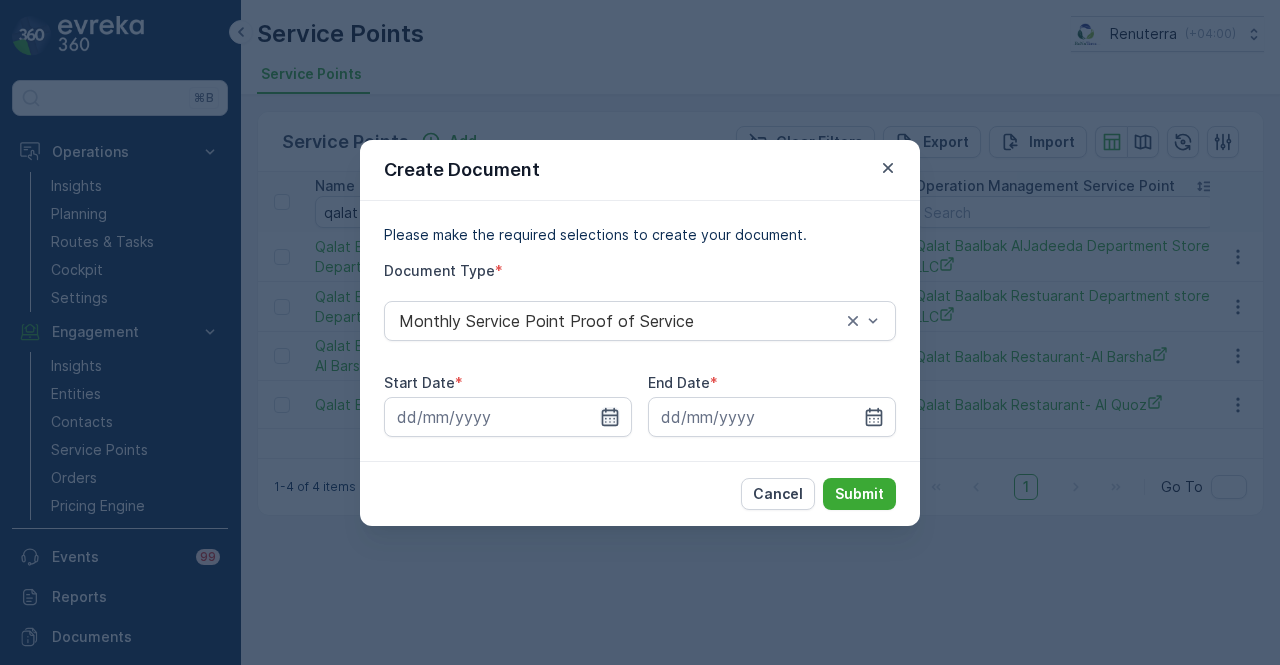 click 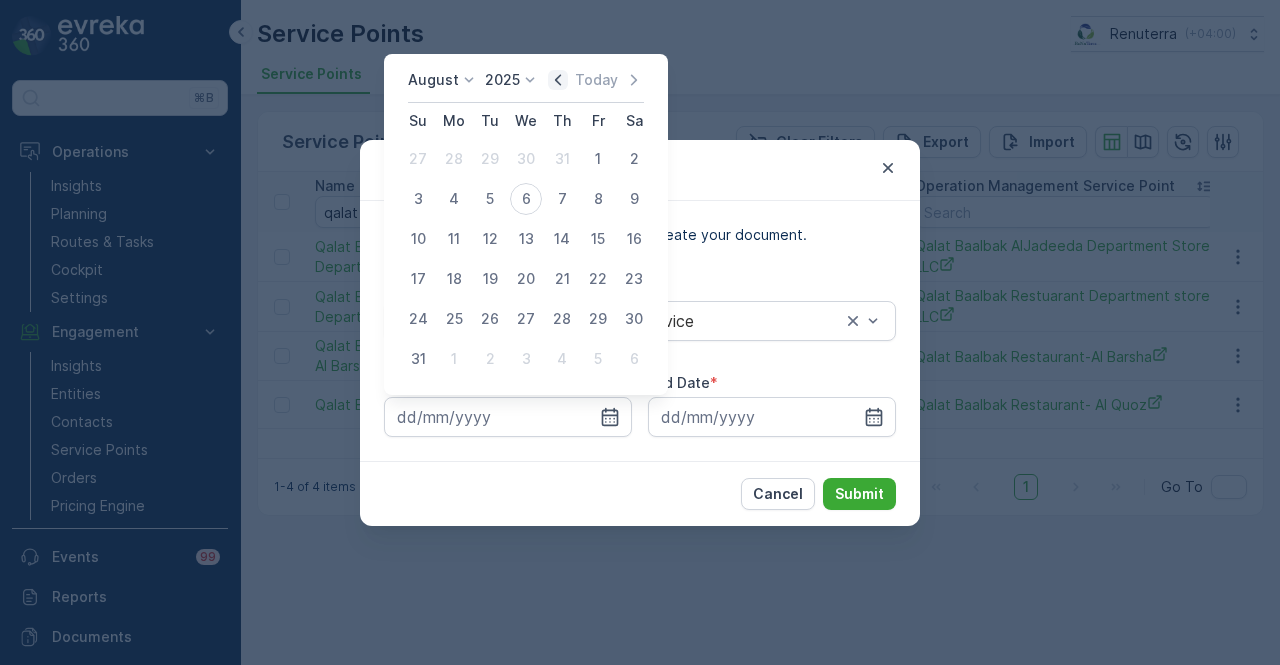 click 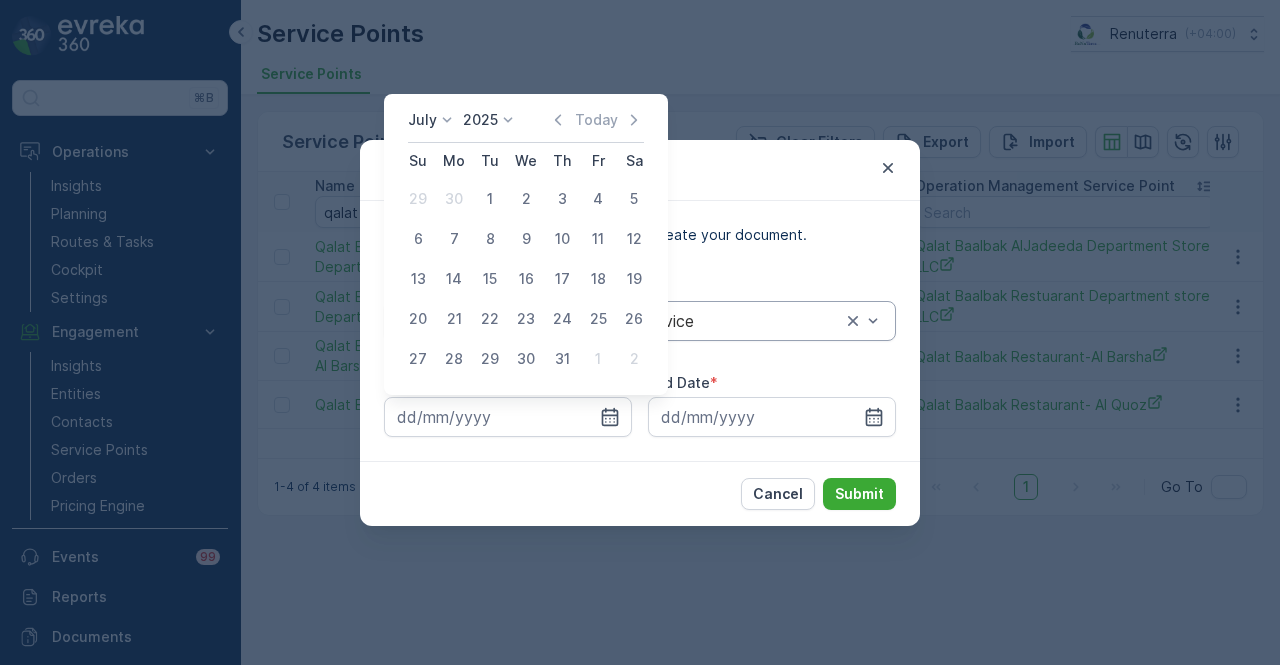 drag, startPoint x: 492, startPoint y: 193, endPoint x: 691, endPoint y: 306, distance: 228.84492 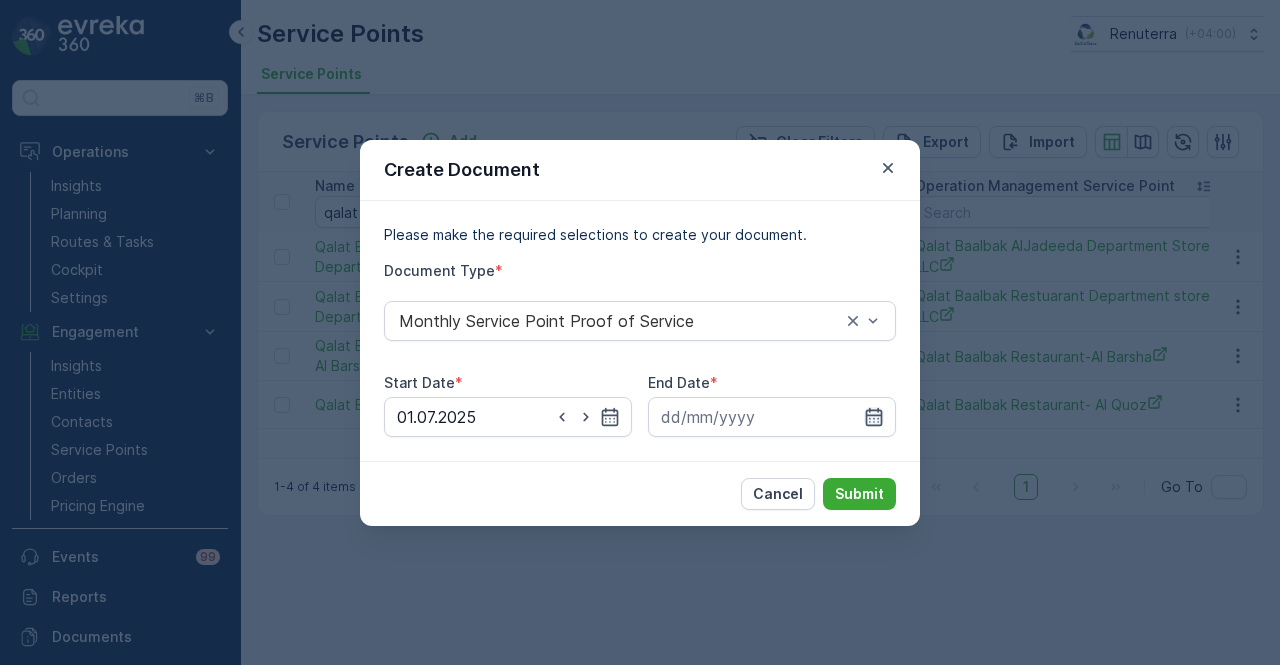 click 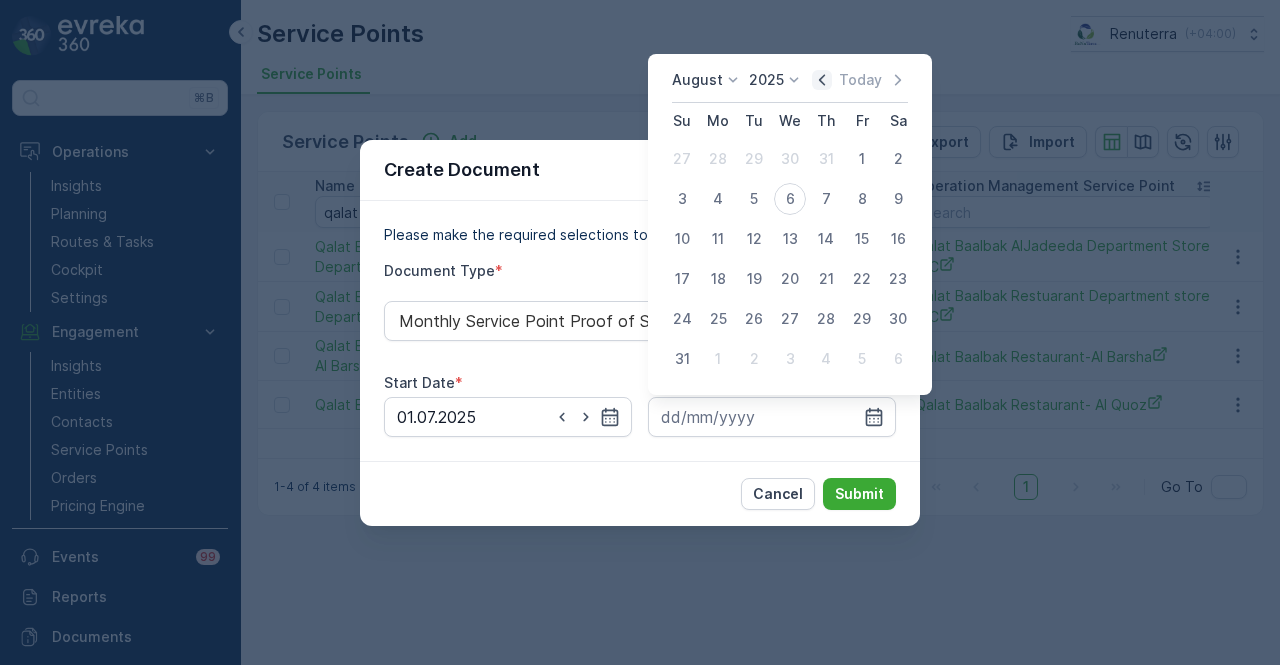 click 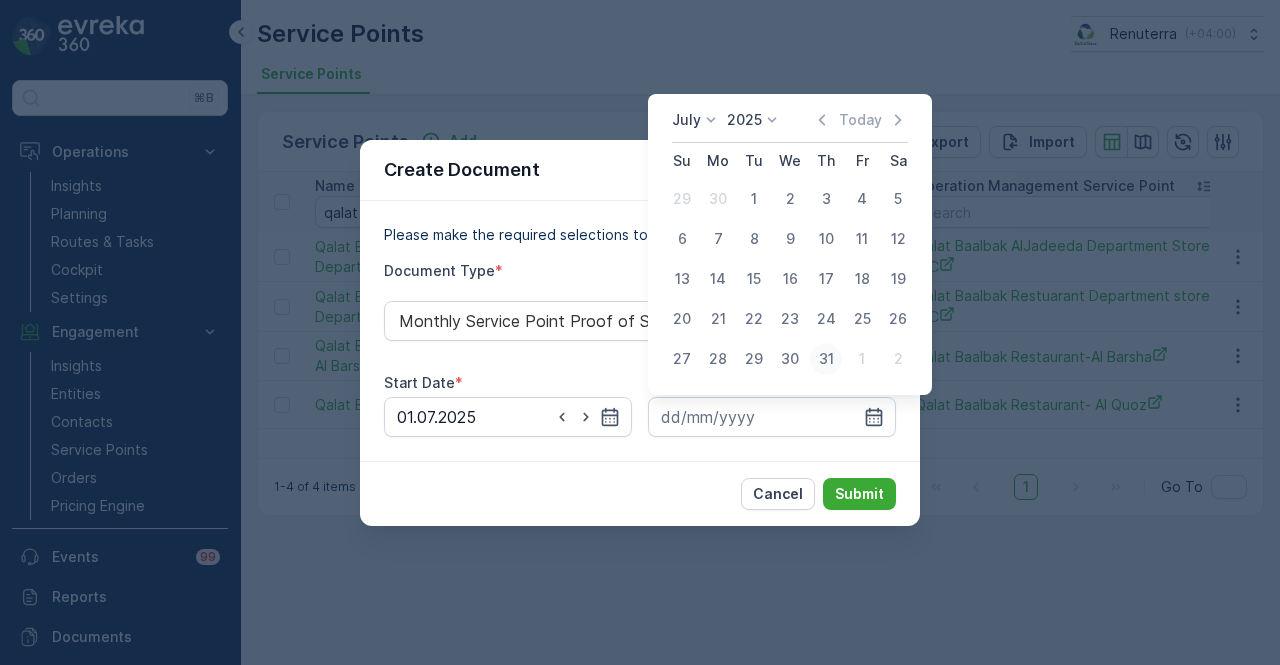 click on "31" at bounding box center [826, 359] 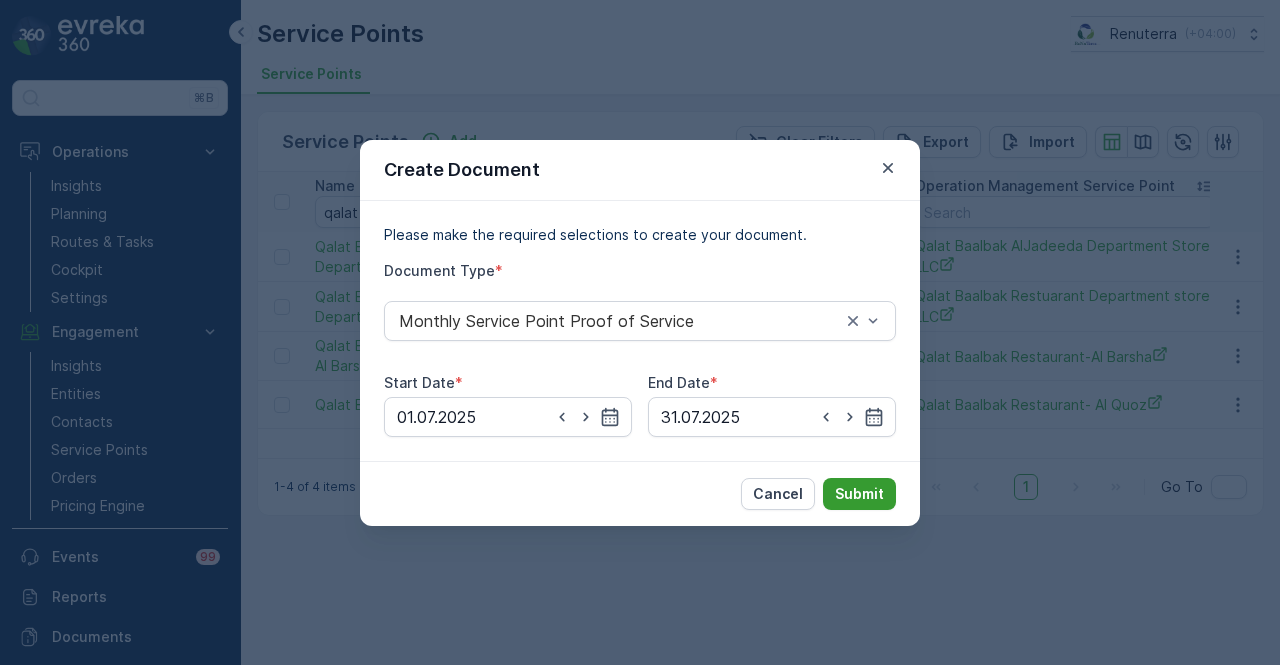 click on "Submit" at bounding box center [859, 494] 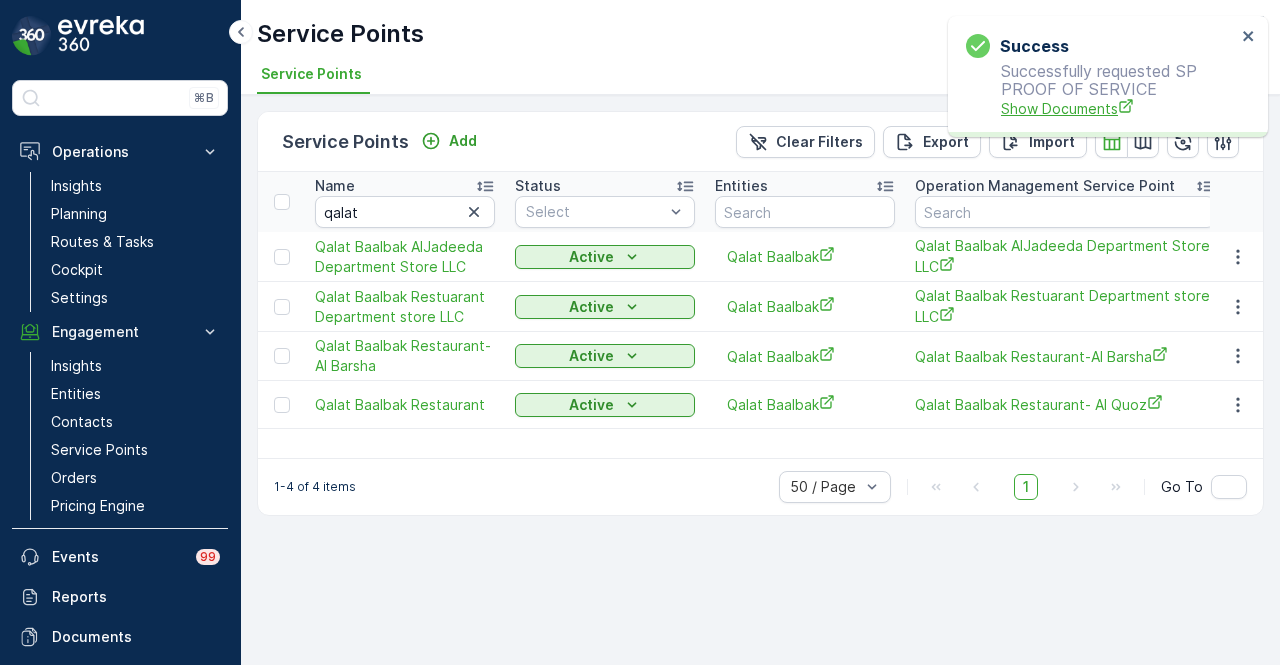 click on "Show Documents" at bounding box center [1118, 108] 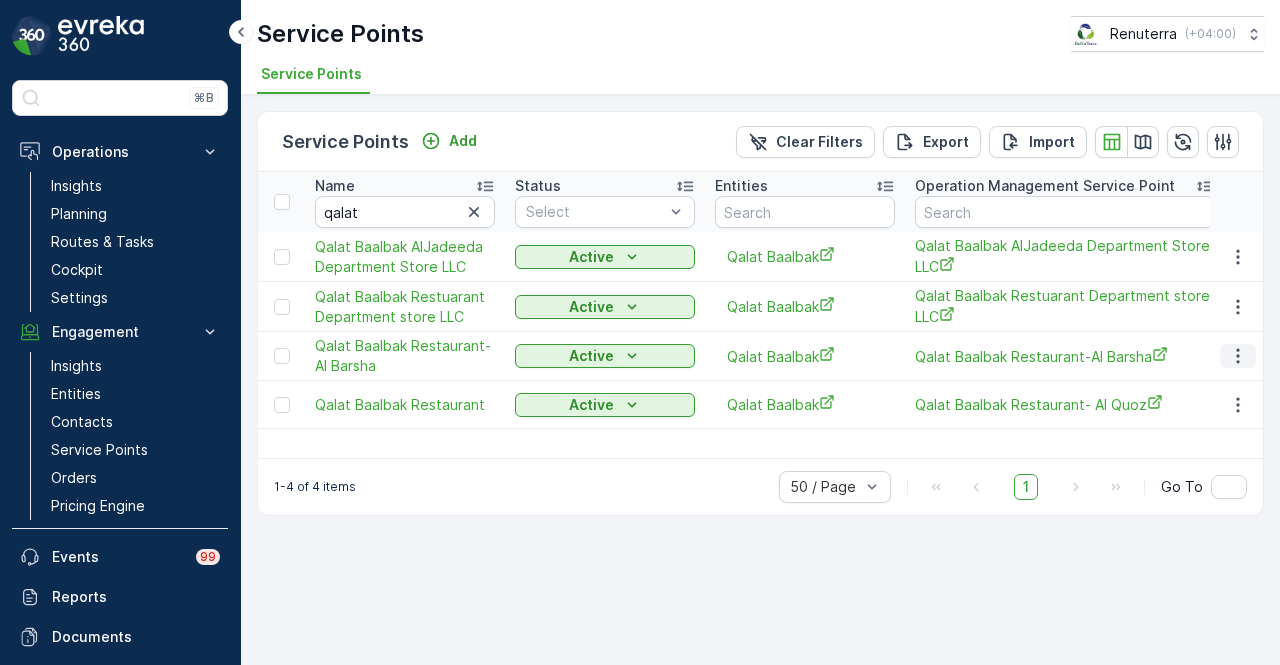 click 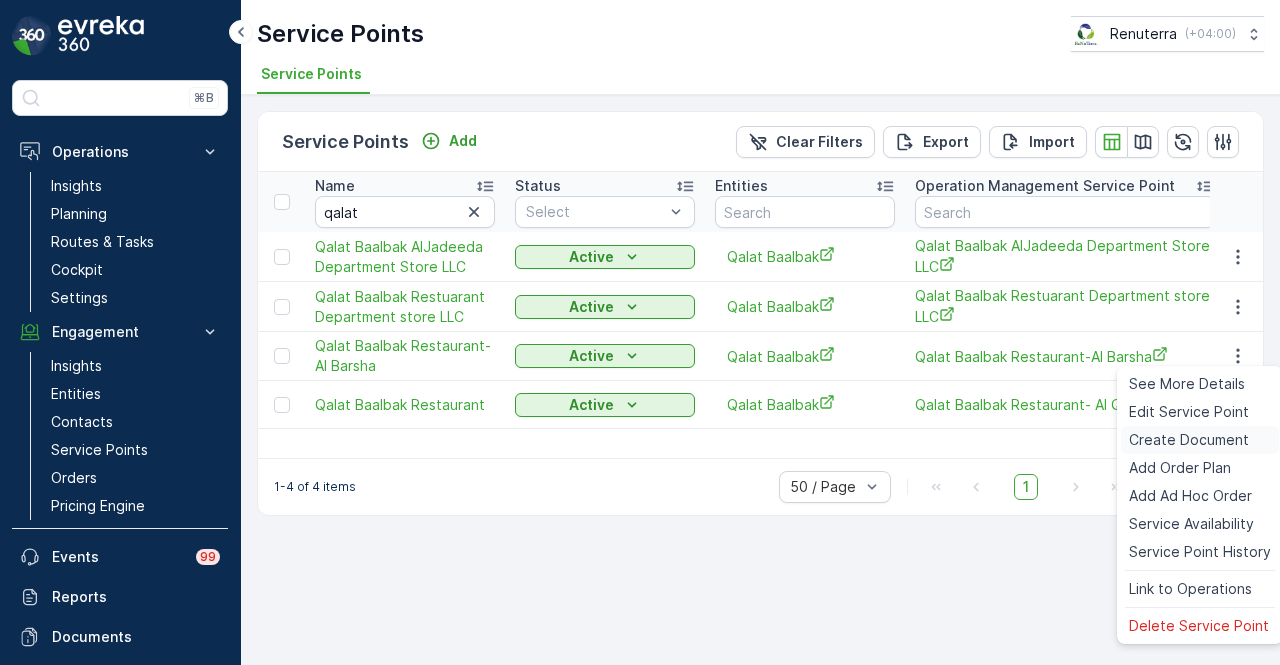 click on "Create Document" at bounding box center (1189, 440) 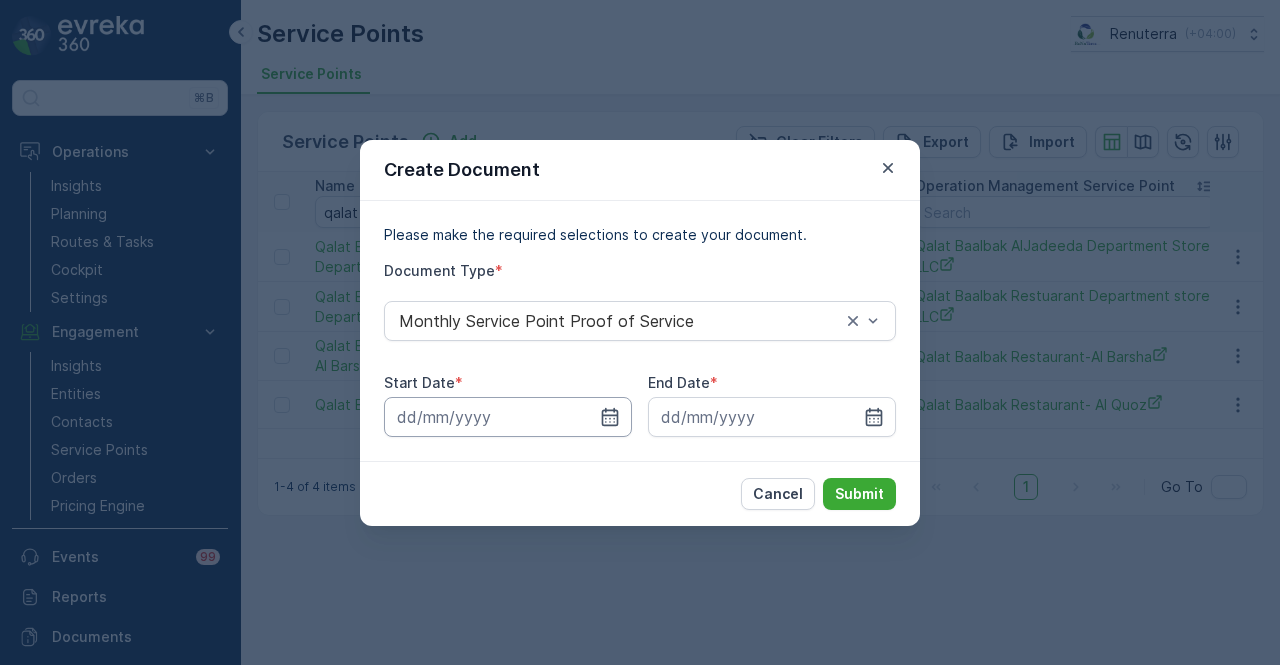click at bounding box center (508, 417) 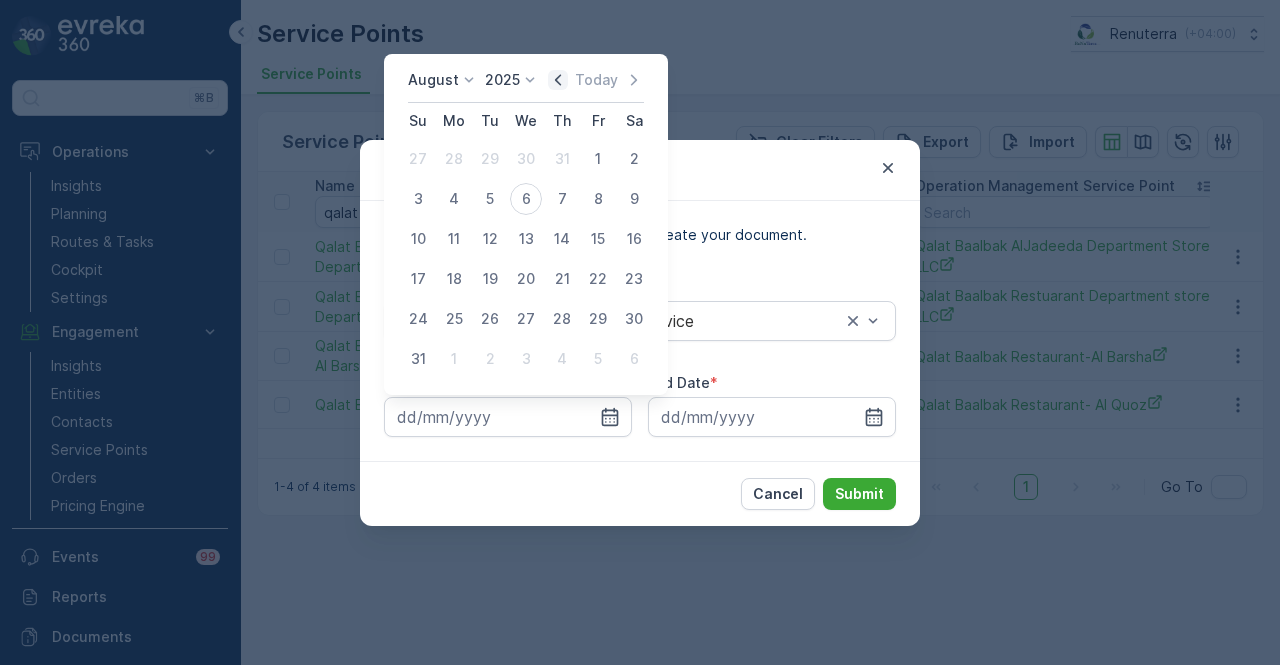click 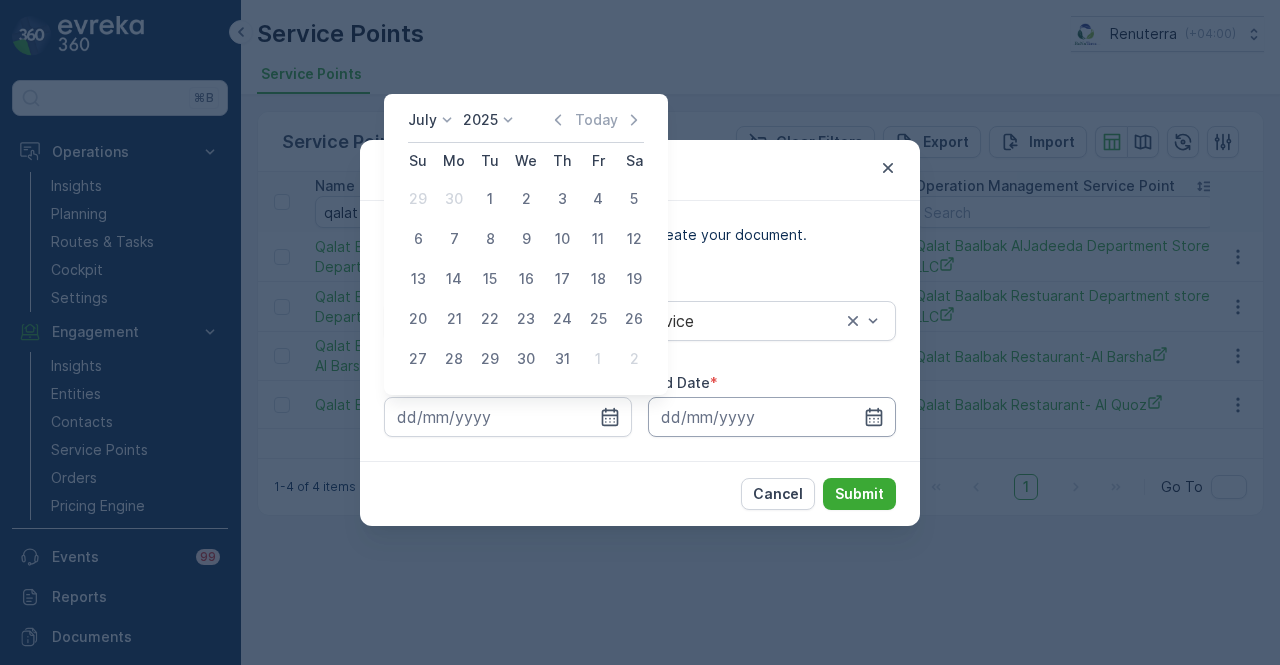 drag, startPoint x: 496, startPoint y: 197, endPoint x: 791, endPoint y: 412, distance: 365.03424 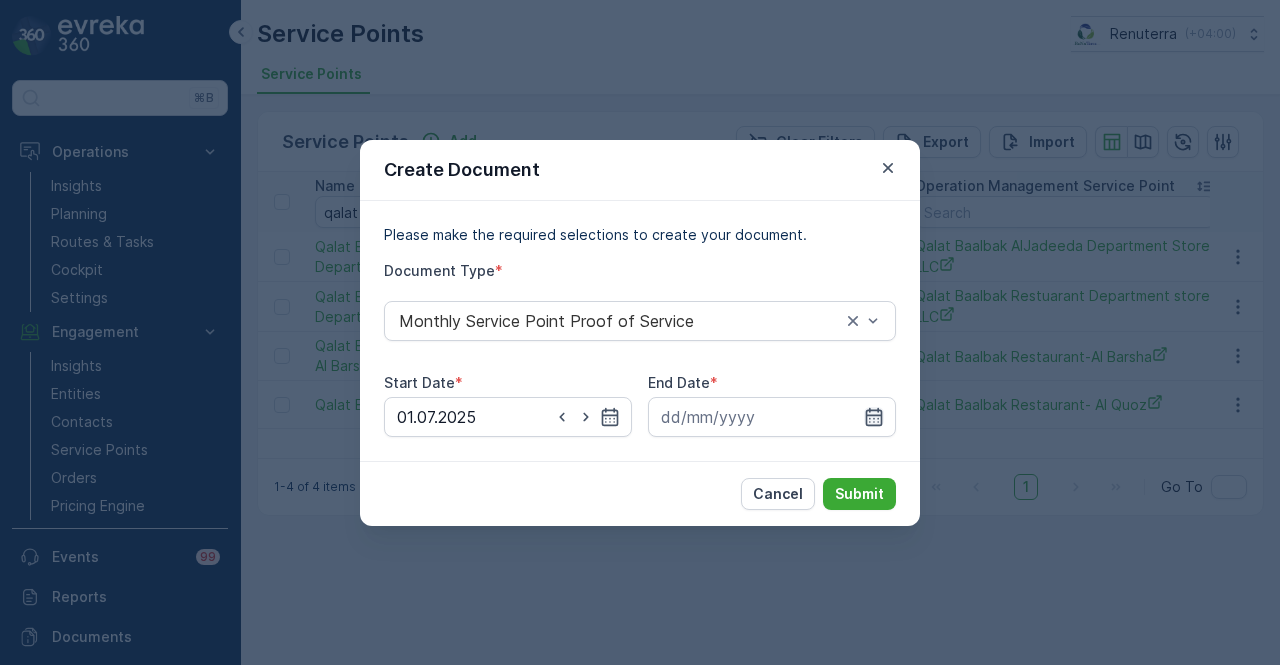 click 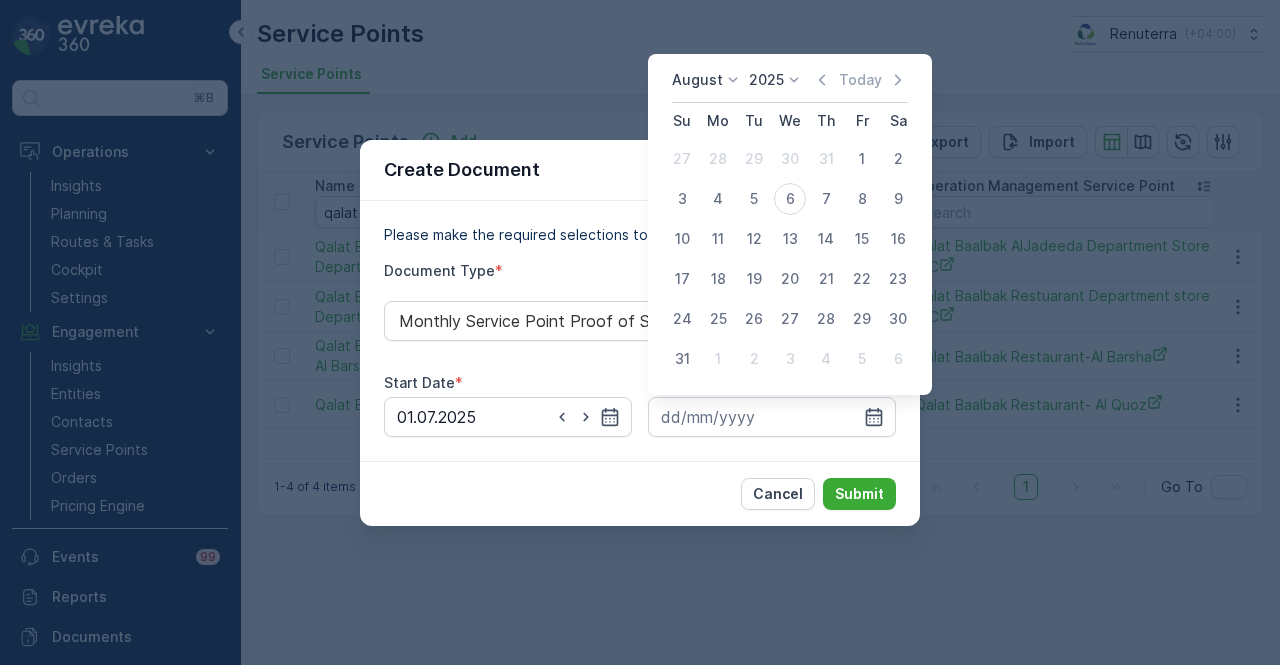 click on "Today" at bounding box center [860, 80] 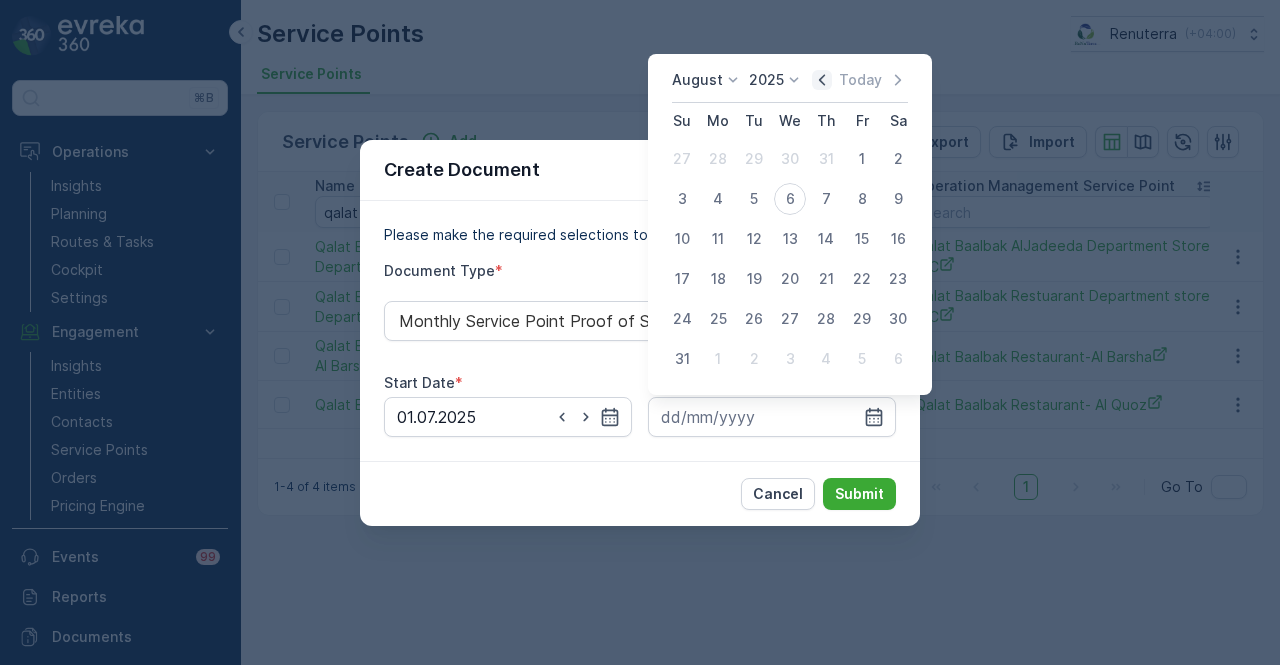 click 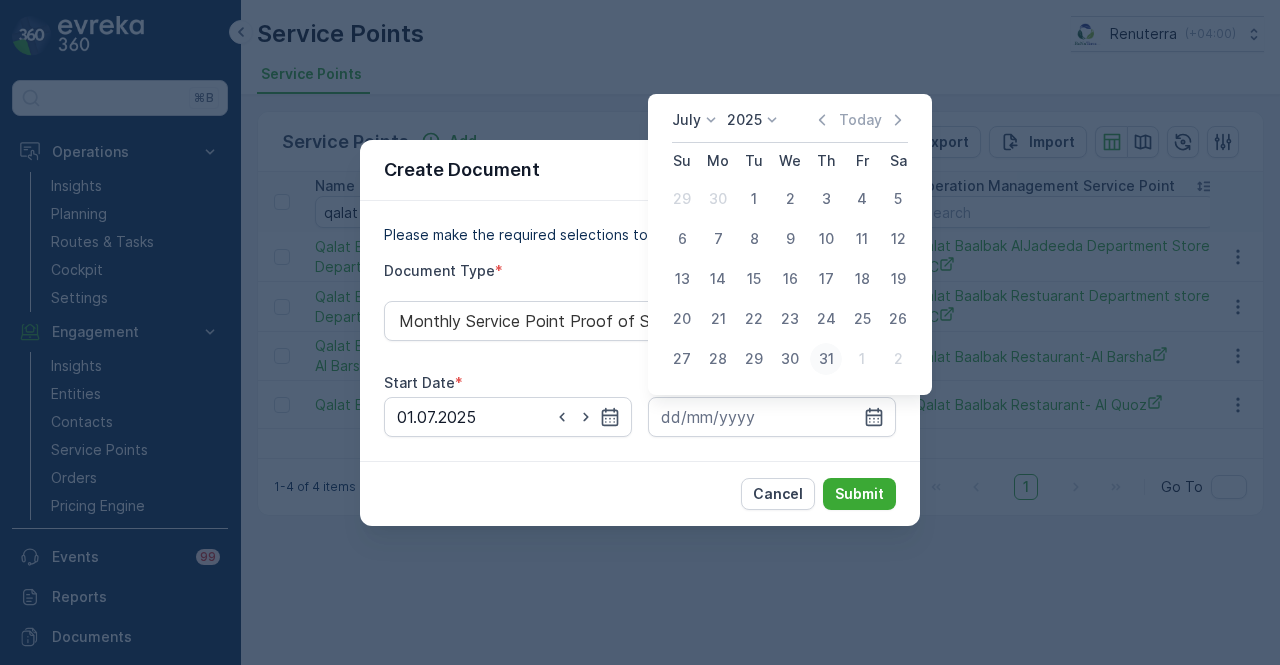 click on "31" at bounding box center (826, 359) 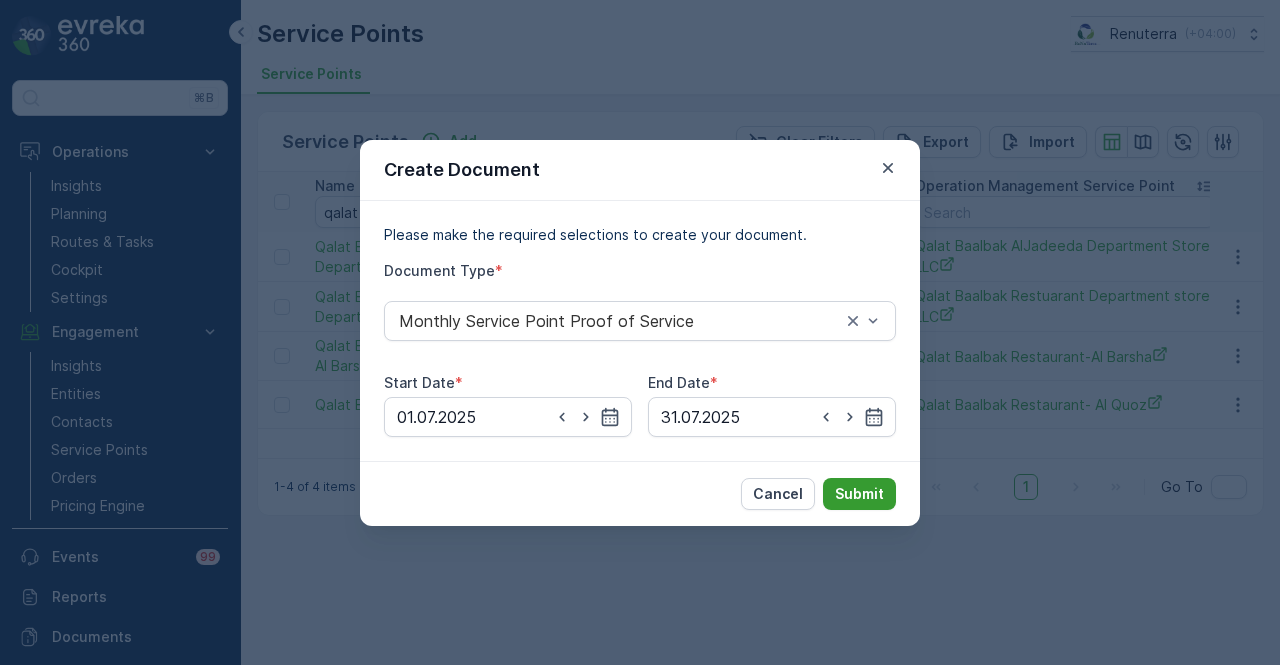click on "Submit" at bounding box center (859, 494) 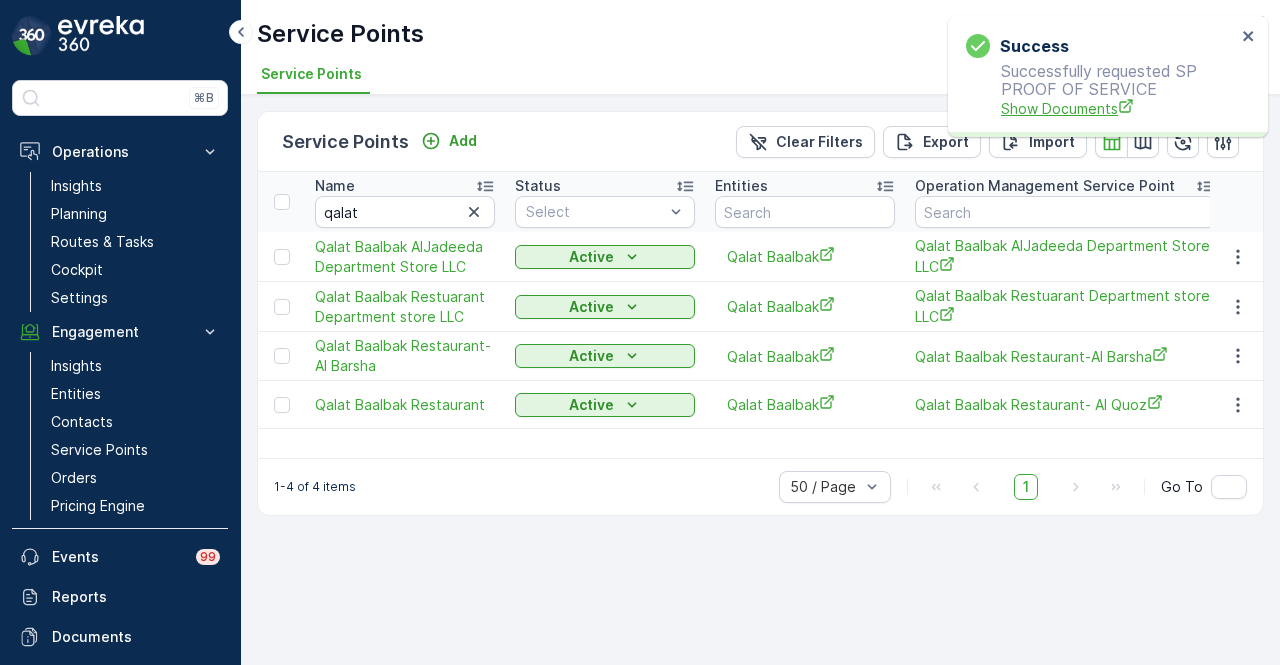 click on "Show Documents" at bounding box center (1118, 108) 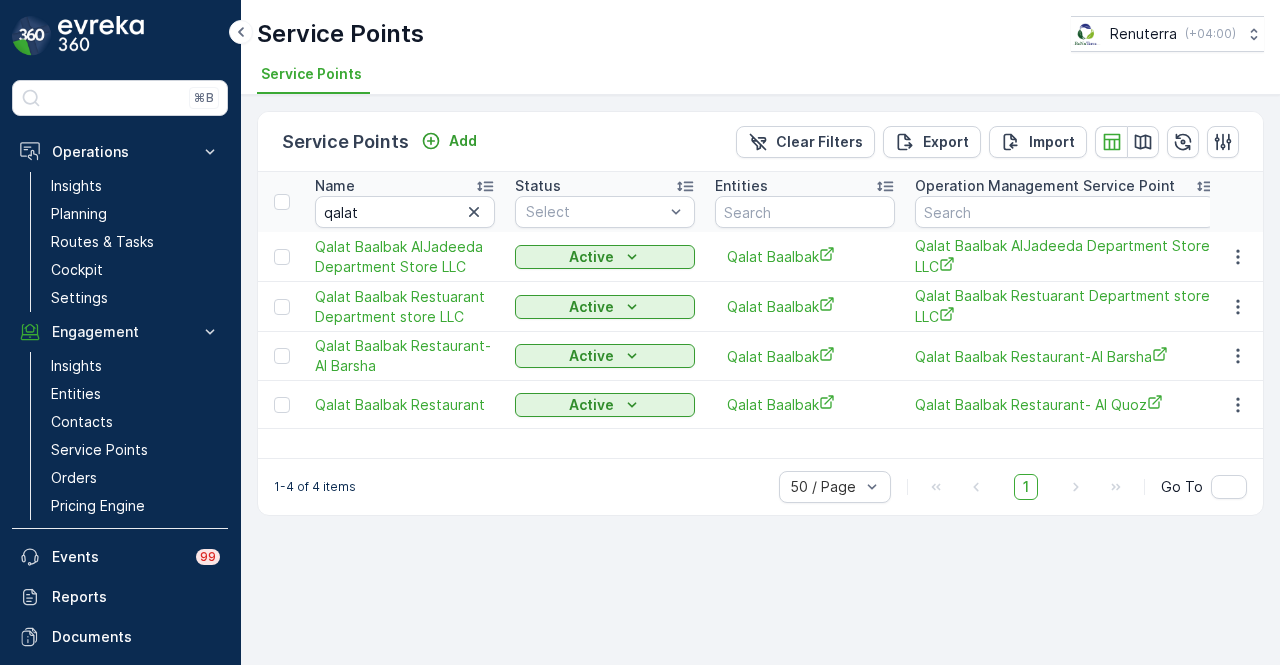 click at bounding box center [1237, 257] 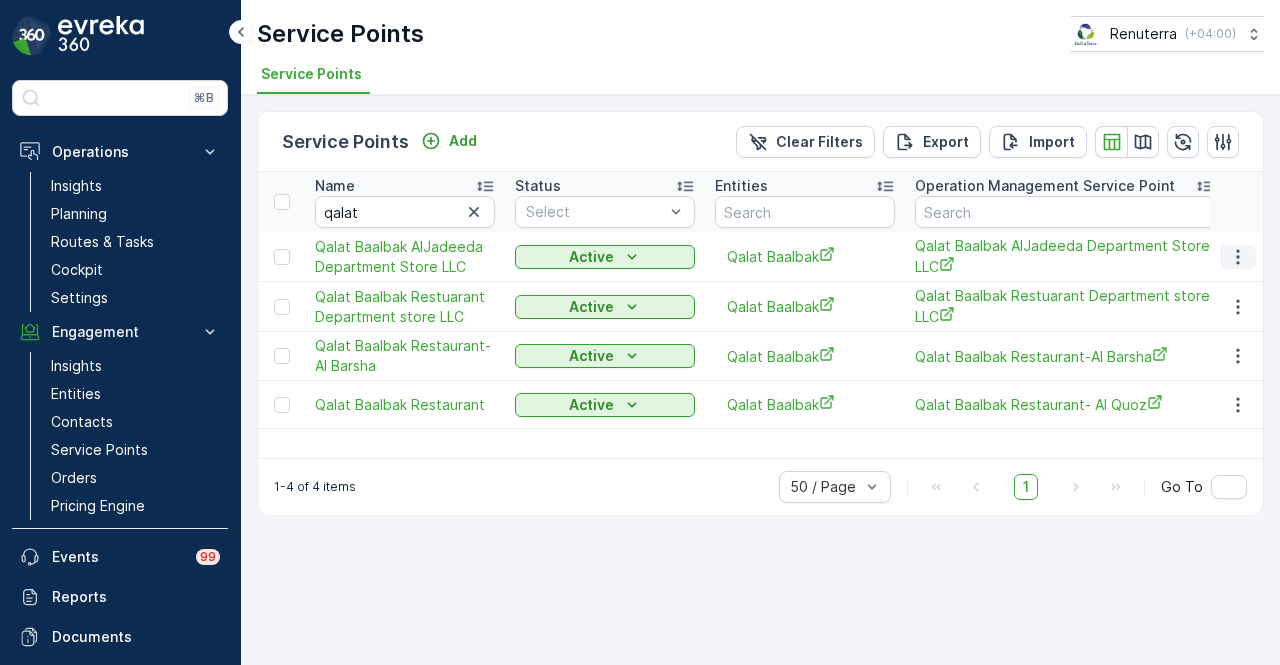 click 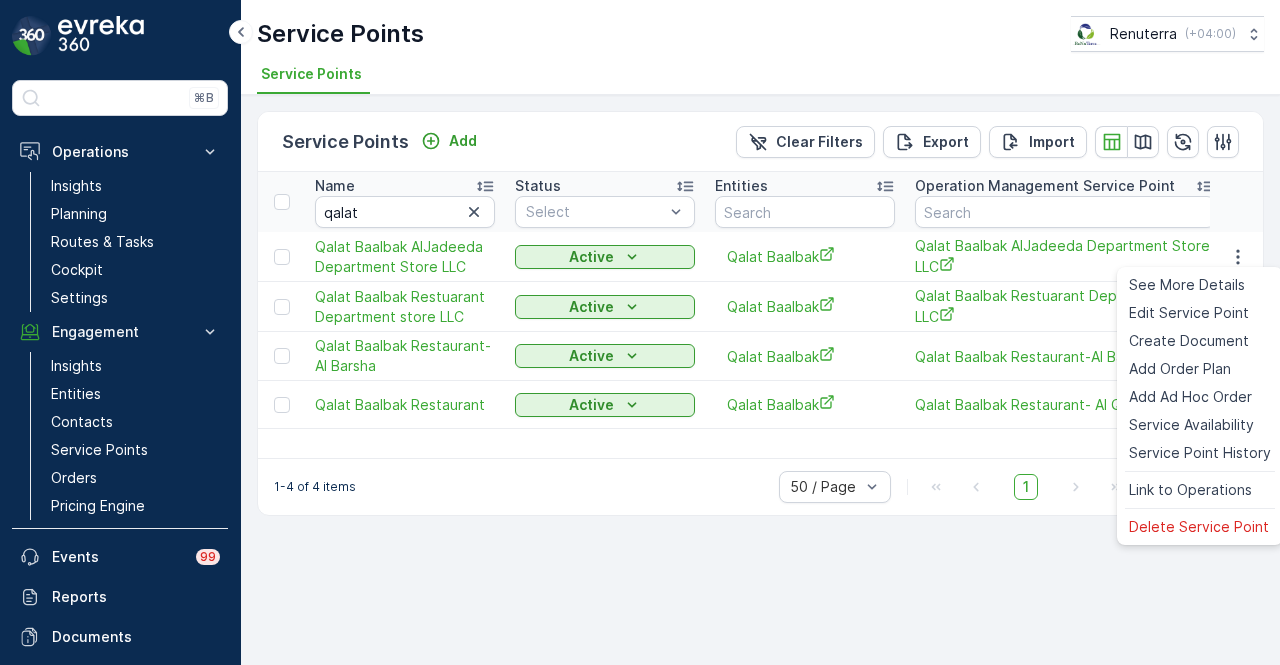 click on "1-4 of 4 items 50 / Page 1 Go To" at bounding box center (760, 486) 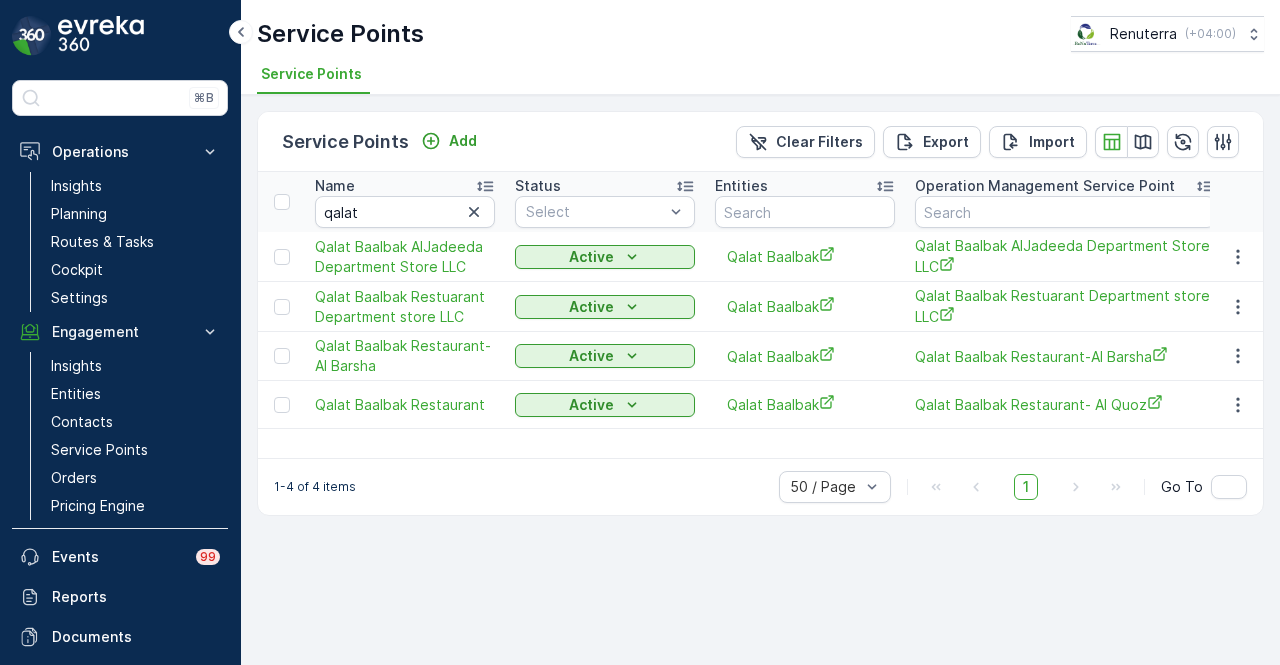 drag, startPoint x: 983, startPoint y: 241, endPoint x: 656, endPoint y: 530, distance: 436.40576 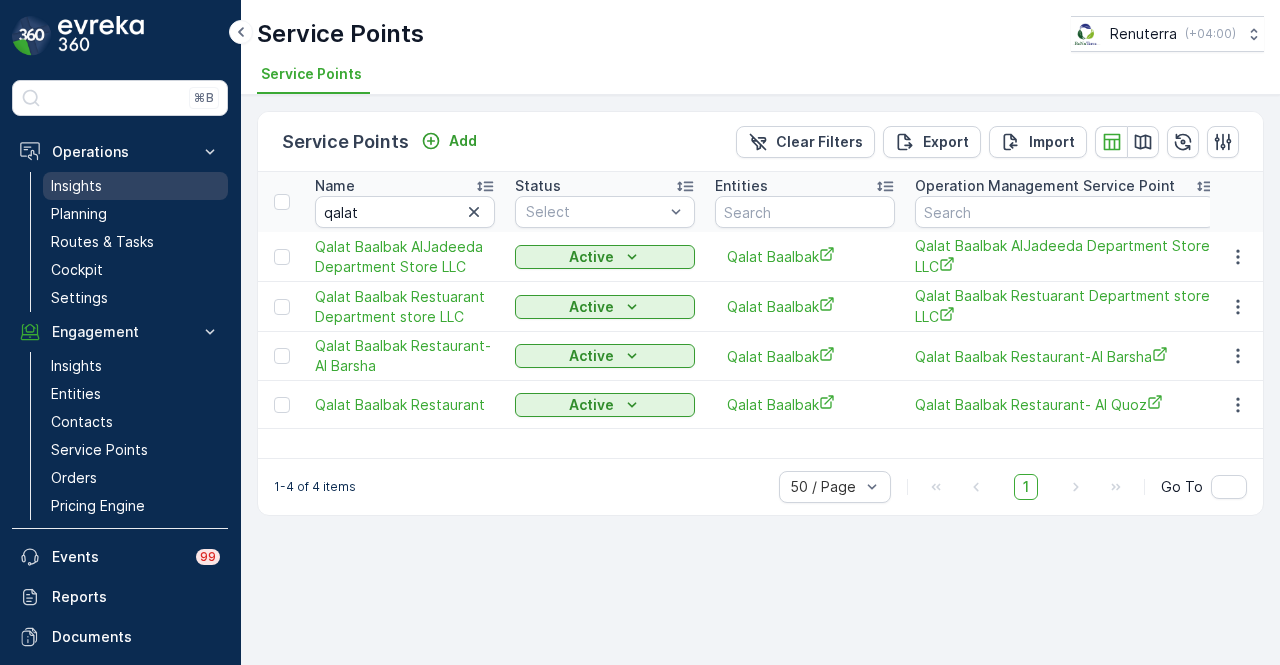 click on "Insights" at bounding box center (135, 186) 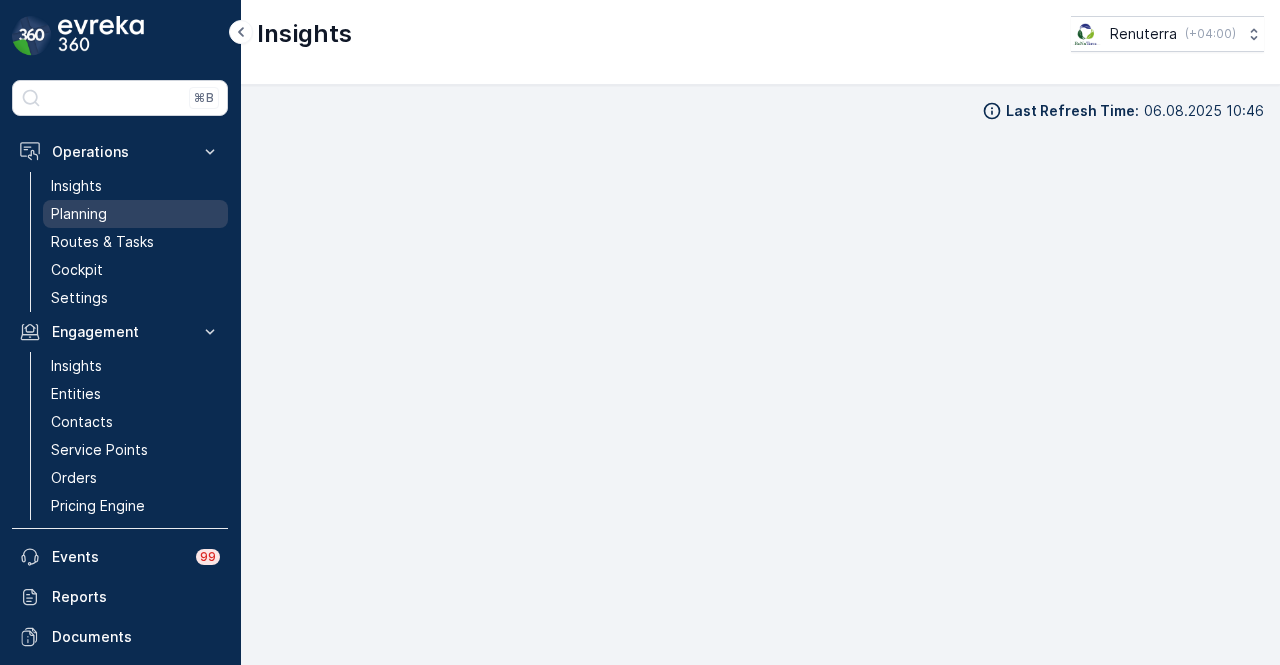 click on "Planning" at bounding box center [135, 214] 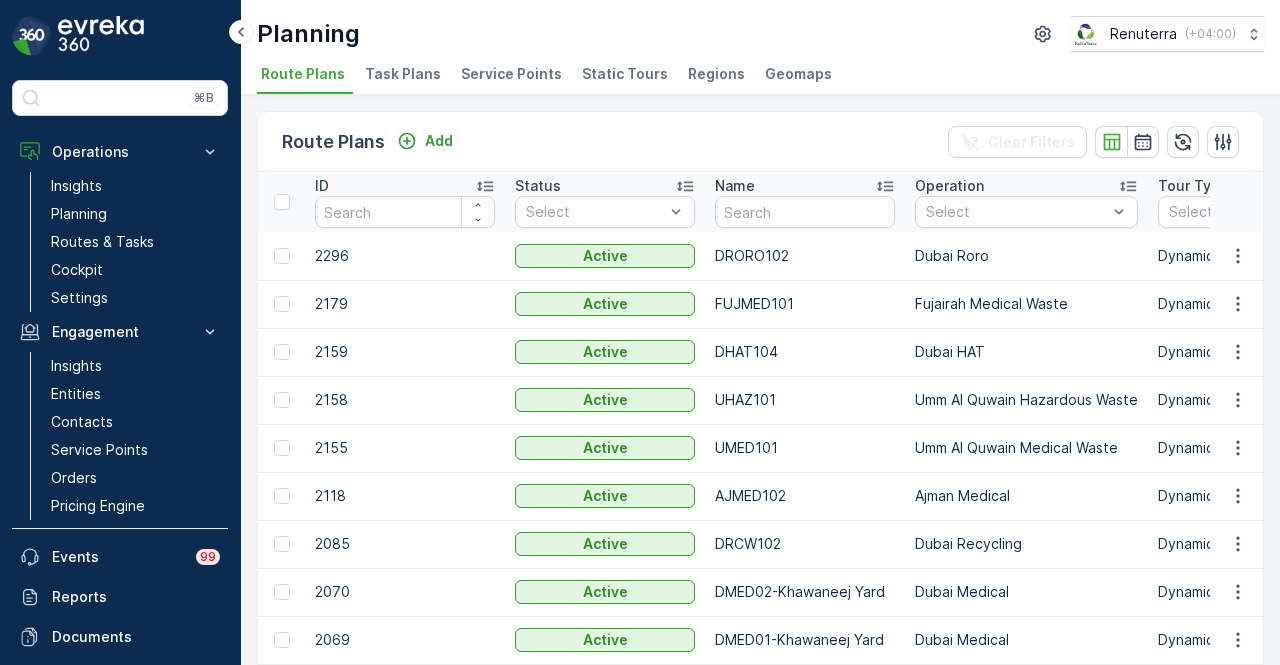 click on "Service Points" at bounding box center [511, 74] 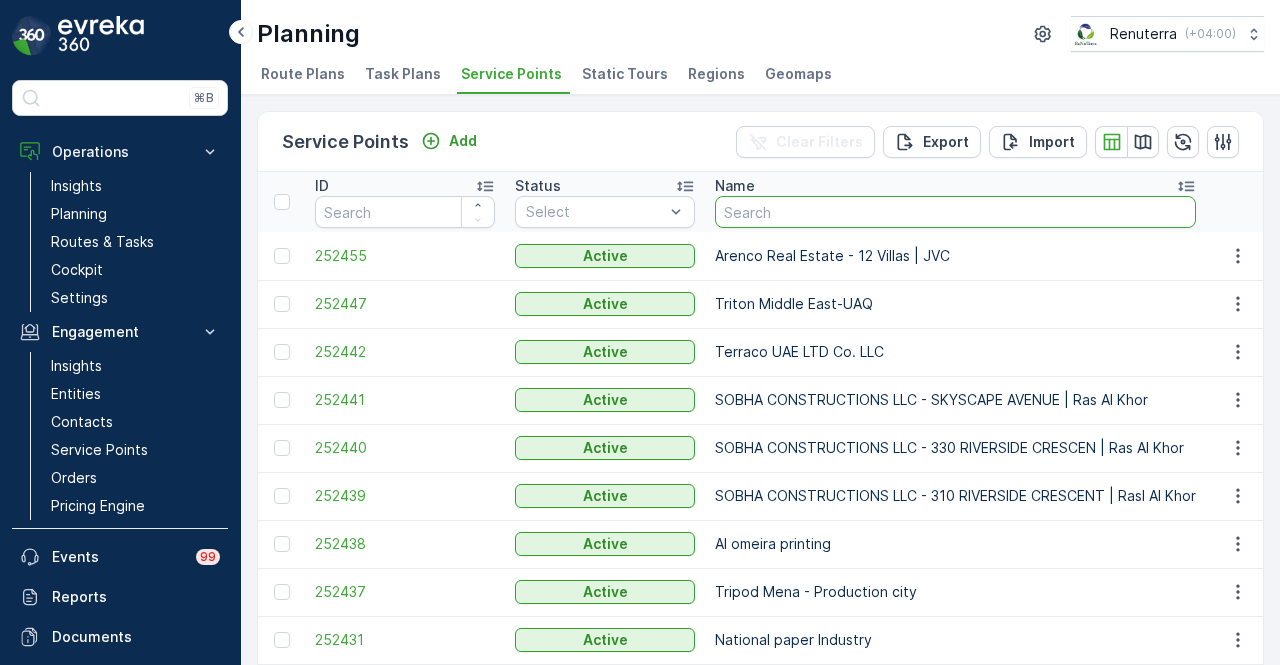 click at bounding box center [955, 212] 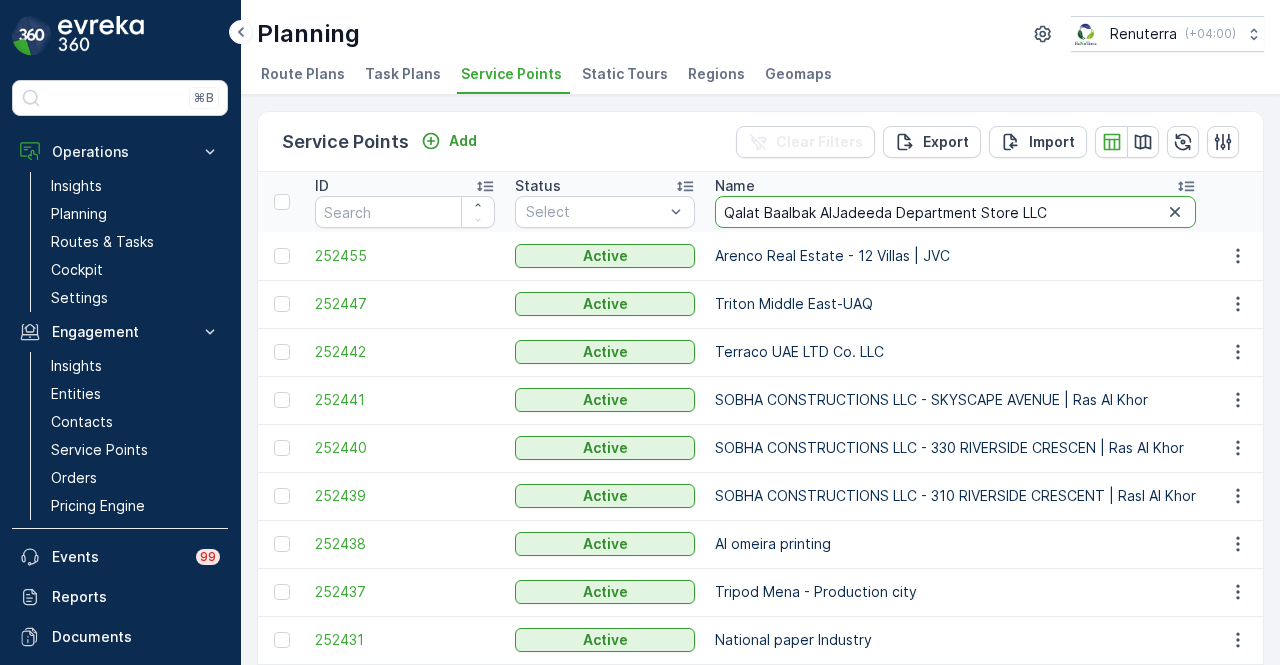 type on "Qalat Baalbak AlJadeeda Department Store LLC" 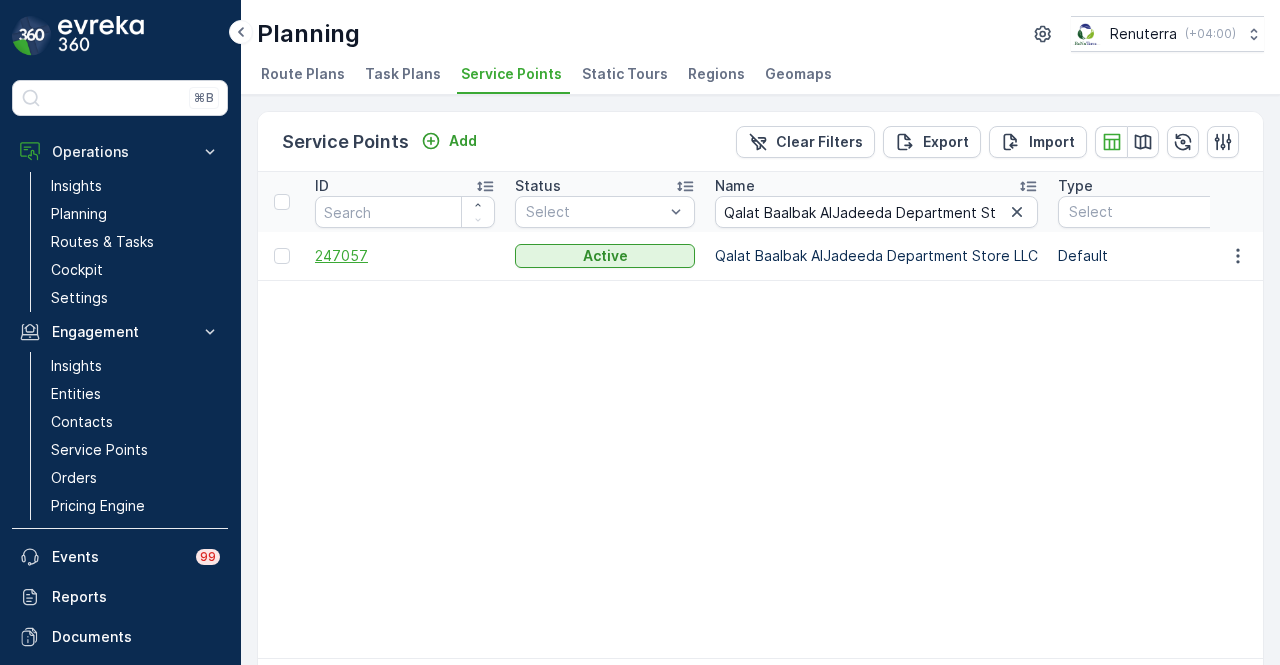 click on "247057" at bounding box center (405, 256) 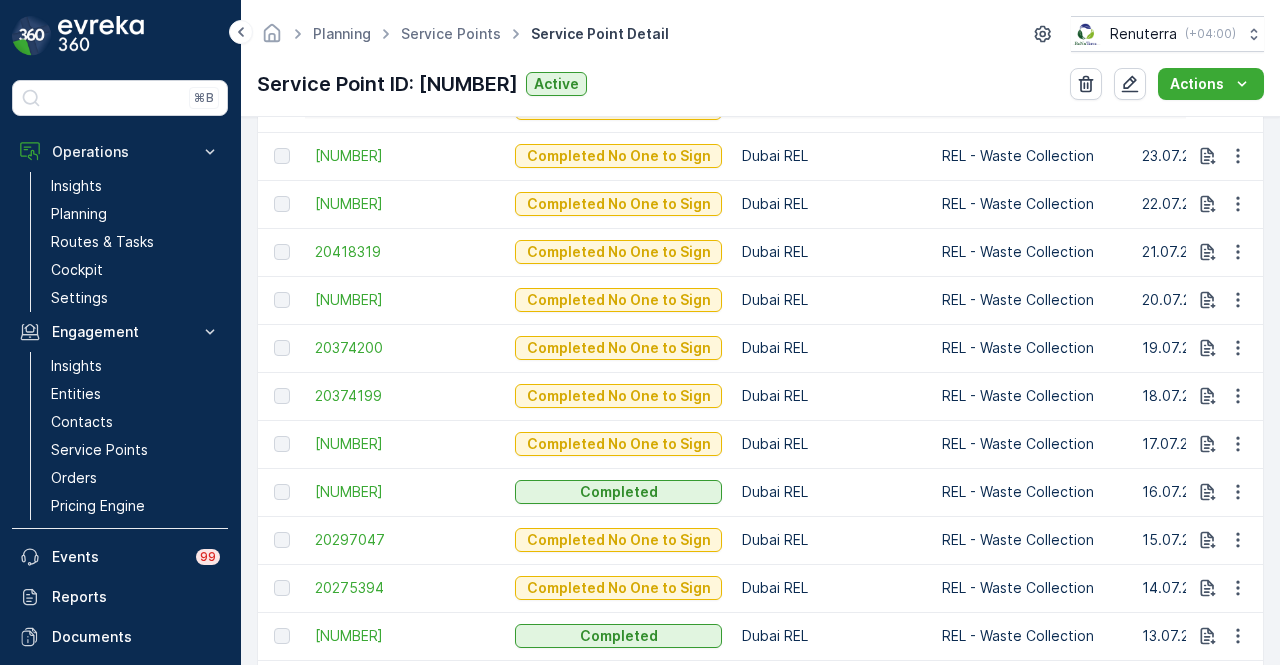 scroll, scrollTop: 1700, scrollLeft: 0, axis: vertical 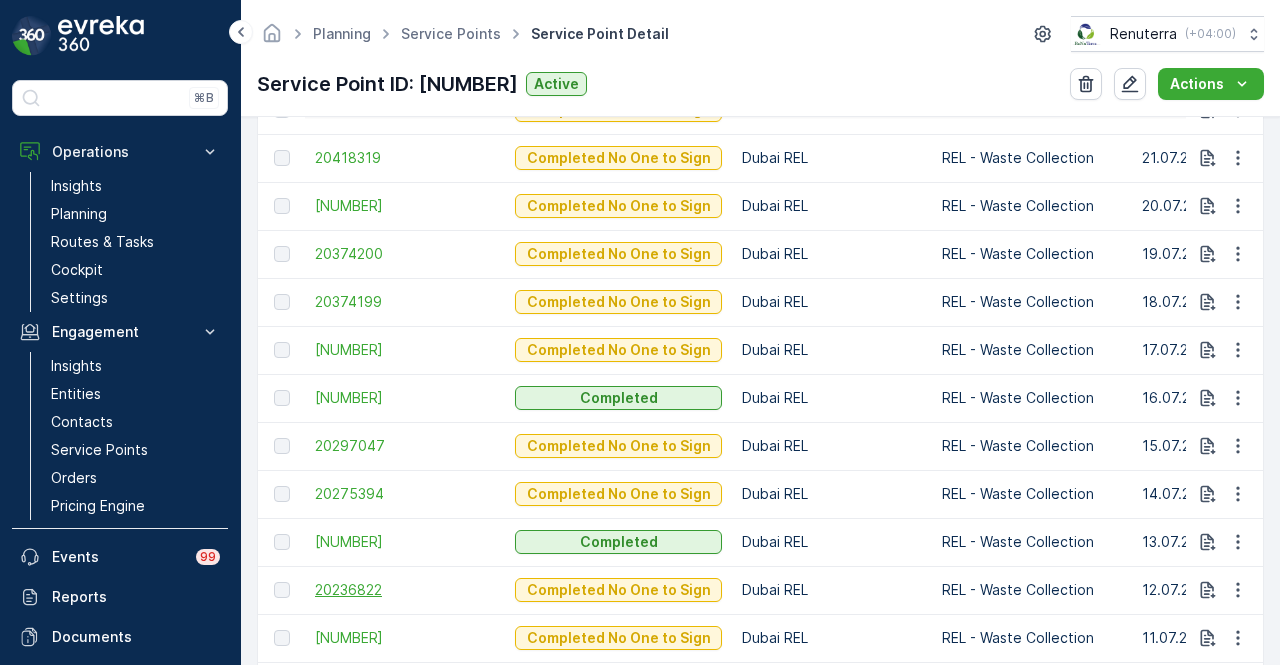 click on "20236822" at bounding box center [405, 590] 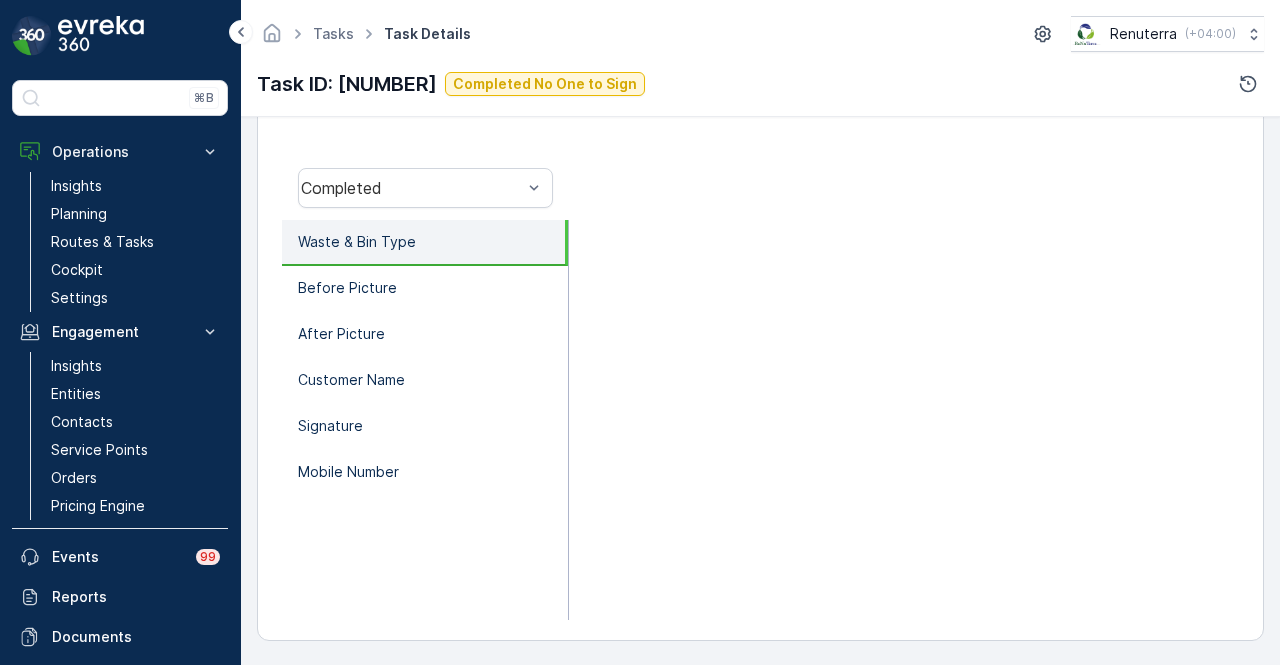 scroll, scrollTop: 0, scrollLeft: 0, axis: both 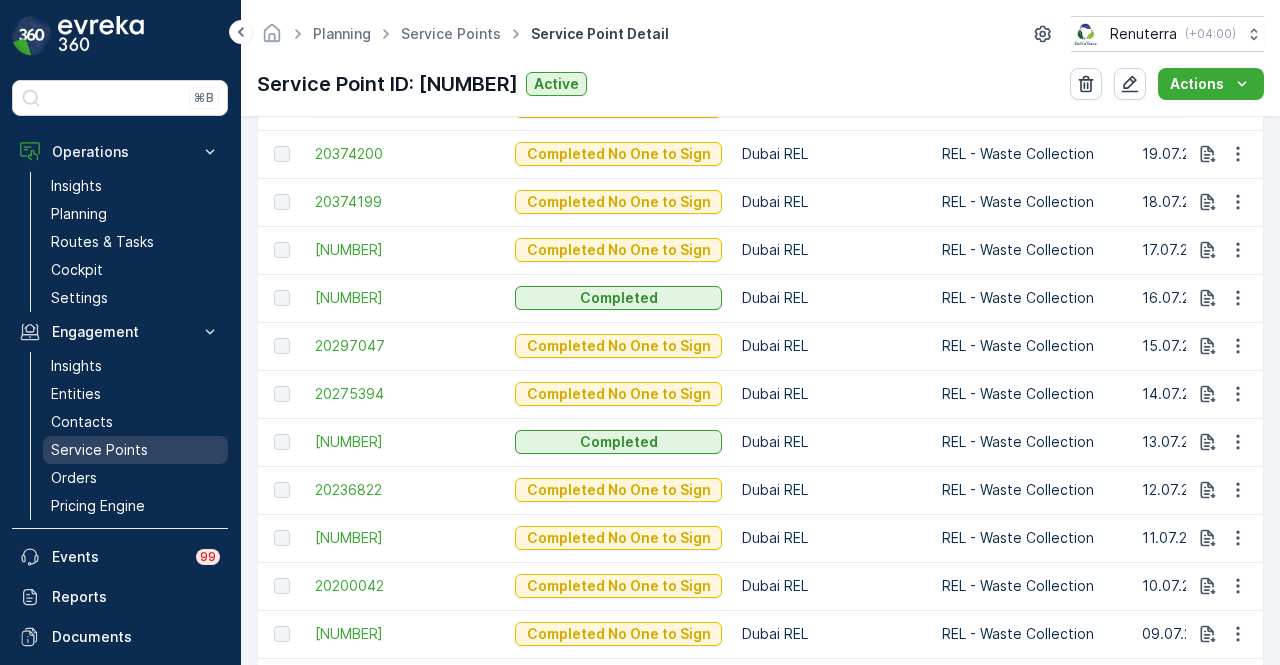 click on "Service Points" at bounding box center (135, 450) 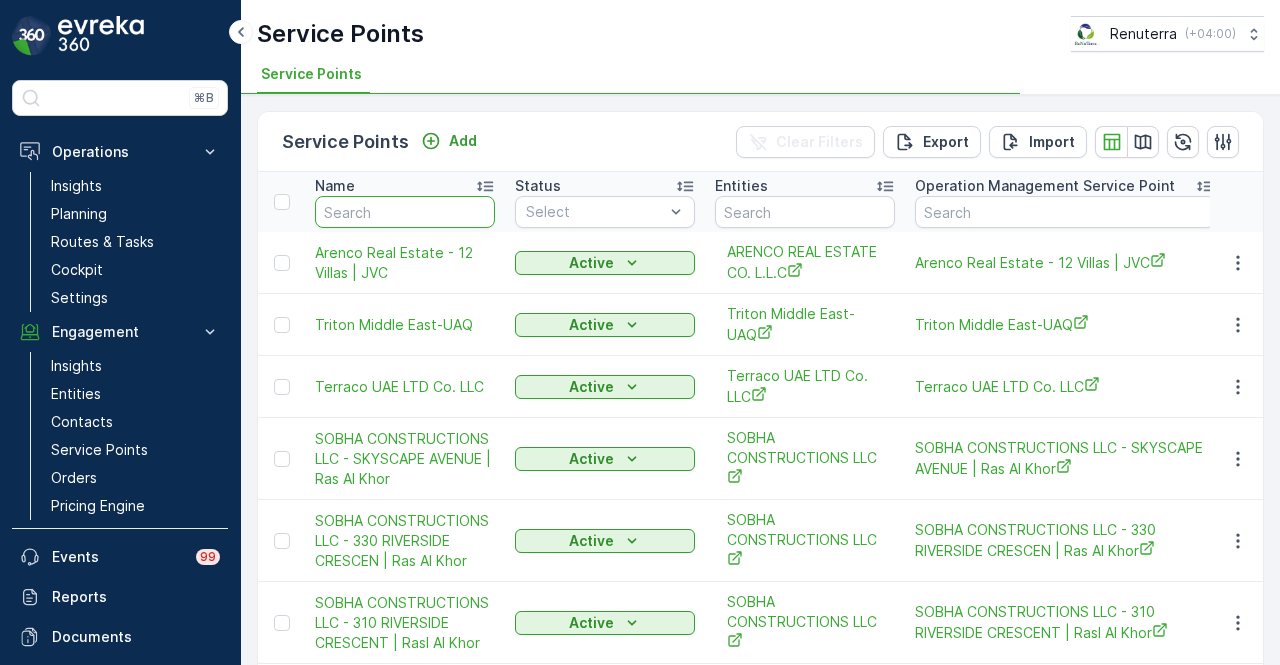 click at bounding box center (405, 212) 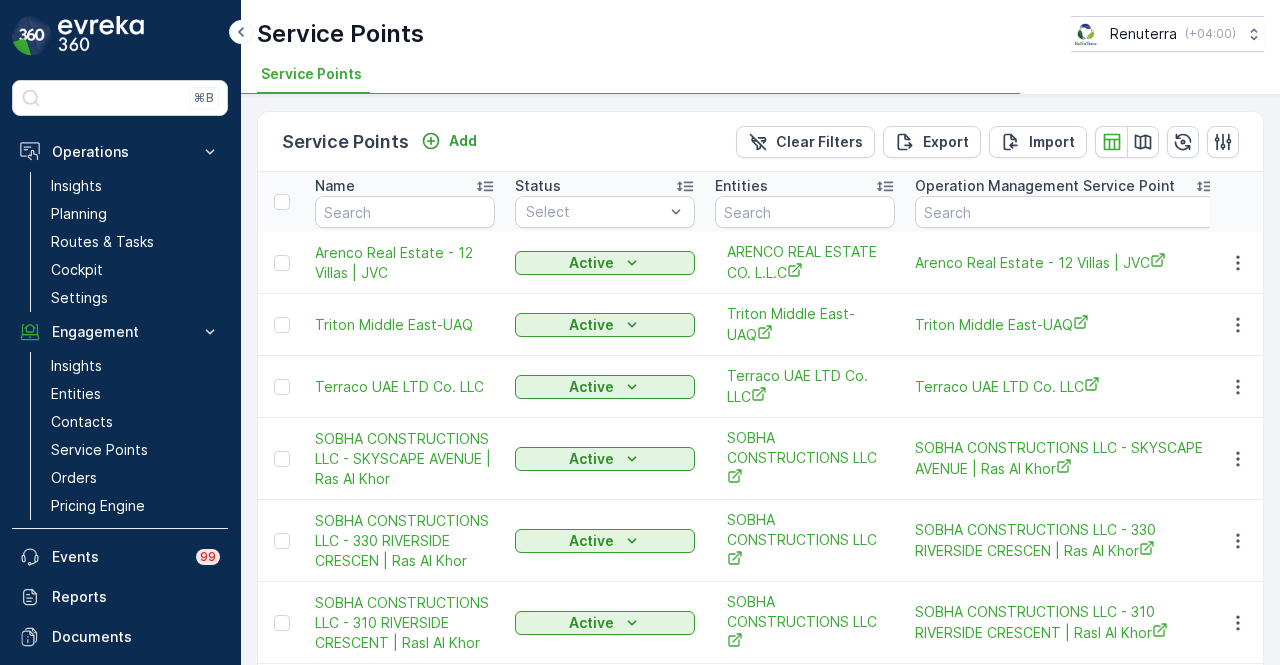 type on "q" 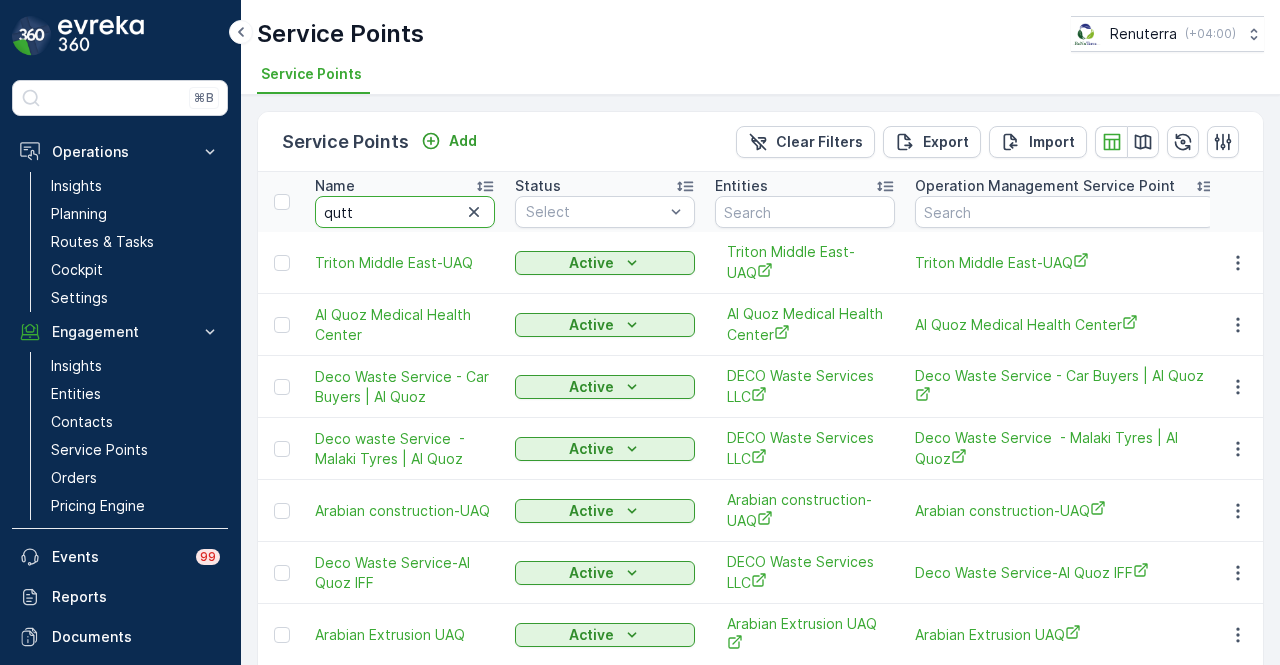 type on "qutta" 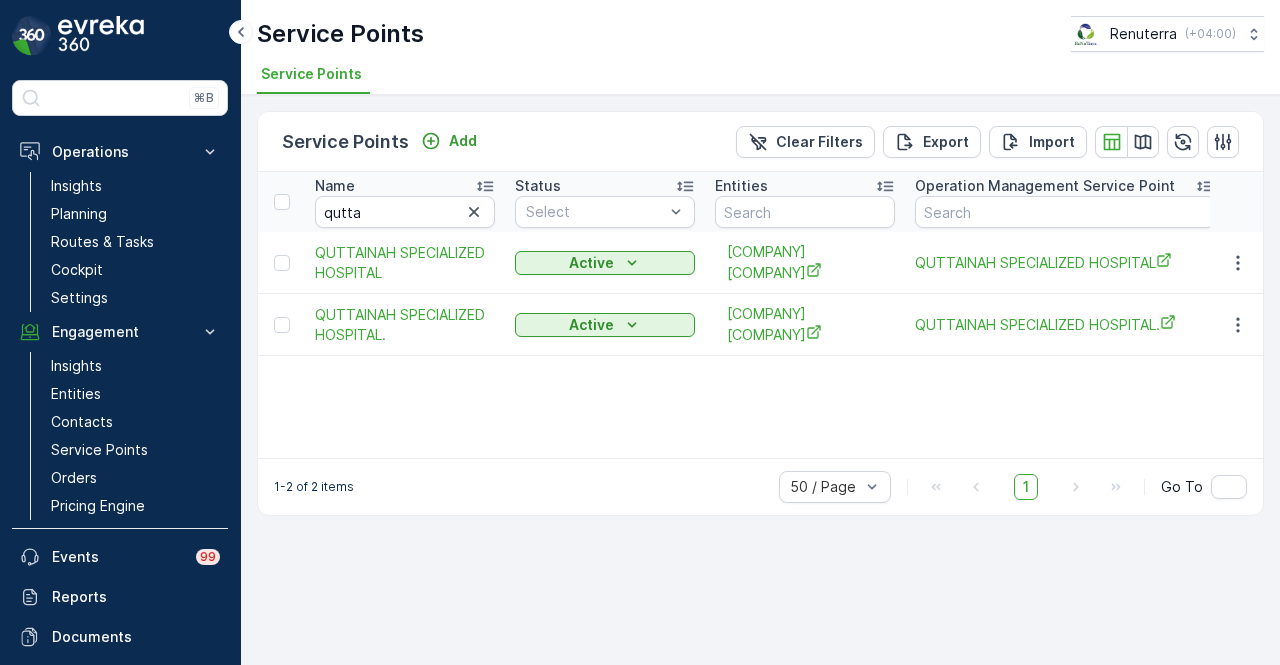 click on "Name qutta Status Select Entities Operation Management Service Point Address Order Settings Select Dynamics SP ID Trade License Number VAT Number Creation Time - Last Update Time - QUTTAINAH SPECIALIZED HOSPITAL Active Quttainah Specialized Hospital QUTTAINAH SPECIALIZED HOSPITAL All Types Selected - - - 19.09.2024 10:26 19.09.2024 10:26 QUTTAINAH SPECIALIZED HOSPITAL. Active Quttainah Specialized Hospital QUTTAINAH SPECIALIZED HOSPITAL. All Types Selected - - - 19.09.2024 10:25 19.09.2024 10:25" at bounding box center [760, 315] 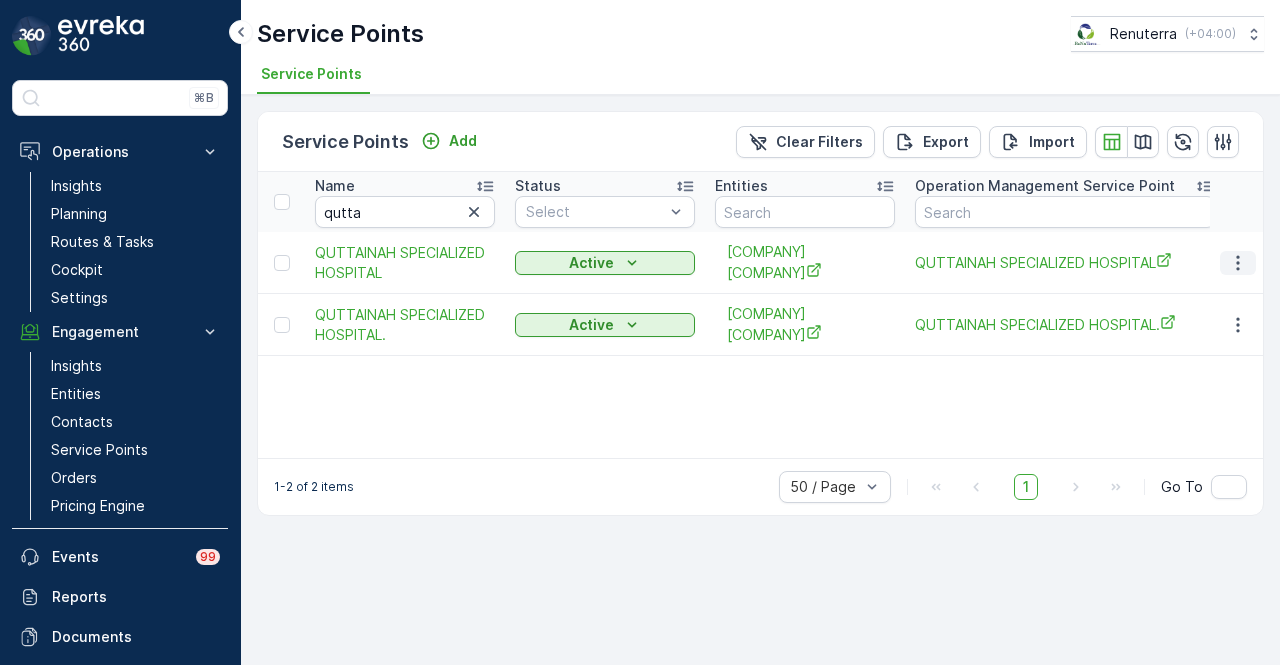 click 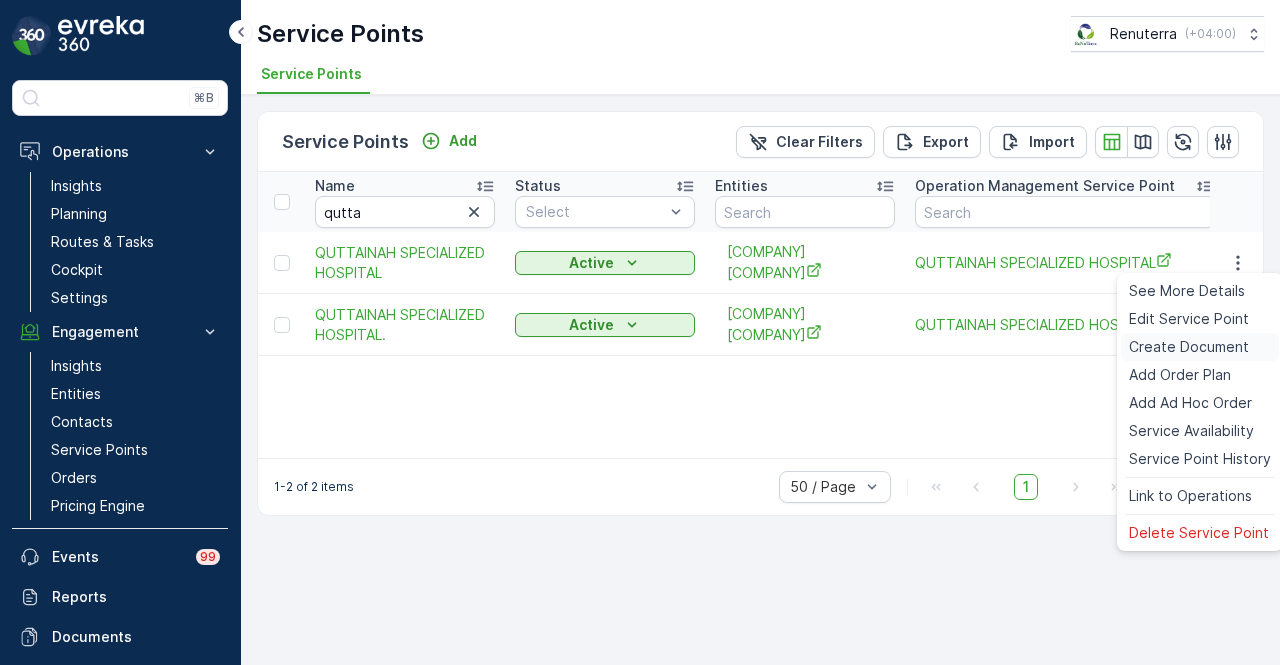 click on "Create Document" at bounding box center (1189, 347) 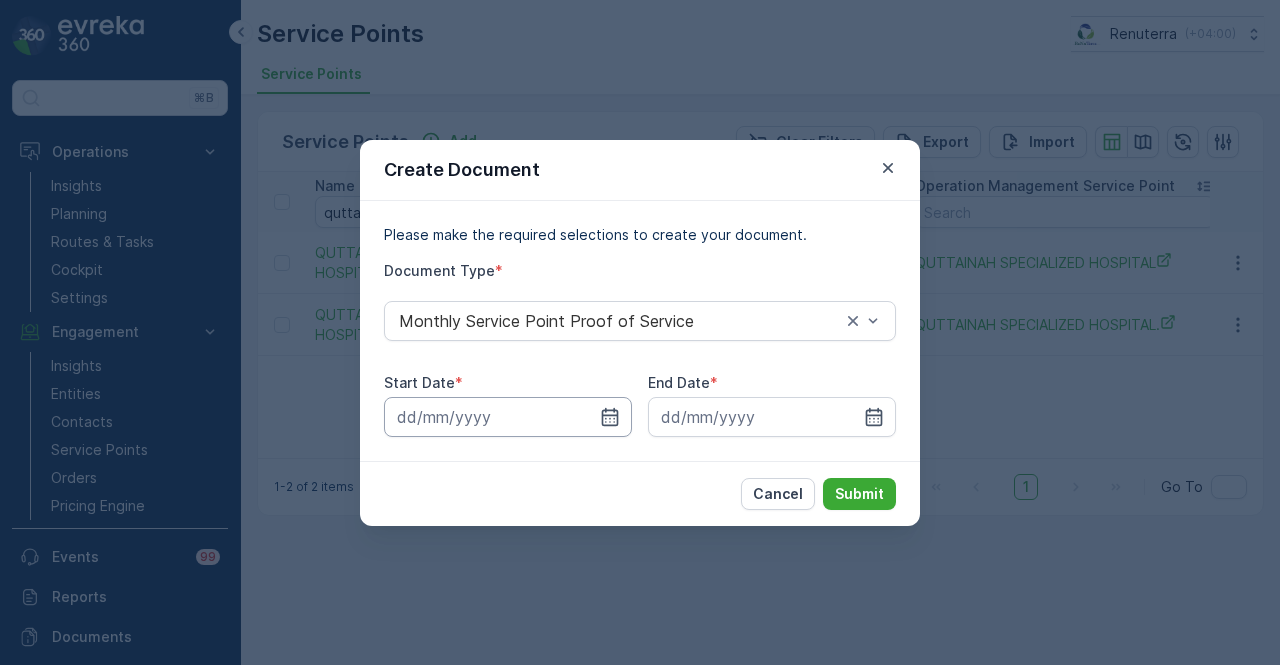 click at bounding box center [508, 417] 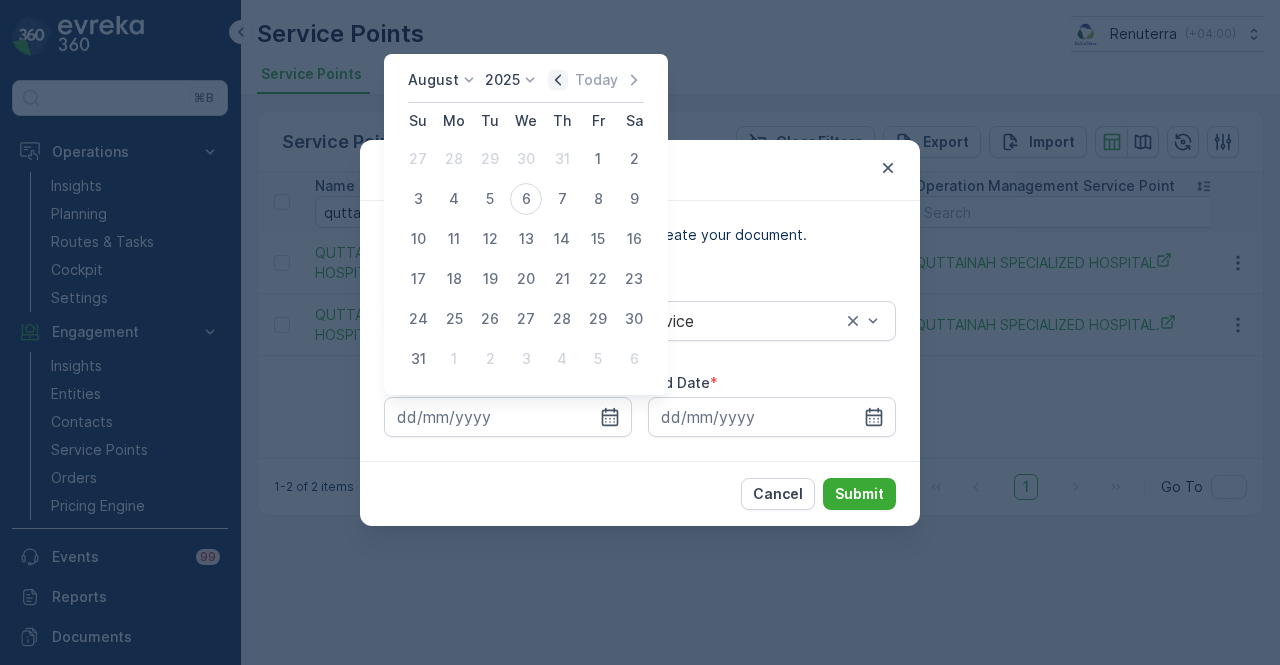 click 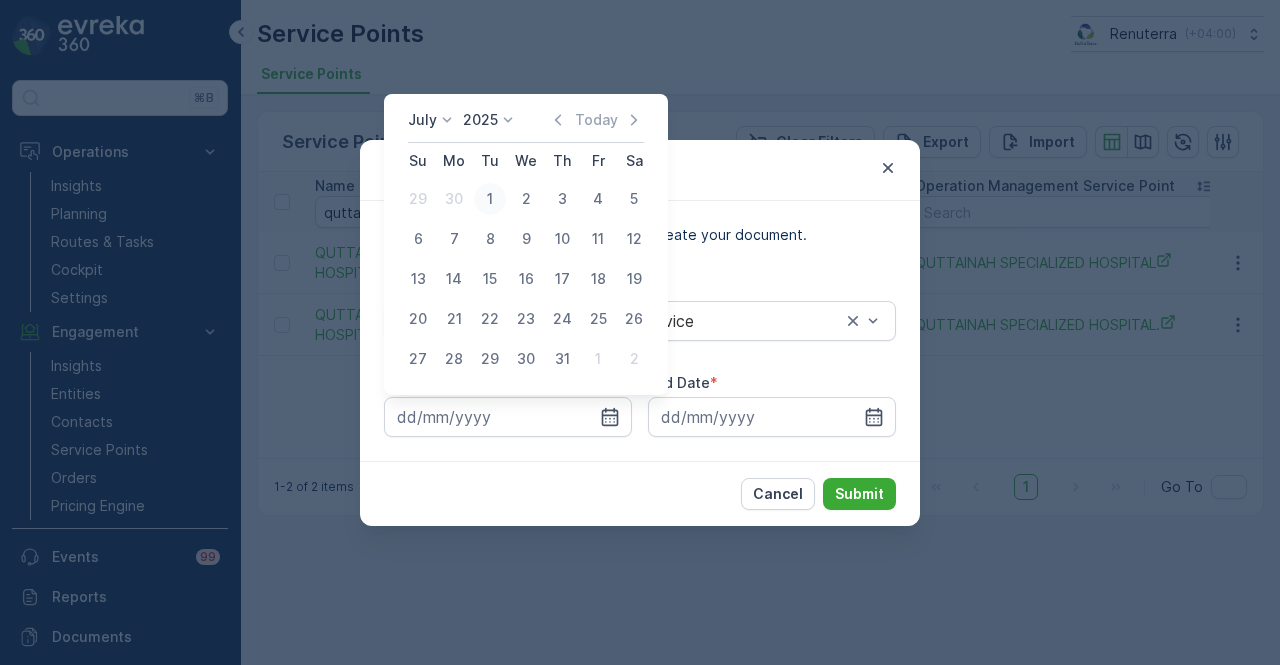 click on "1" at bounding box center [490, 199] 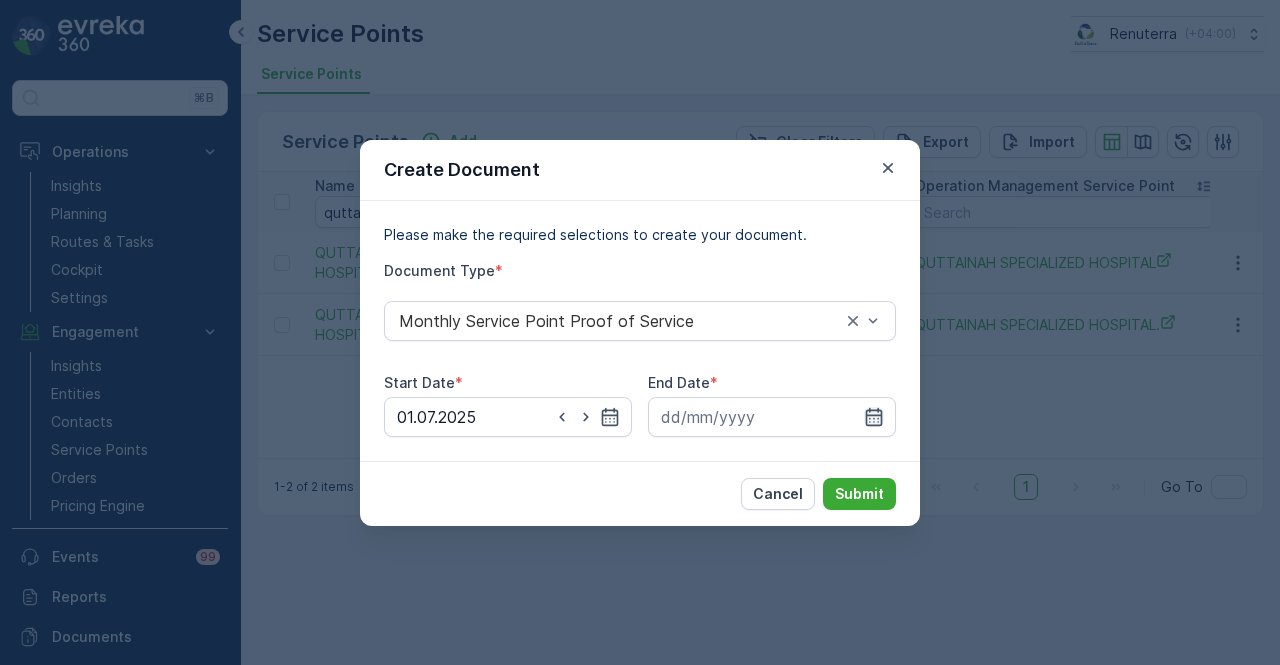 click 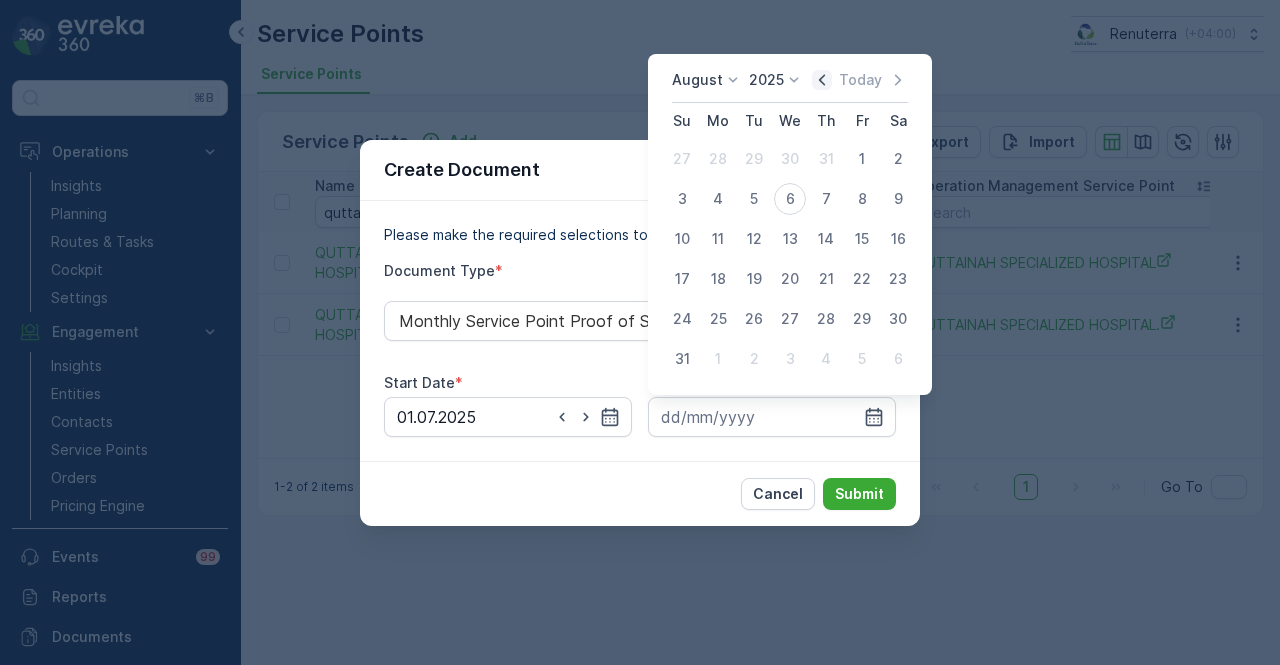 click 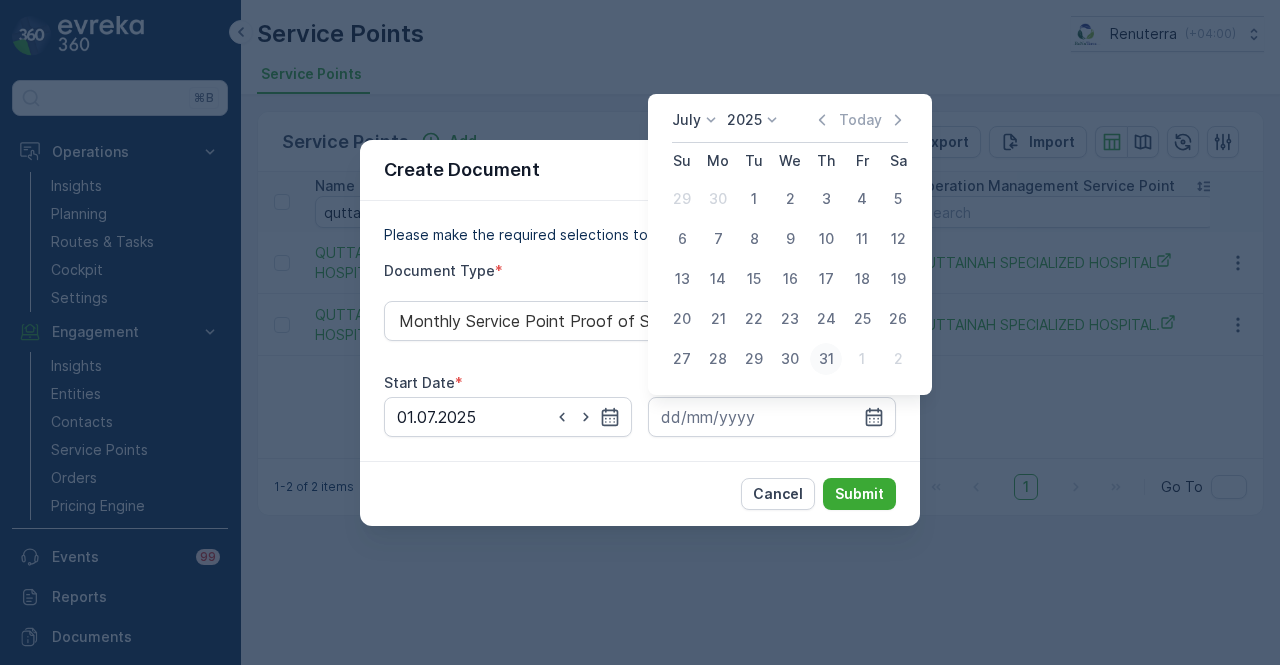 click on "31" at bounding box center (826, 359) 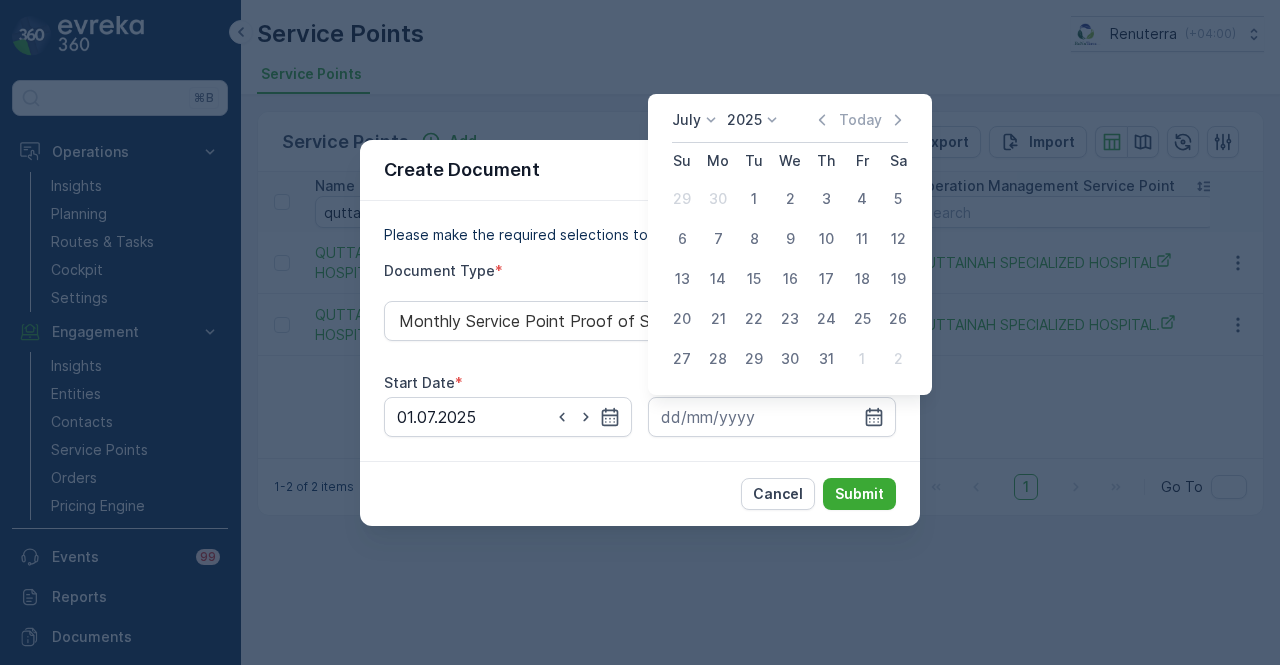 type on "31.07.2025" 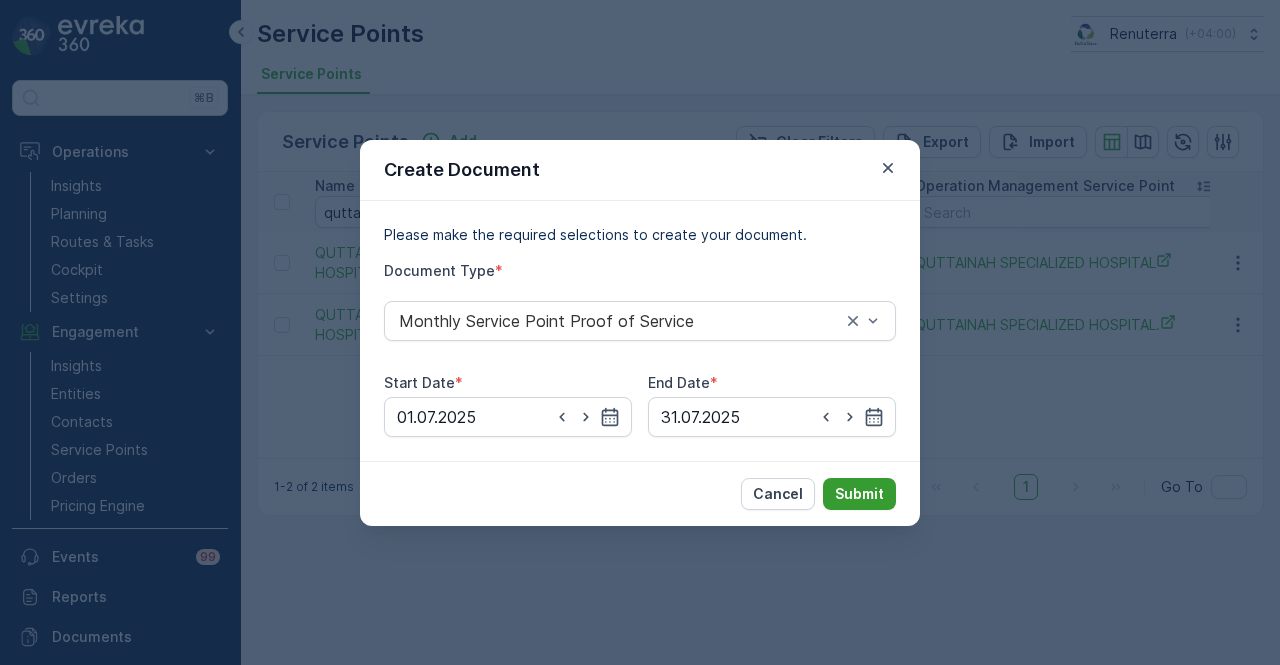 click on "Submit" at bounding box center (859, 494) 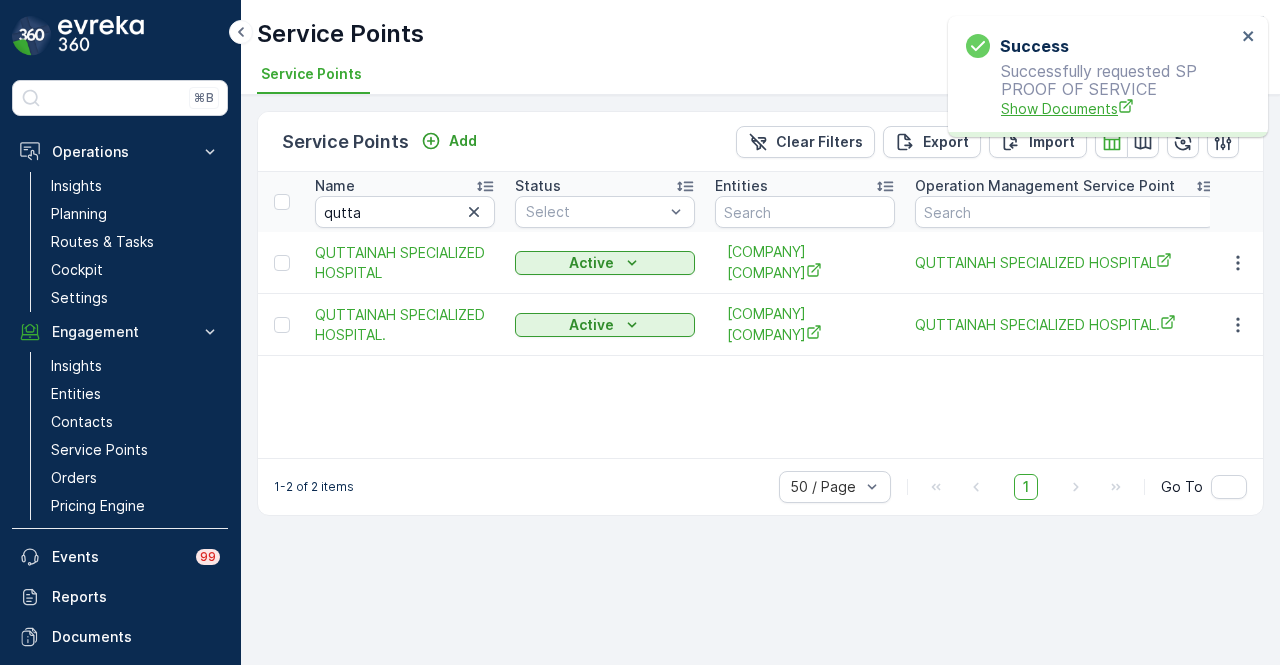 click on "Show Documents" at bounding box center [1118, 108] 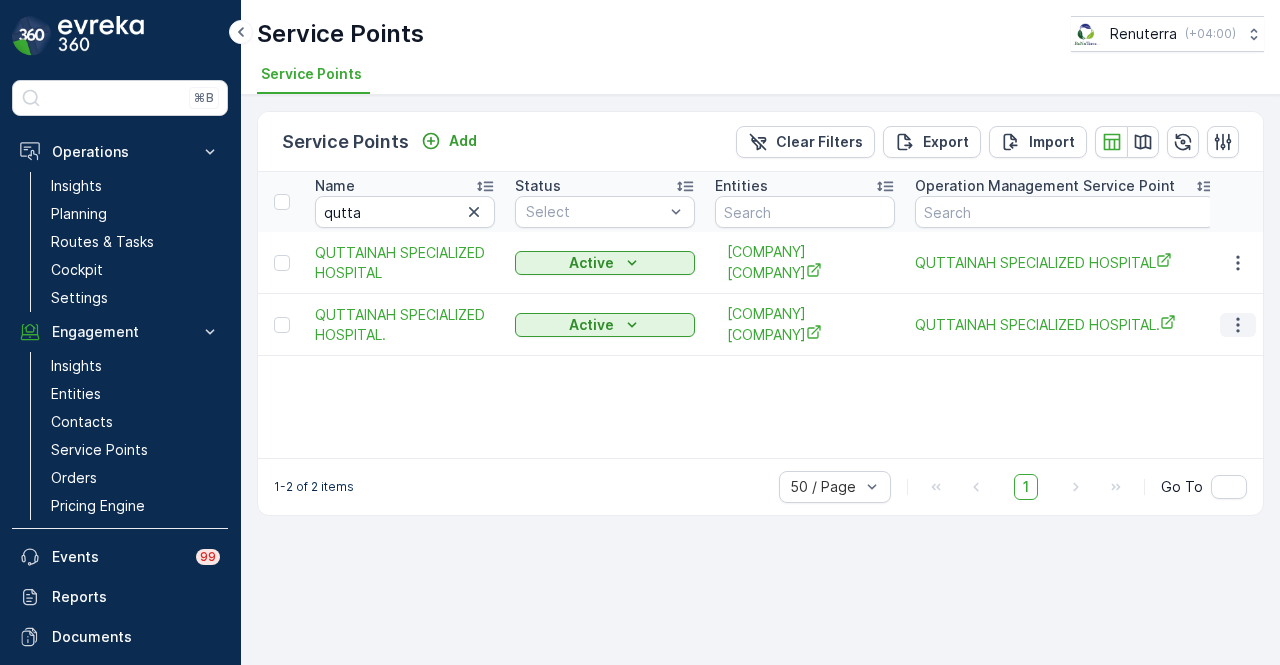 click 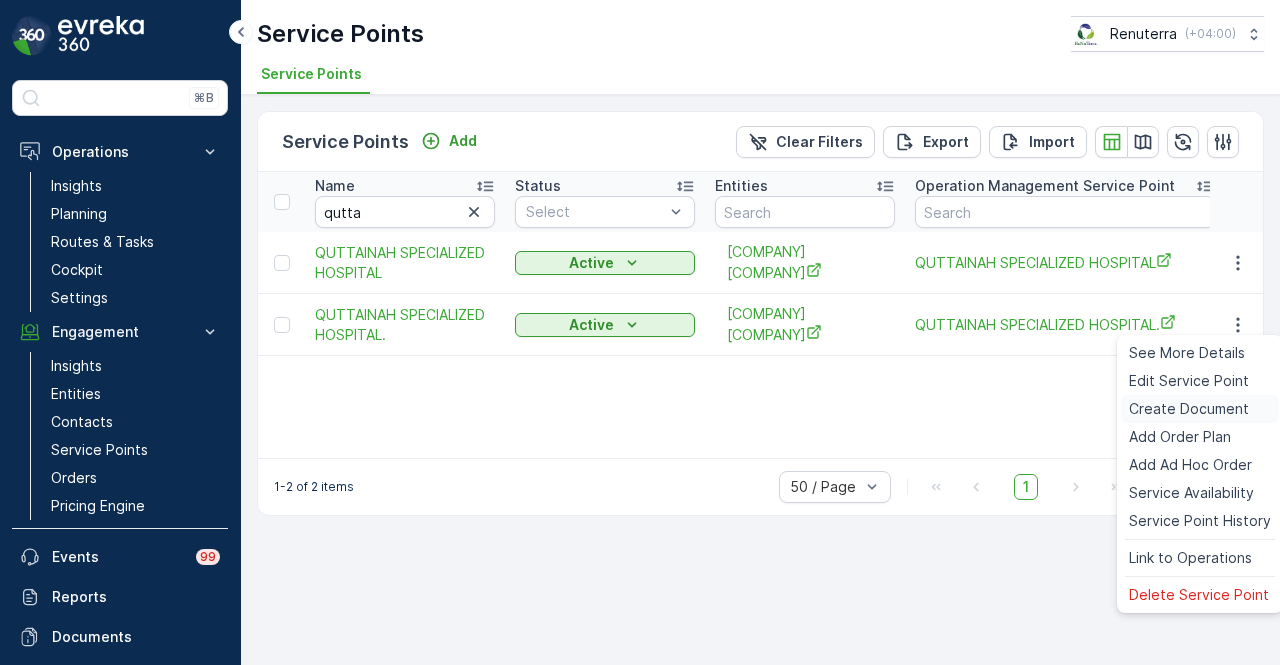 click on "Create Document" at bounding box center (1189, 409) 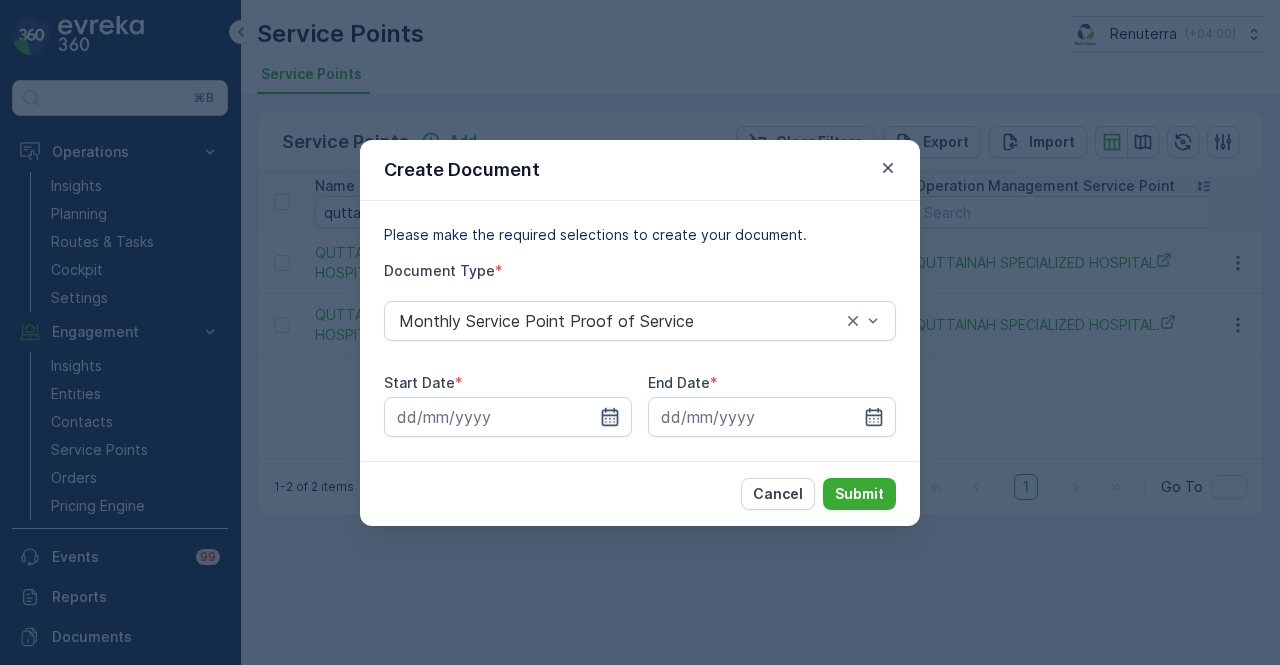 click 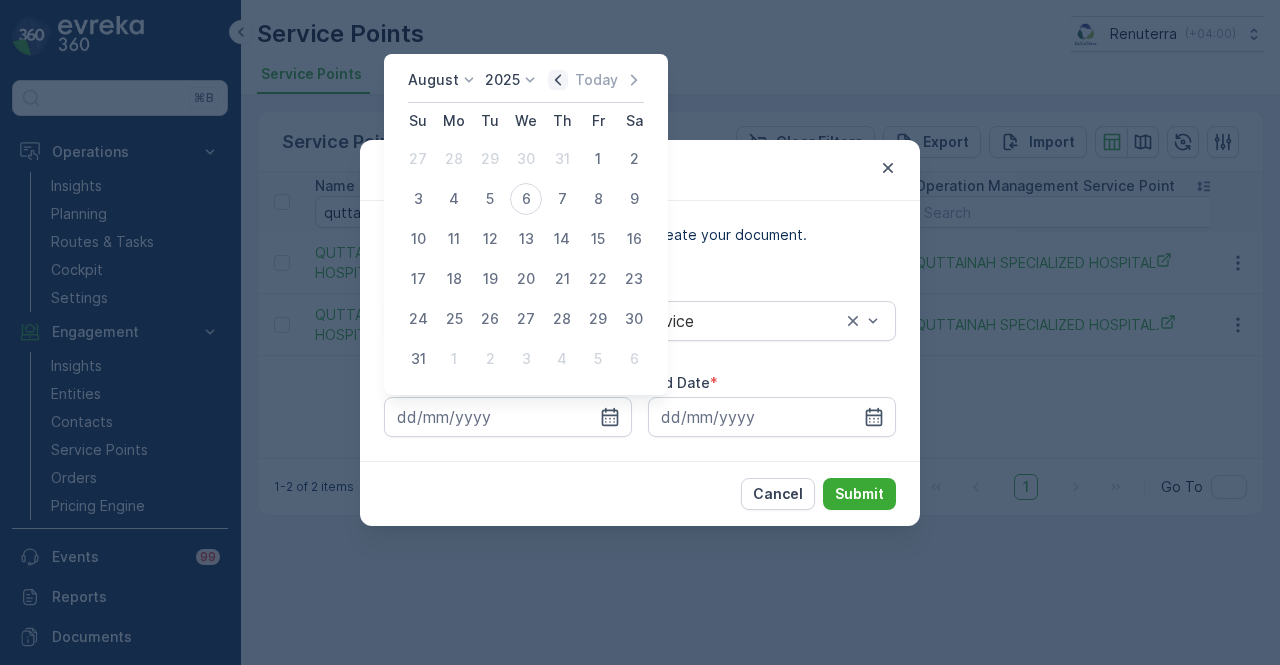 click 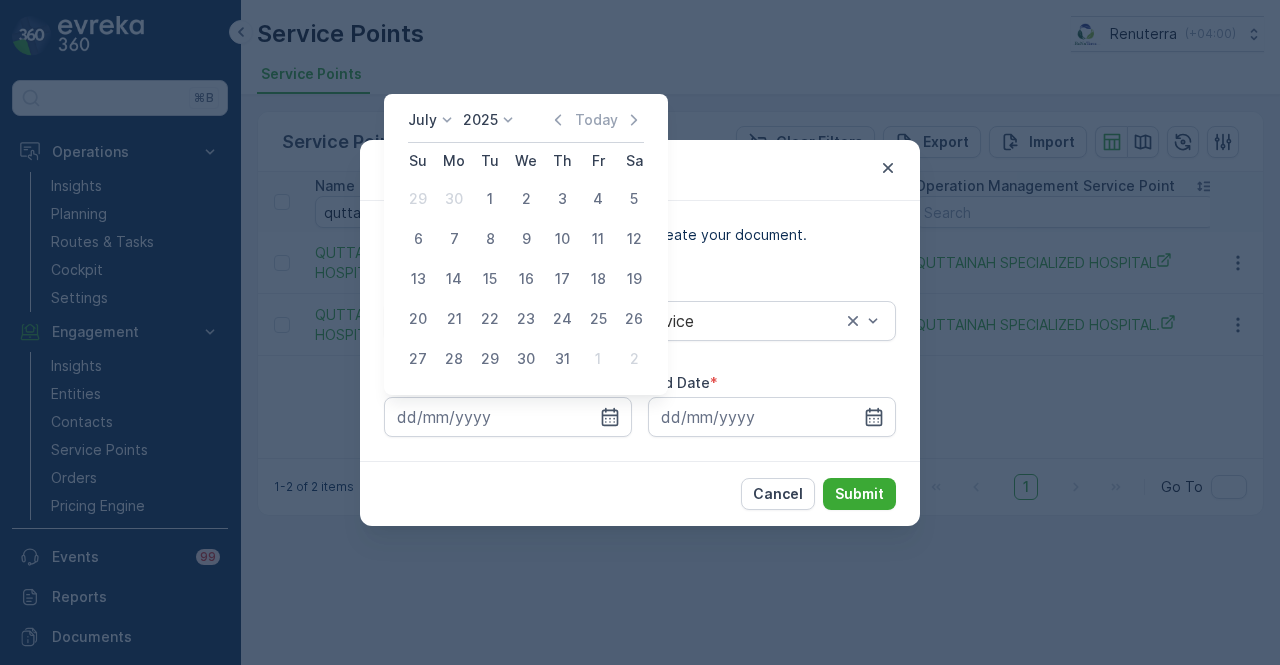 click on "1" at bounding box center [490, 199] 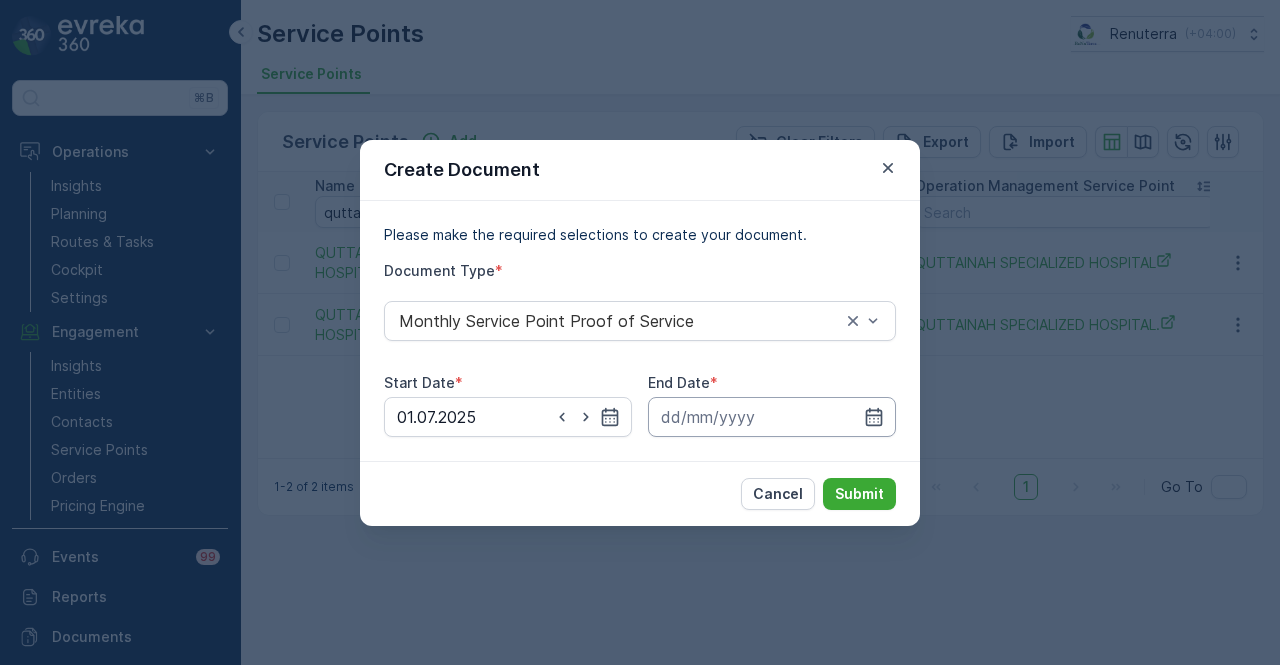 click at bounding box center [772, 417] 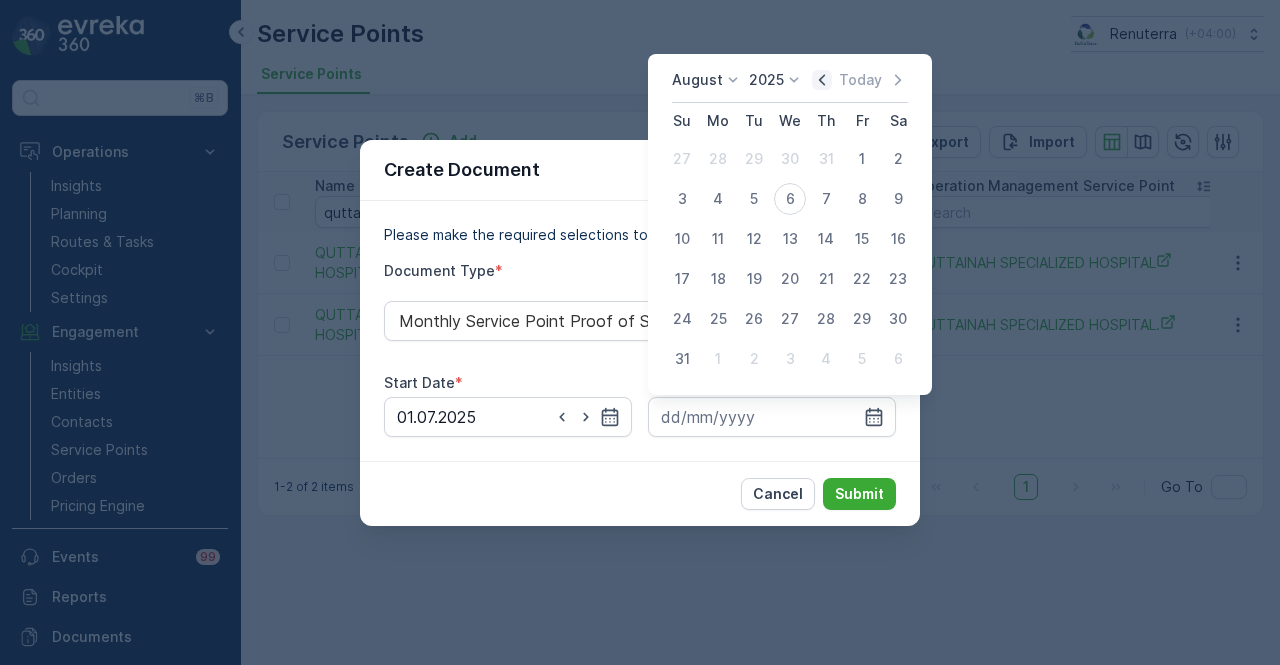 click 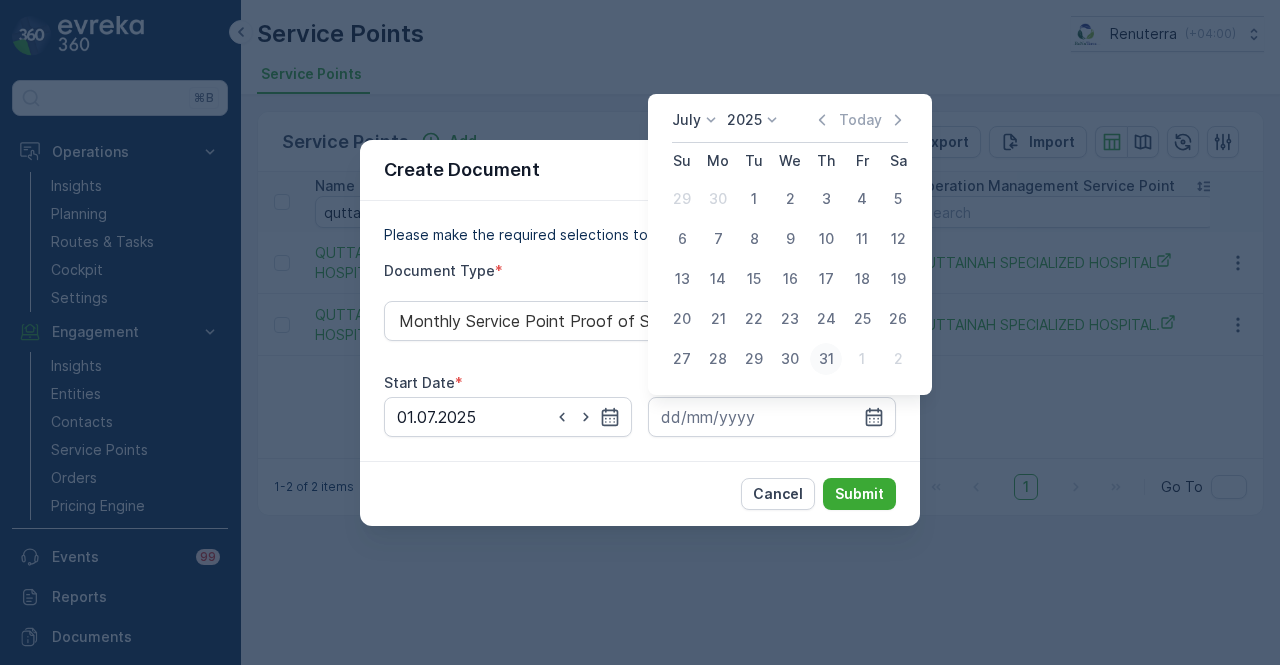click on "31" at bounding box center (826, 359) 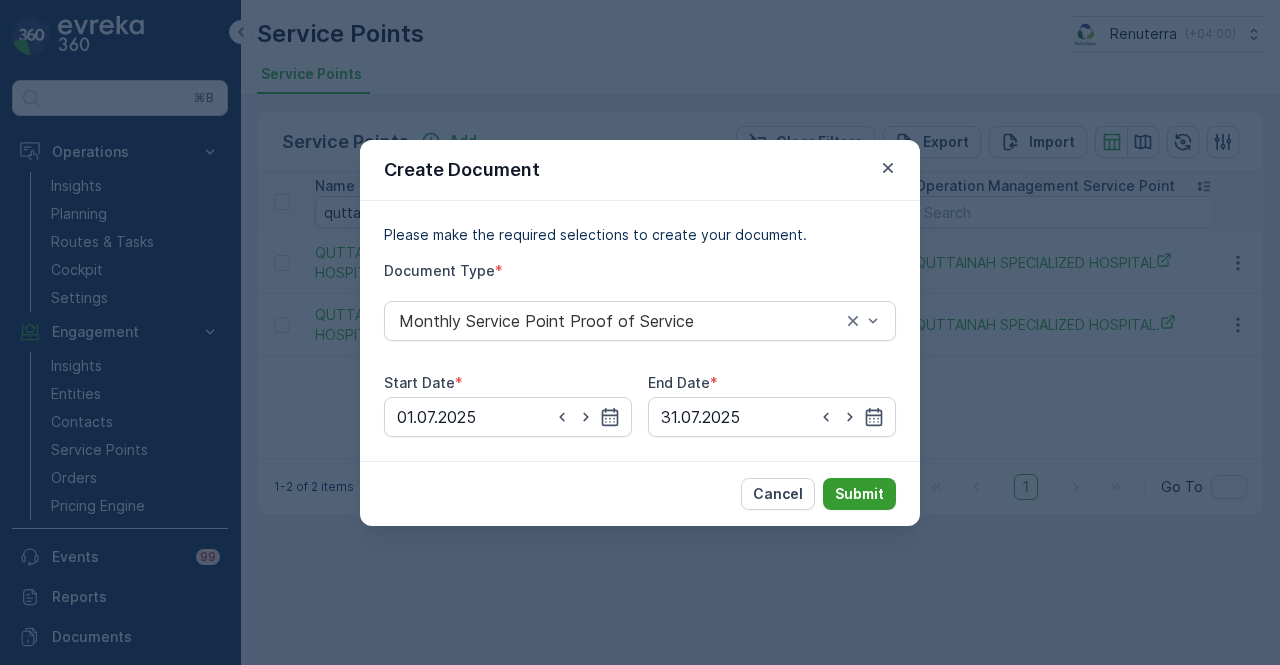 click on "Submit" at bounding box center [859, 494] 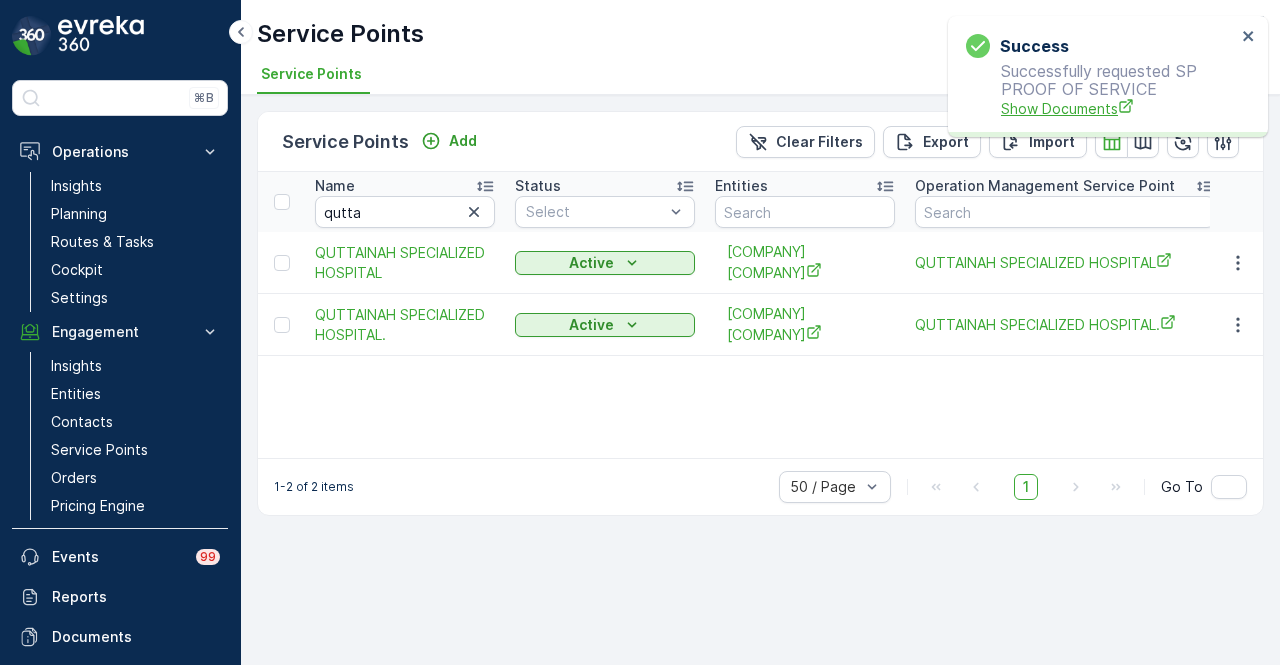 click on "Show Documents" at bounding box center [1118, 108] 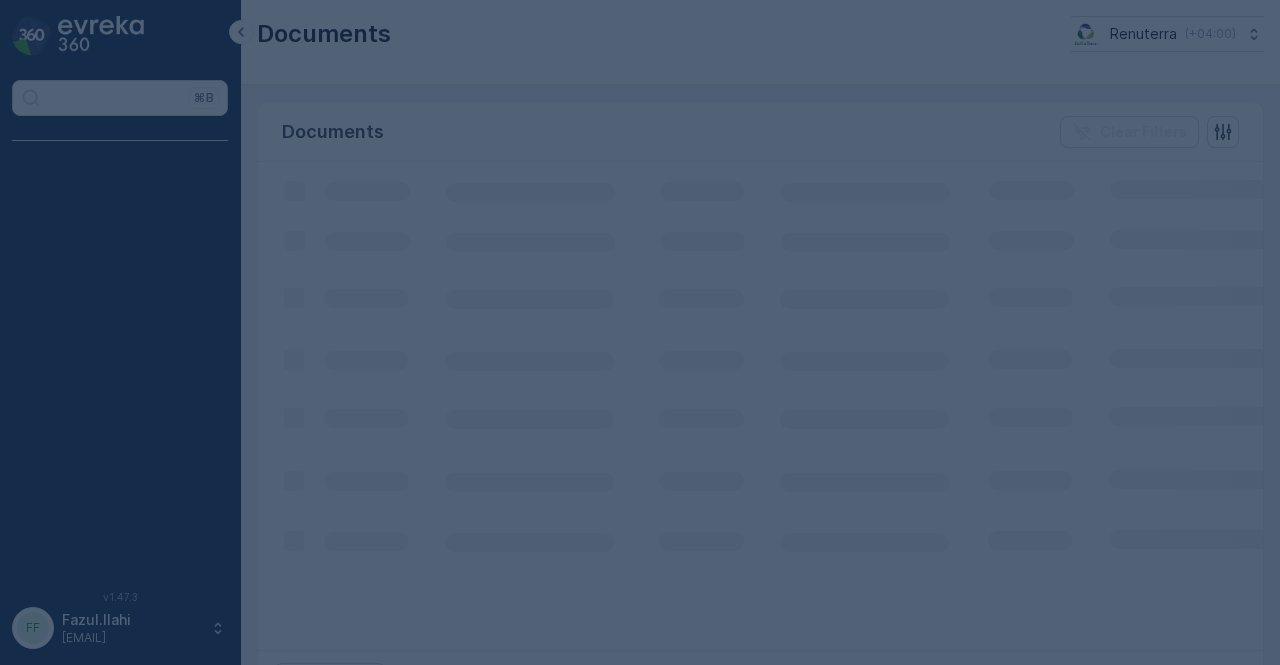 scroll, scrollTop: 0, scrollLeft: 0, axis: both 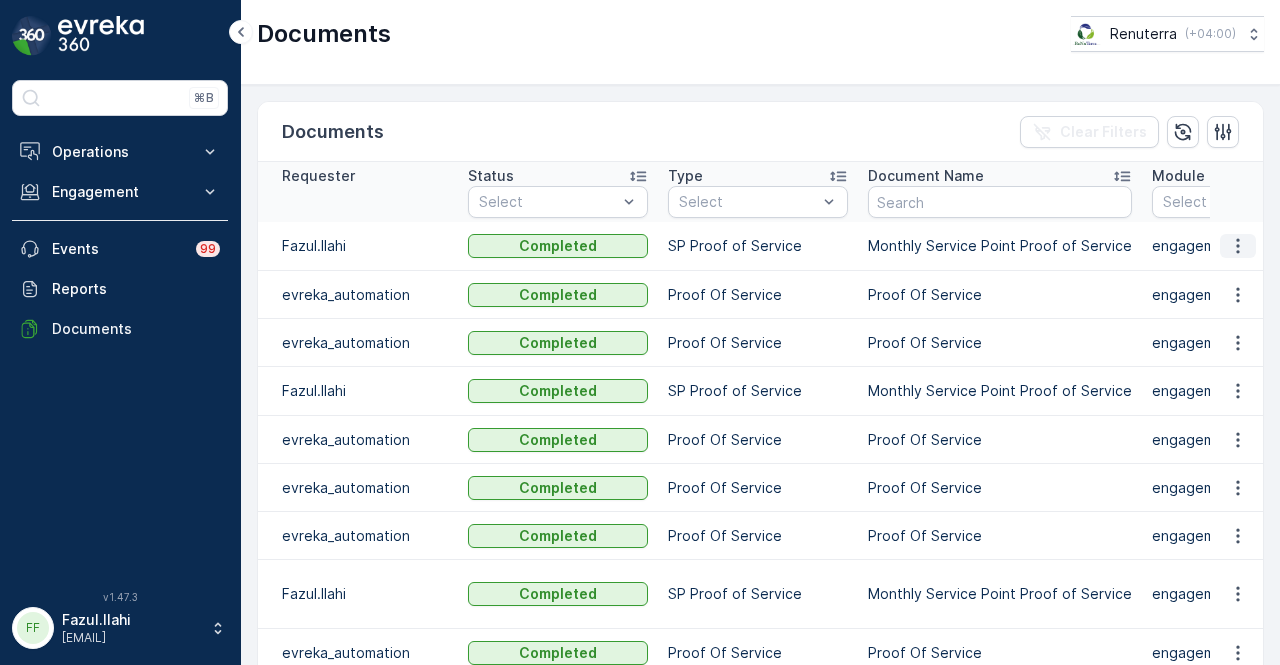 click 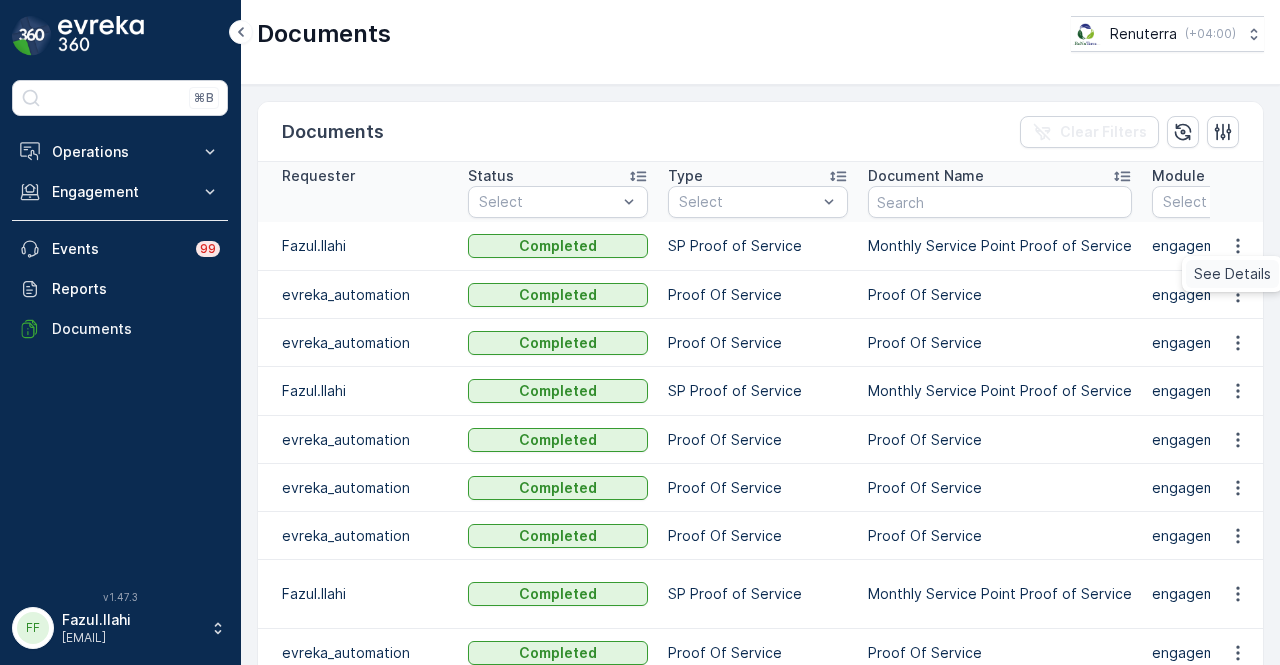 click on "See Details" at bounding box center [1232, 274] 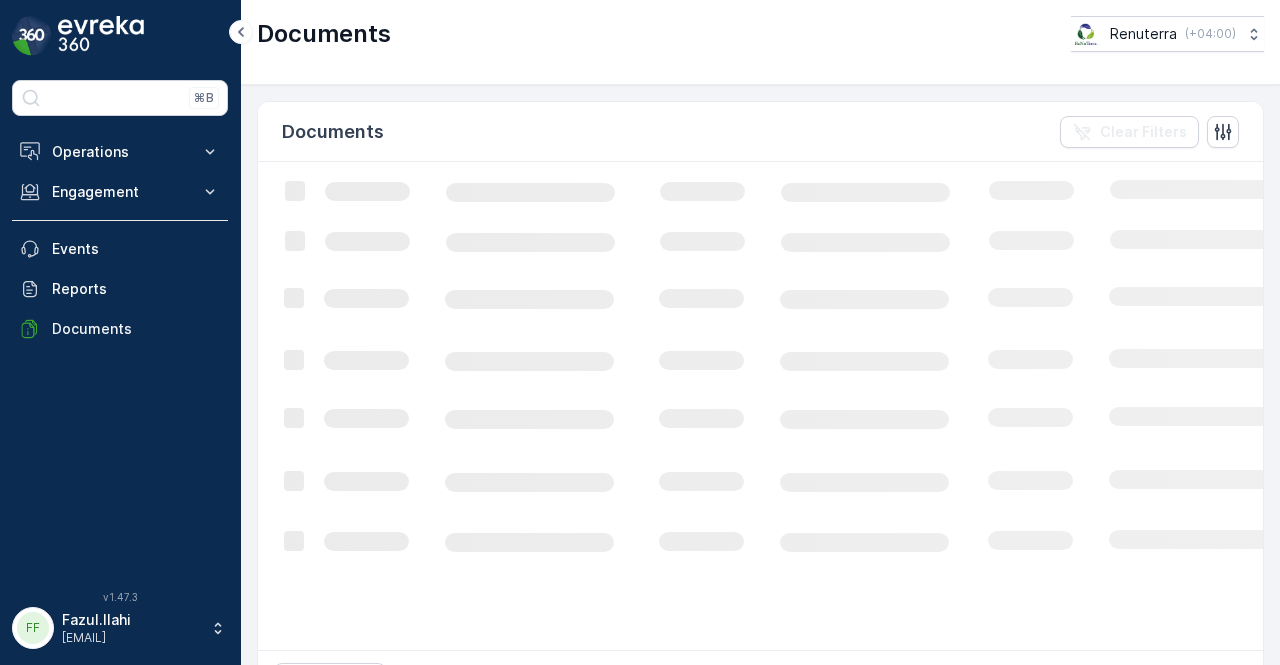 scroll, scrollTop: 0, scrollLeft: 0, axis: both 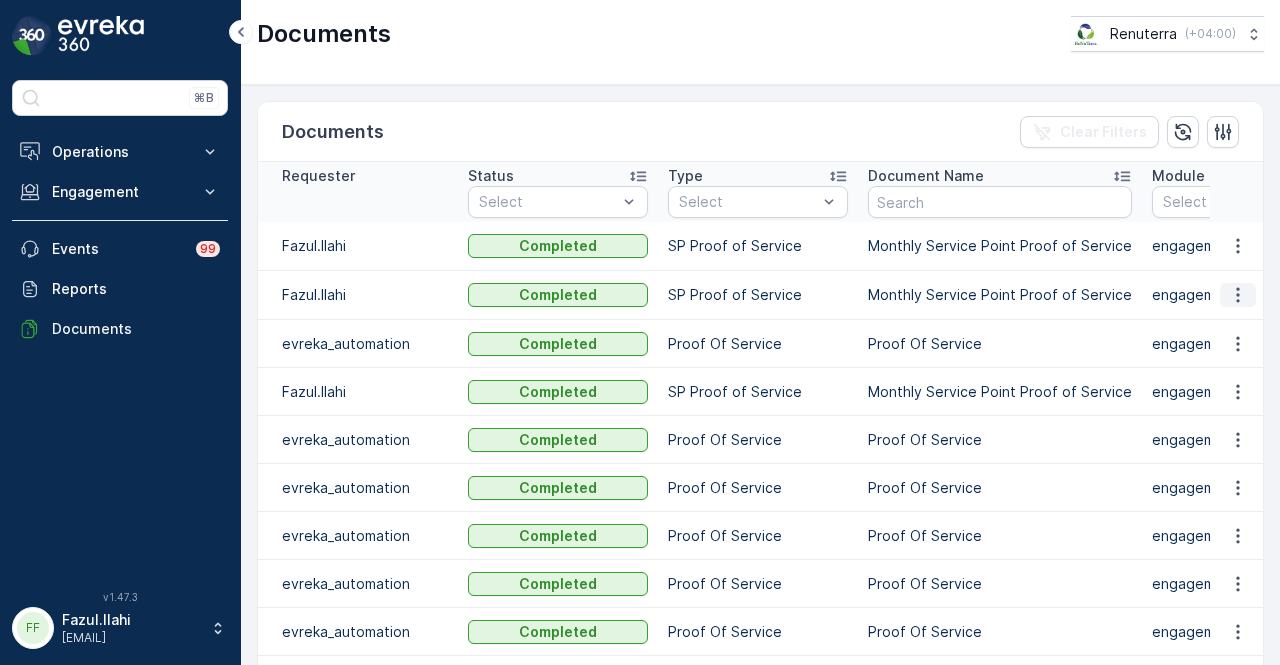 click 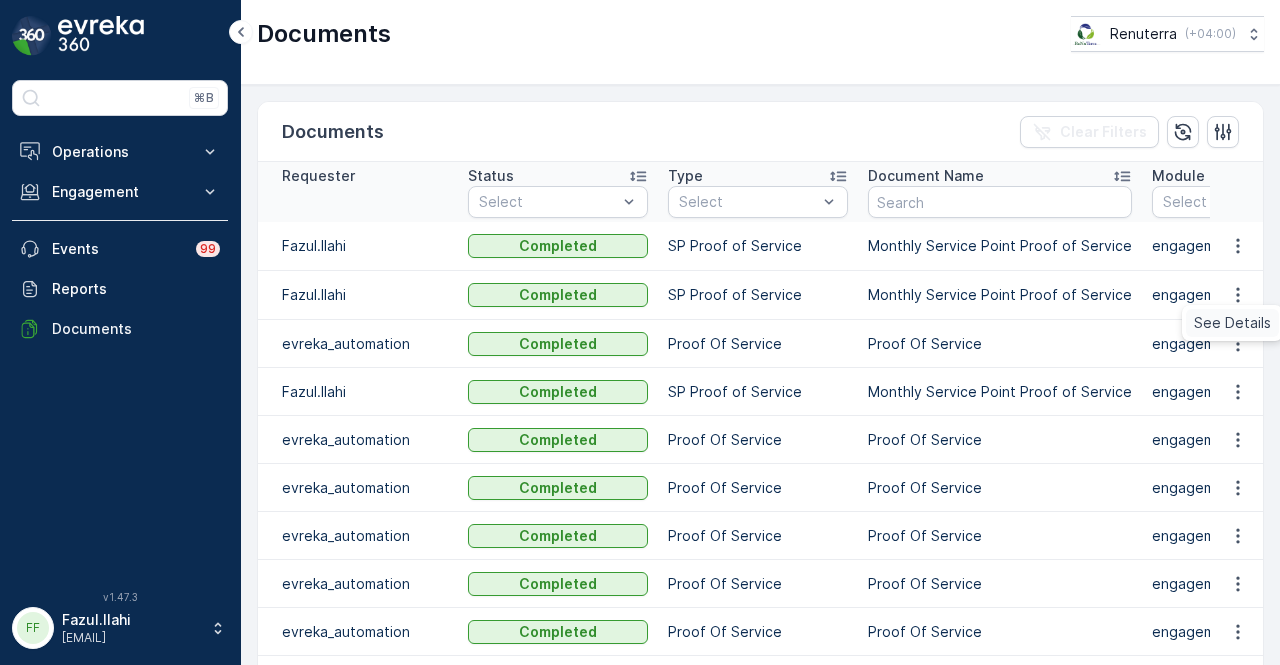 click on "See Details" at bounding box center [1232, 323] 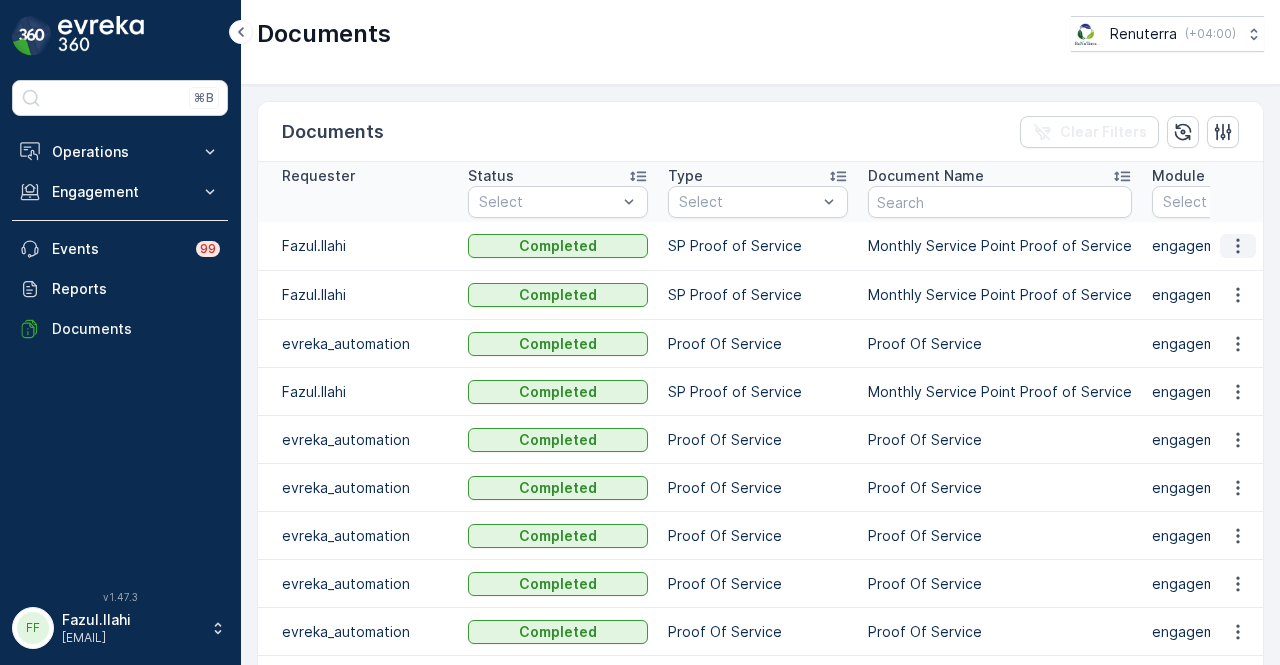 click 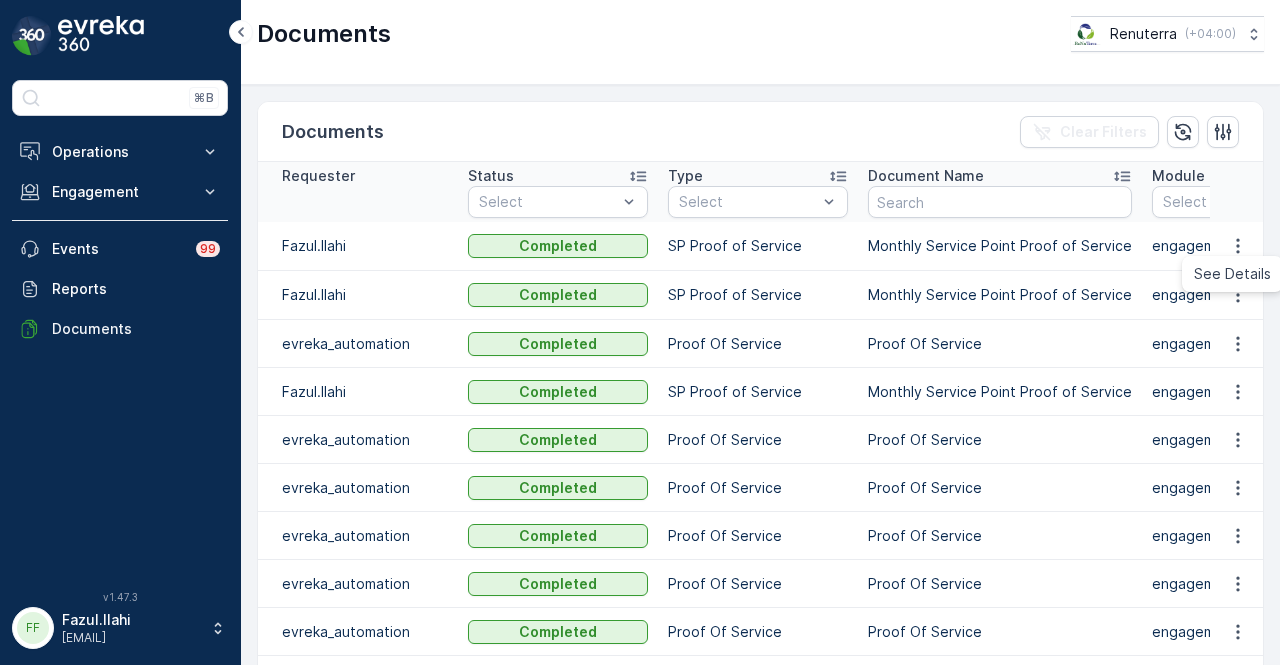 click on "See Details" at bounding box center (1232, 274) 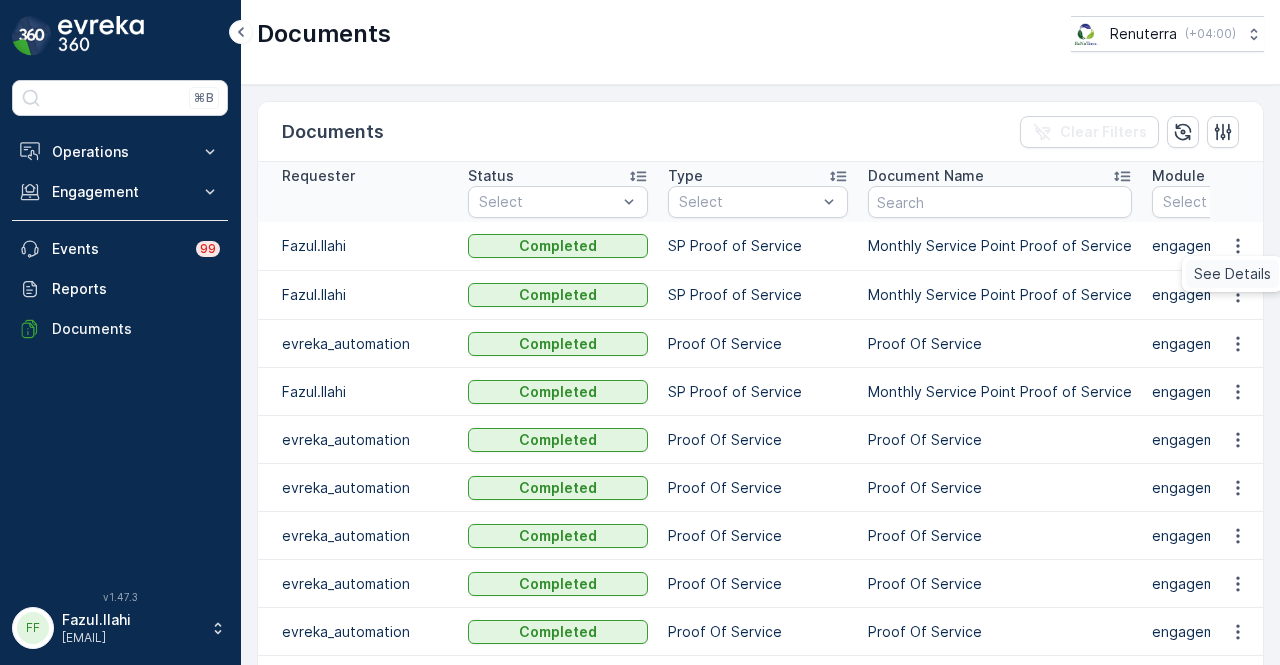 click on "See Details" at bounding box center (1232, 274) 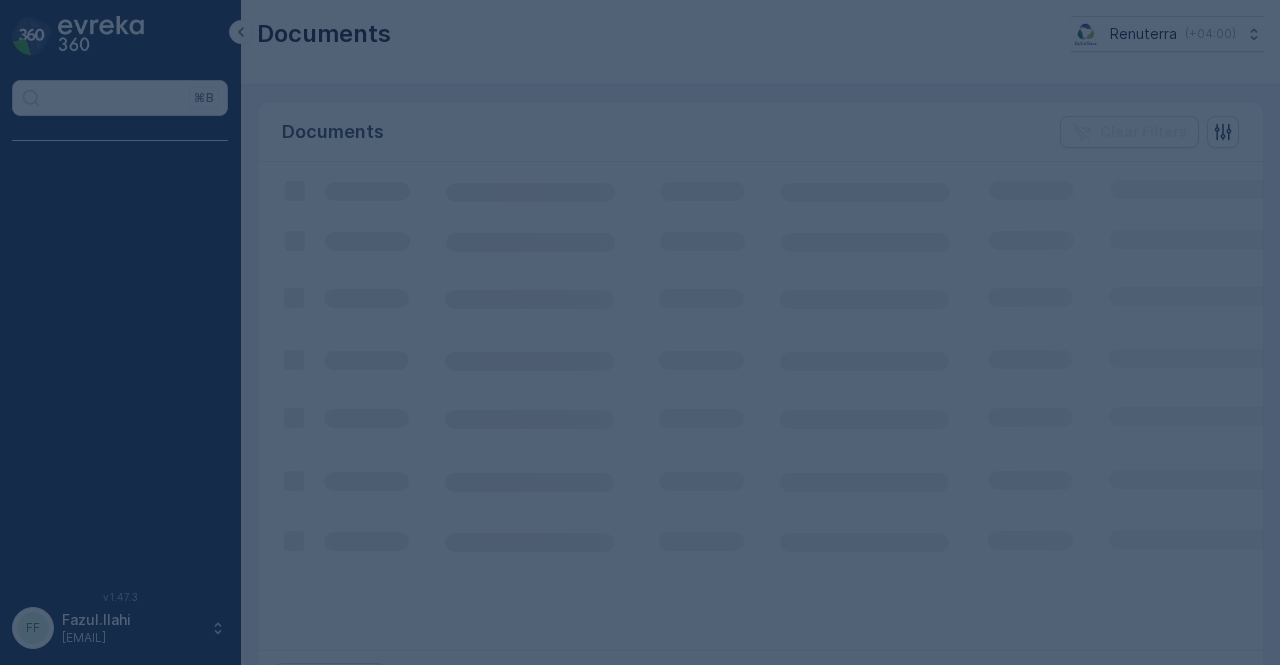 scroll, scrollTop: 0, scrollLeft: 0, axis: both 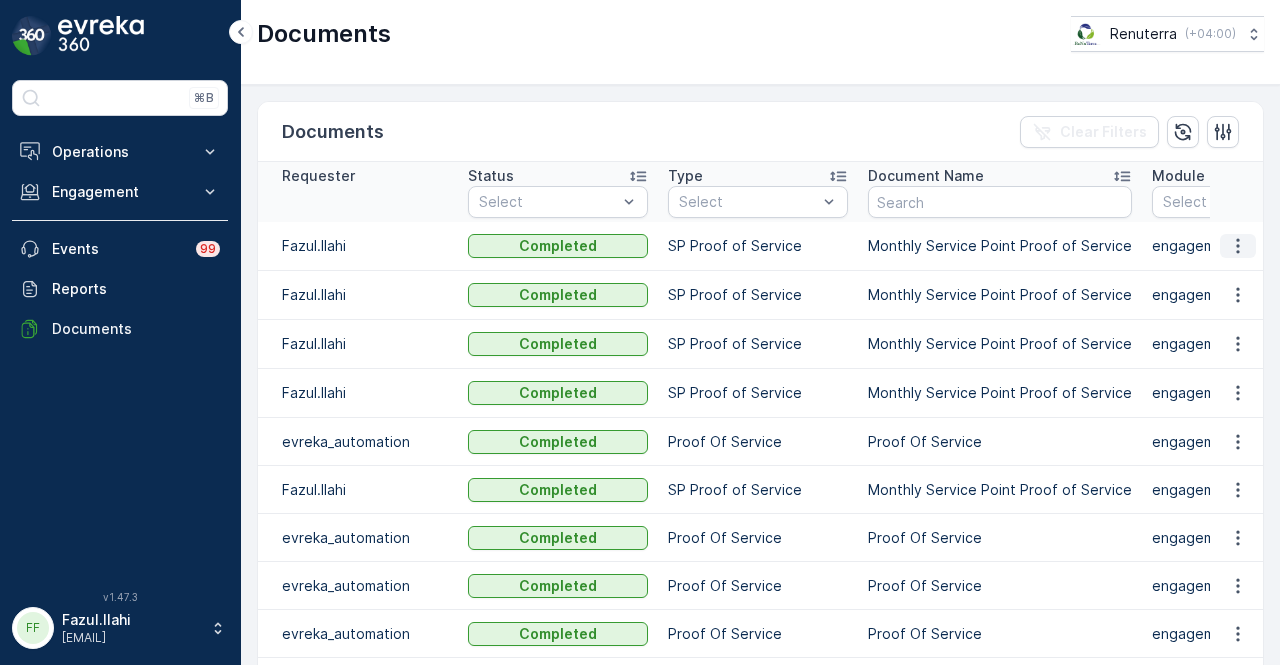 click 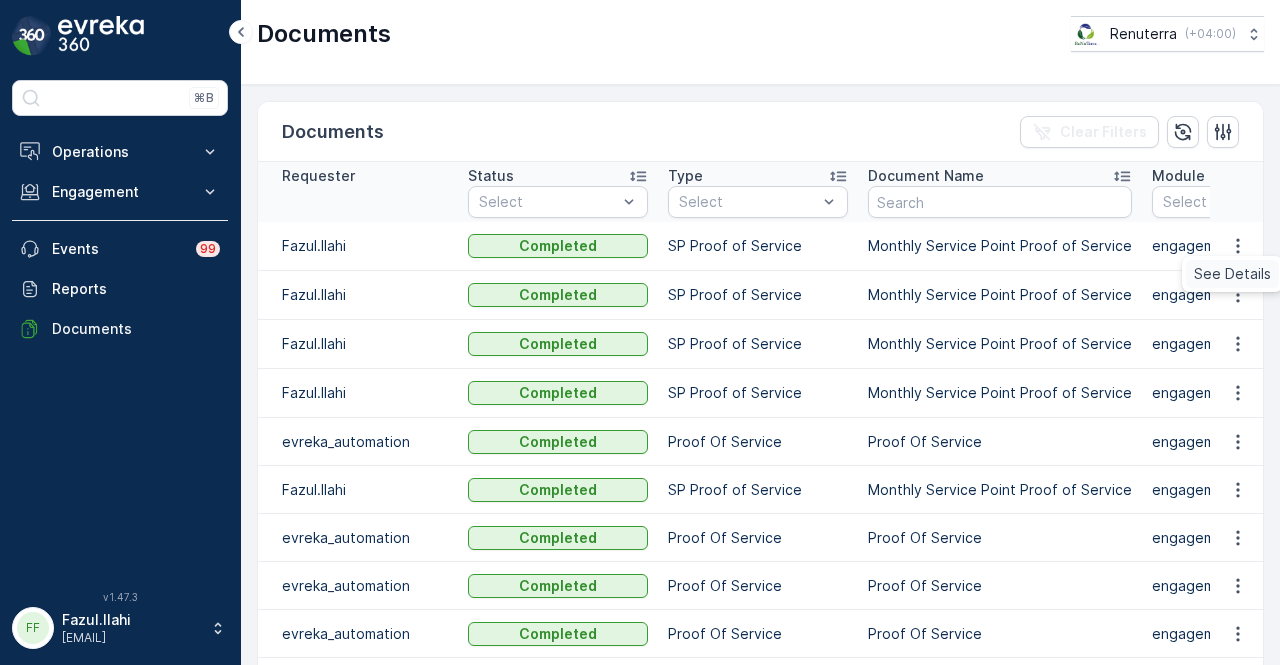click on "See Details" at bounding box center (1232, 274) 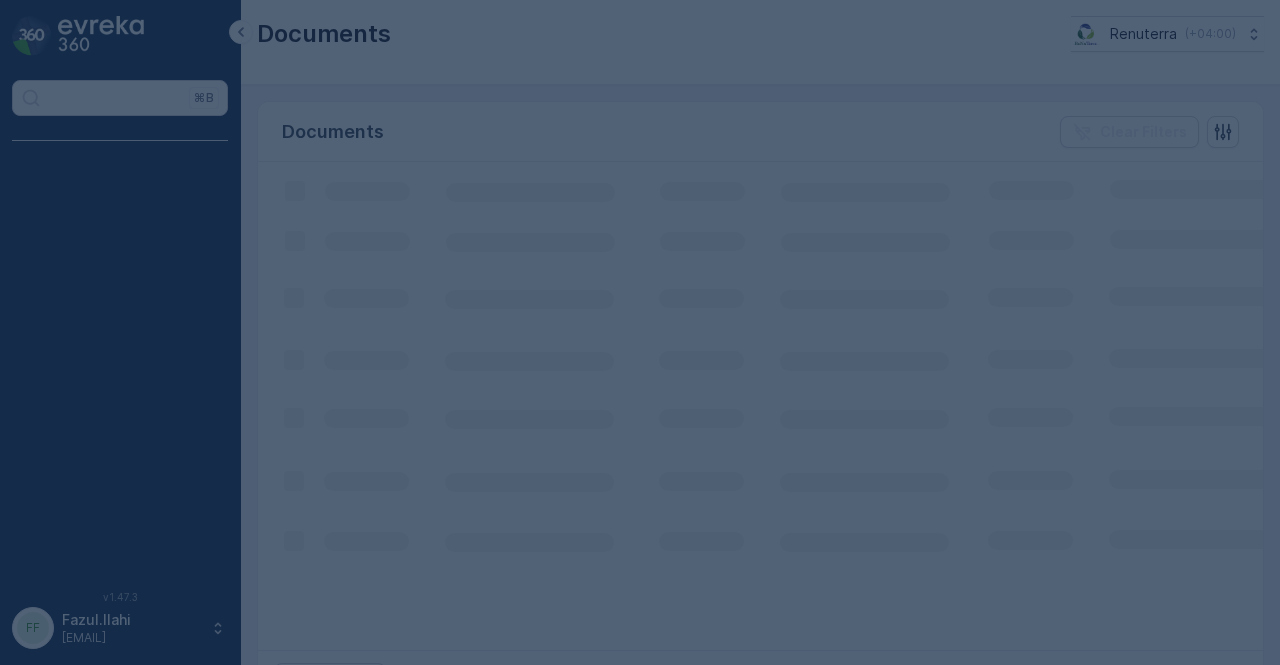 scroll, scrollTop: 0, scrollLeft: 0, axis: both 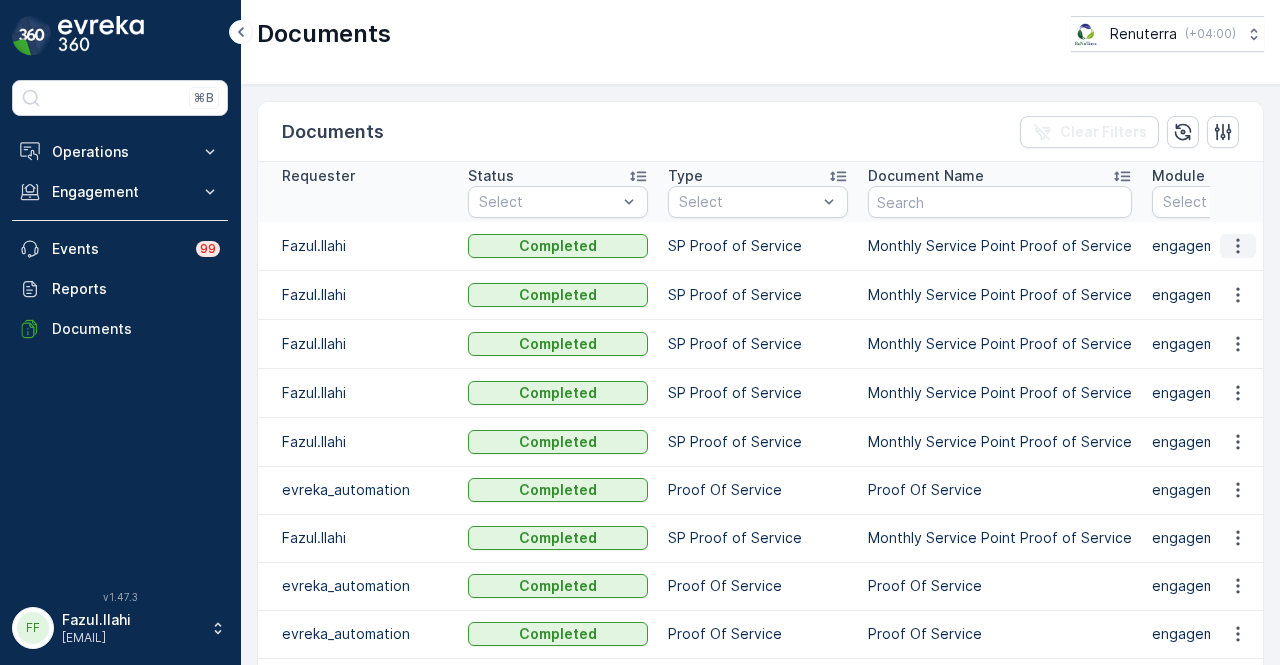 click 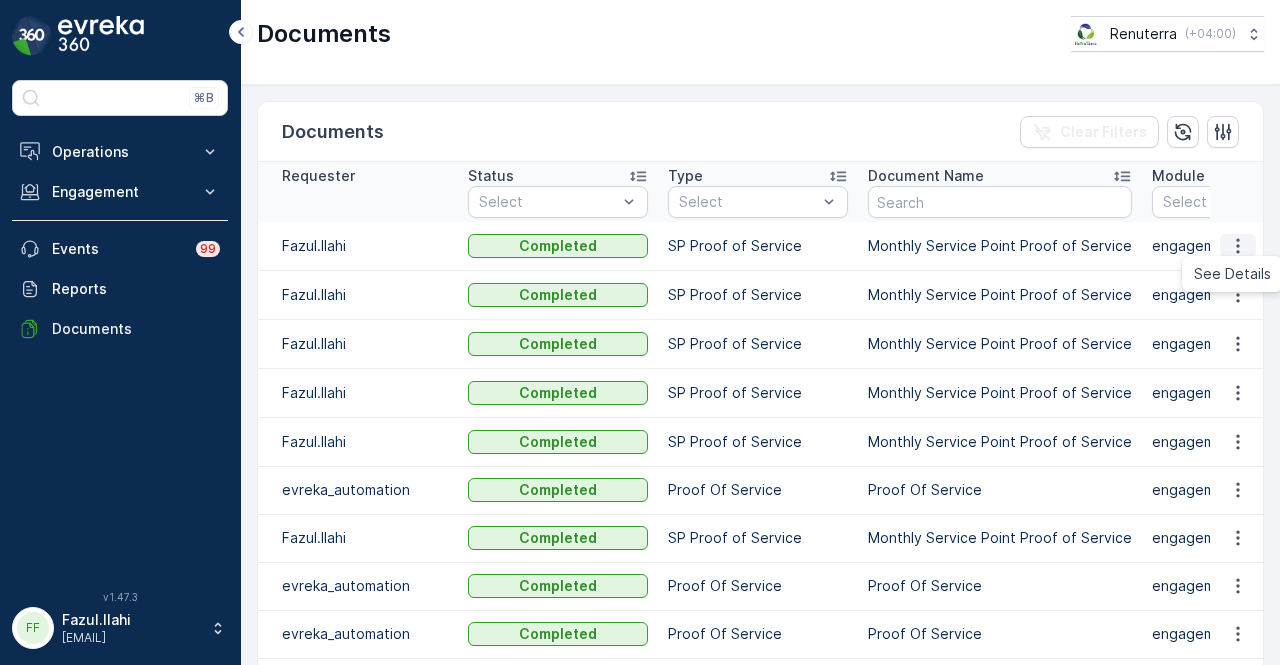 click on "See Details" at bounding box center (1232, 274) 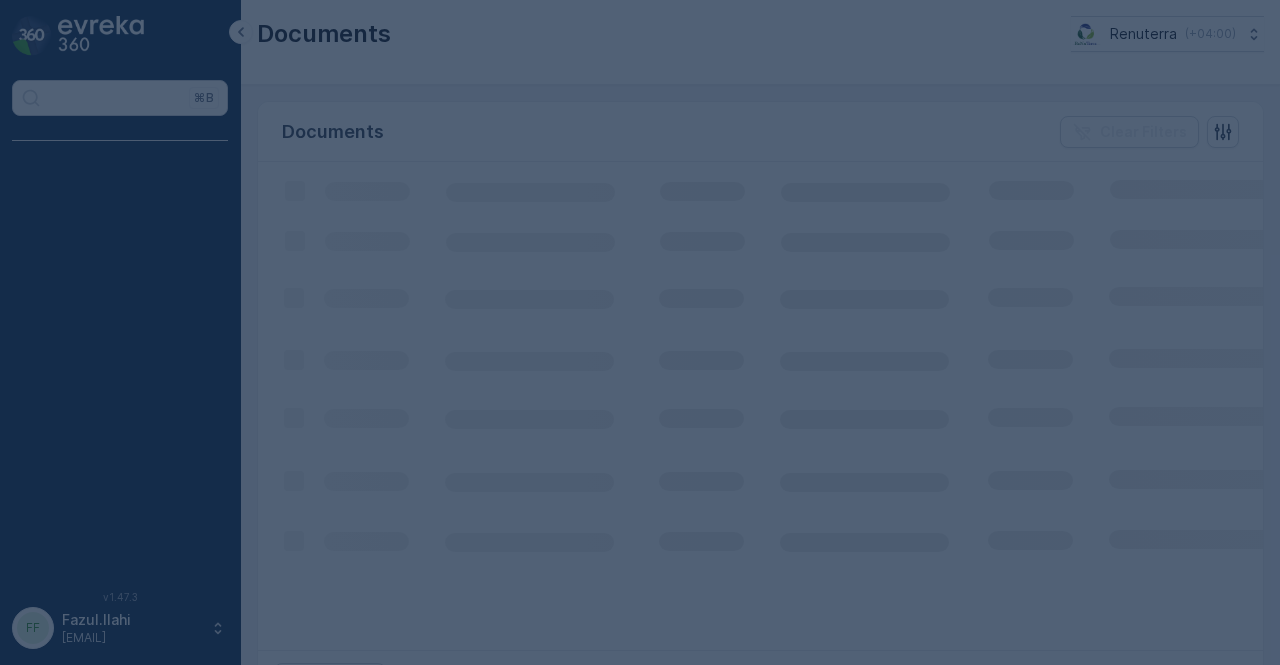scroll, scrollTop: 0, scrollLeft: 0, axis: both 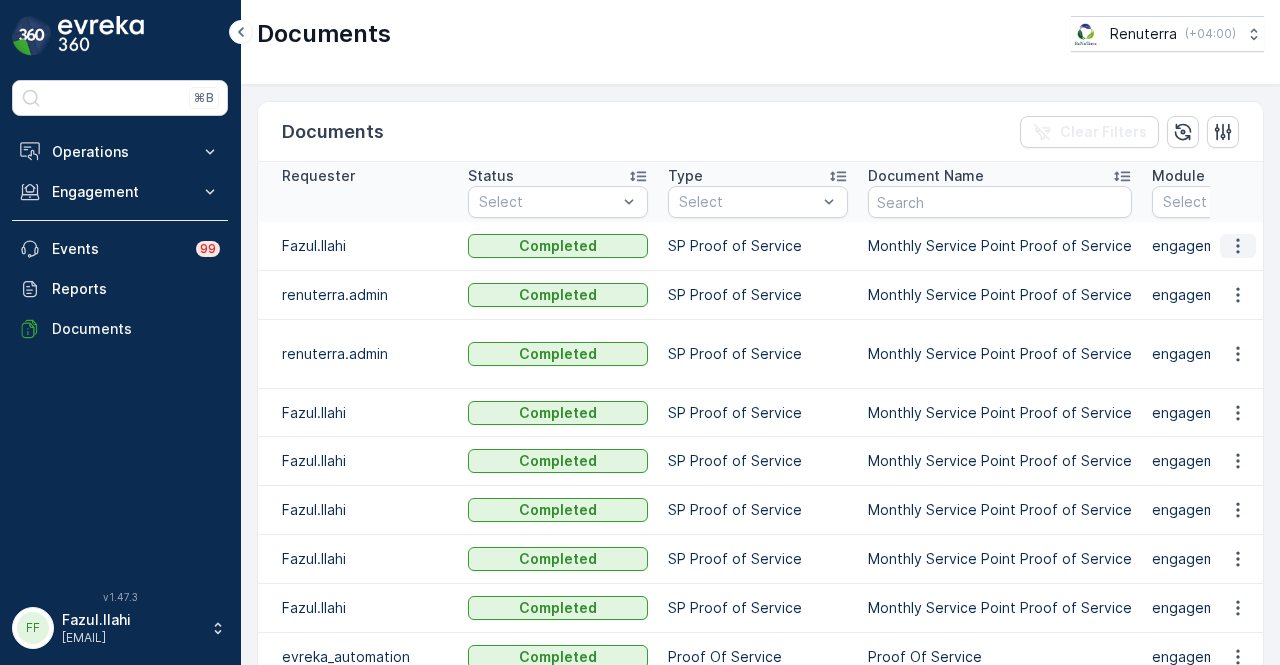 click 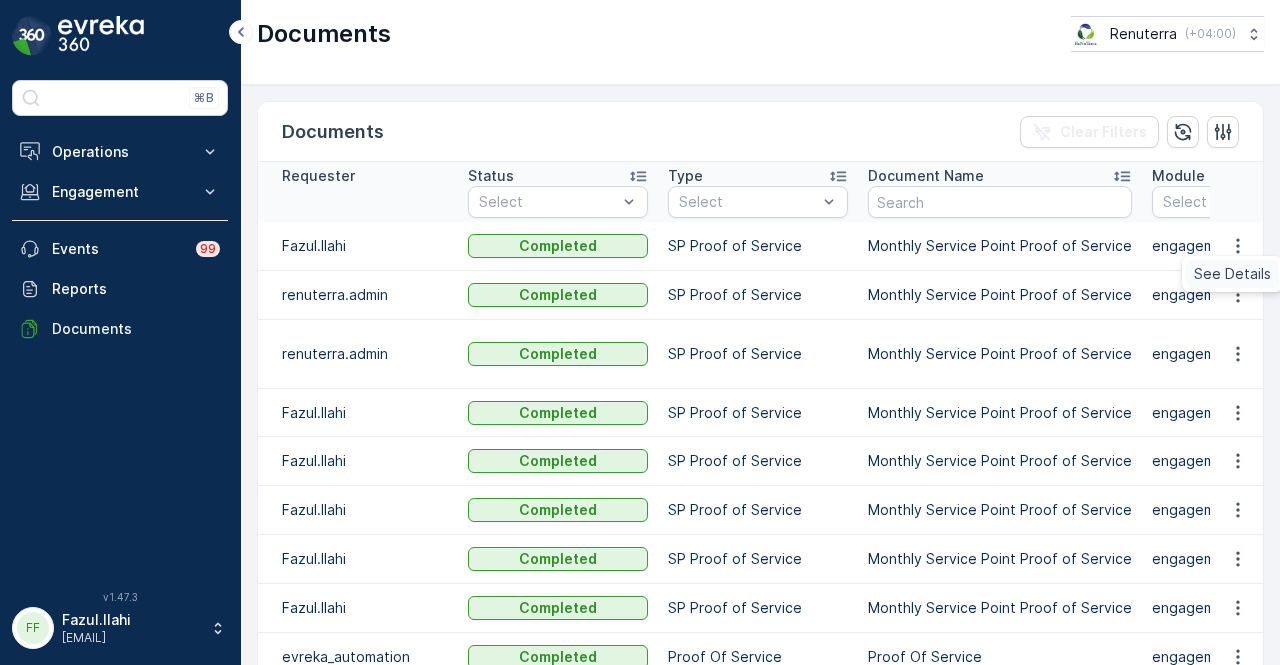 click on "See Details" at bounding box center (1232, 274) 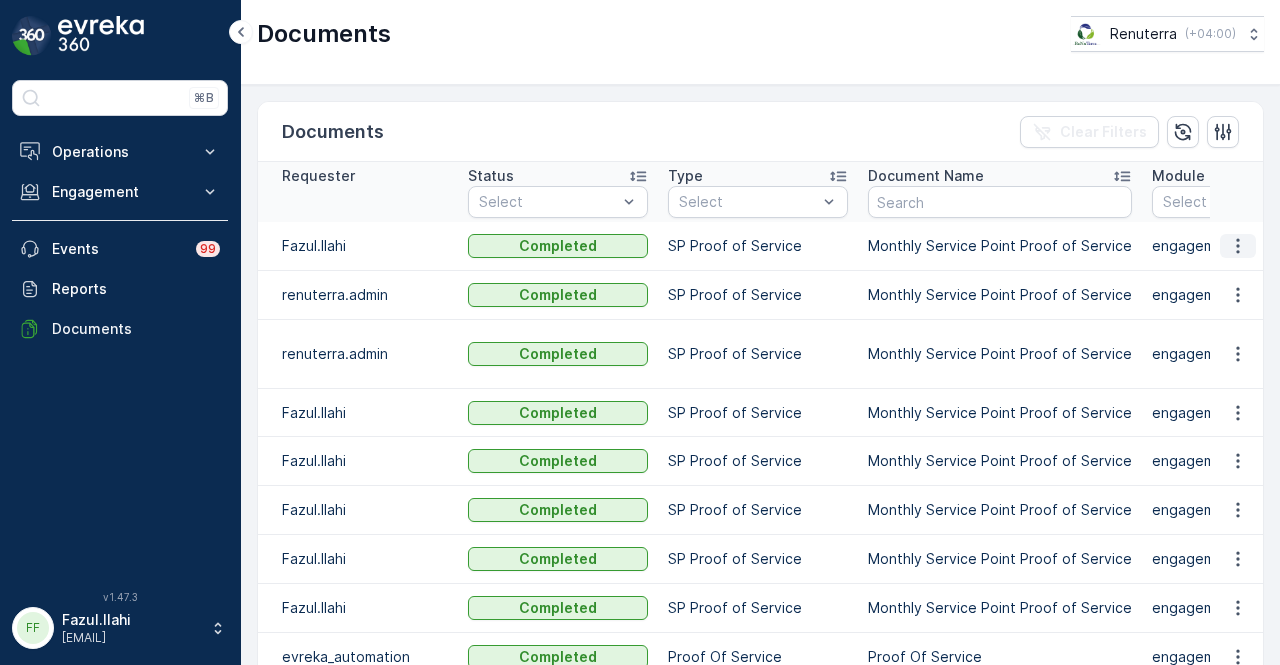 click at bounding box center [1238, 246] 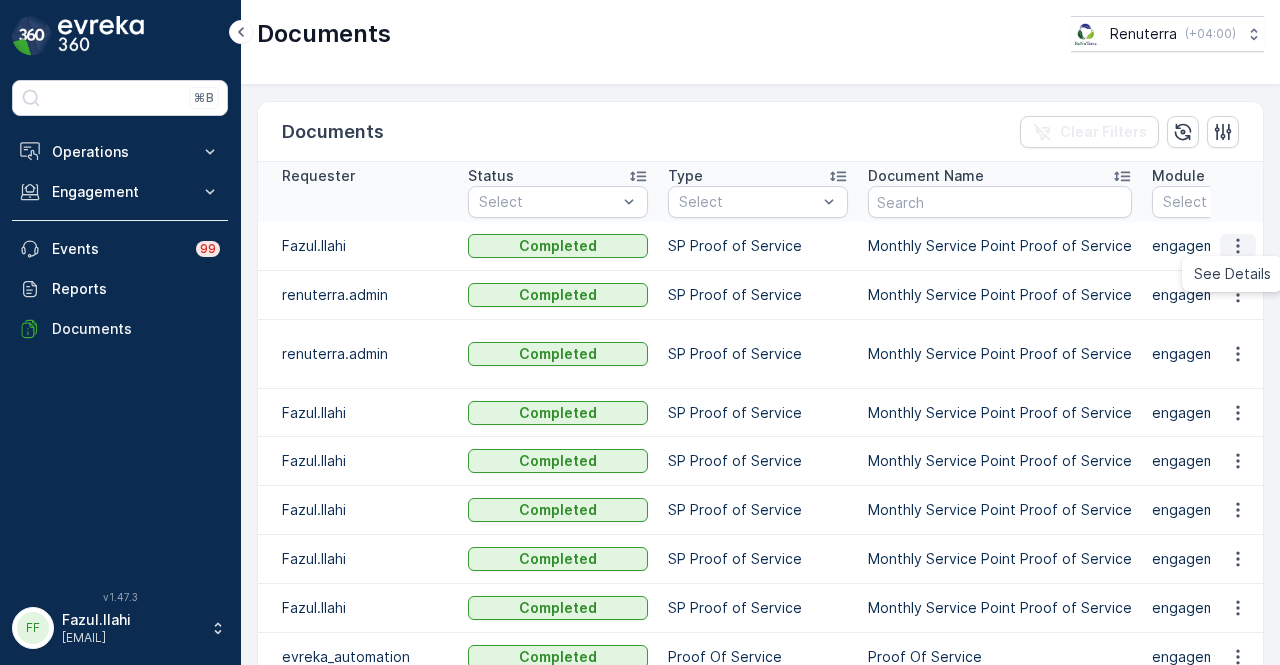 click on "See Details" at bounding box center [1232, 274] 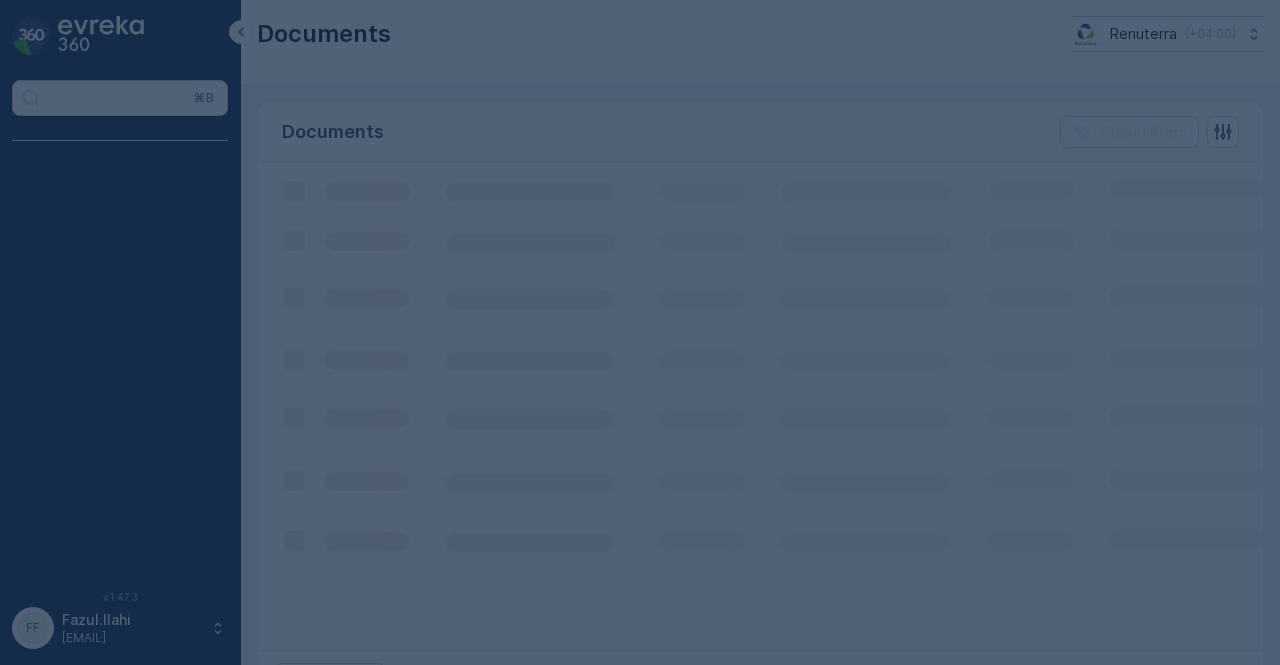 scroll, scrollTop: 0, scrollLeft: 0, axis: both 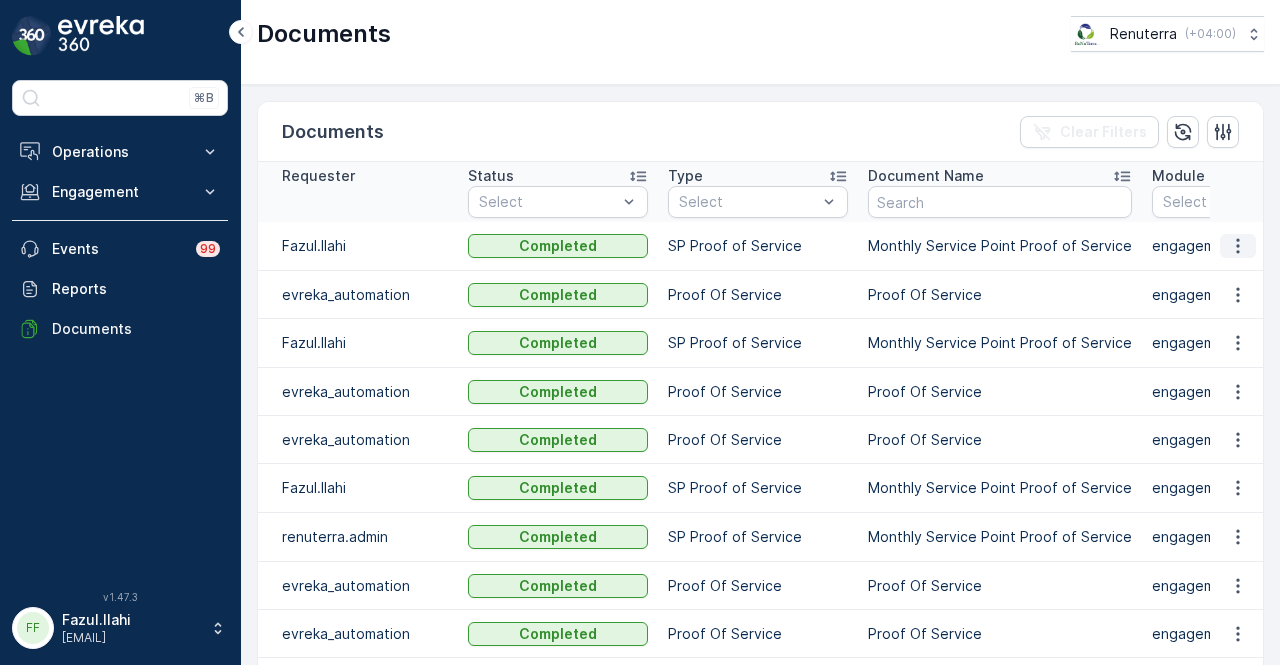 click 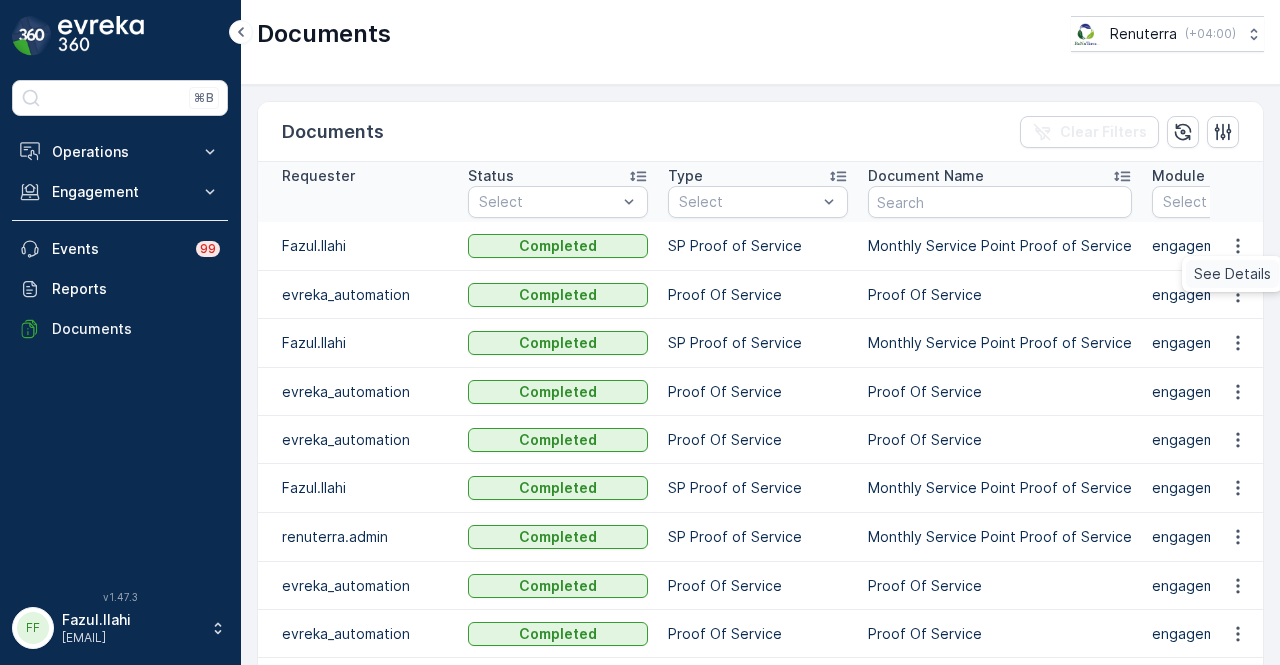 click on "See Details" at bounding box center [1232, 274] 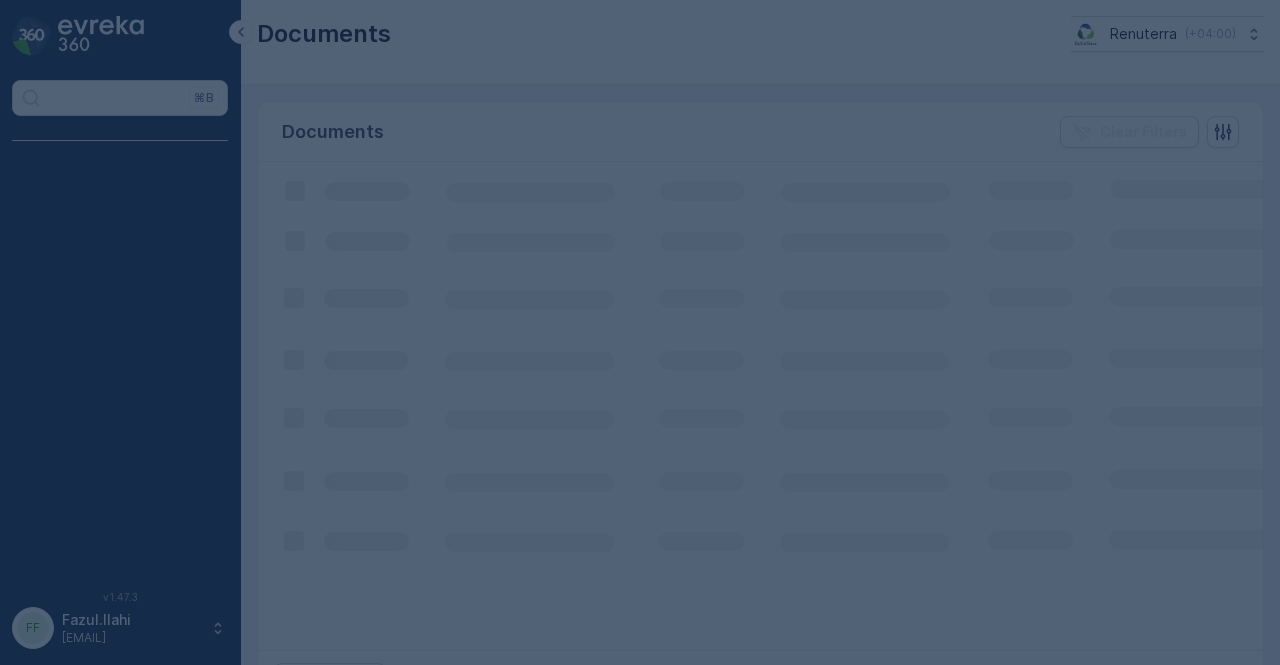 scroll, scrollTop: 0, scrollLeft: 0, axis: both 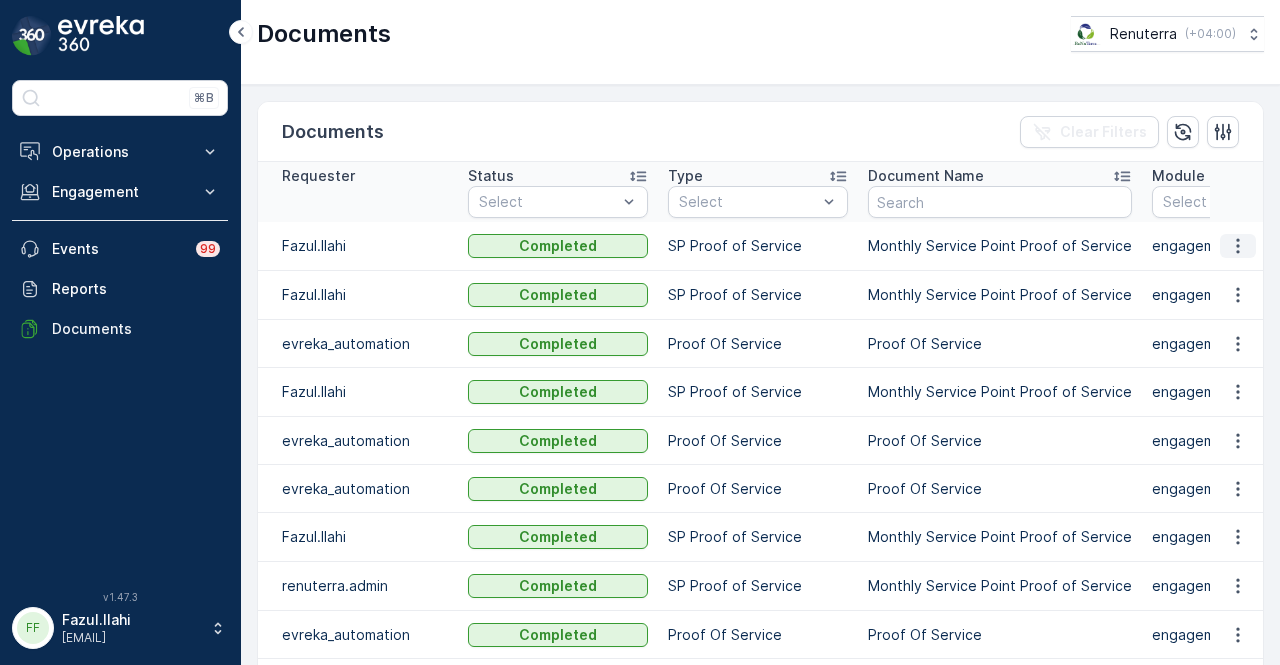 click 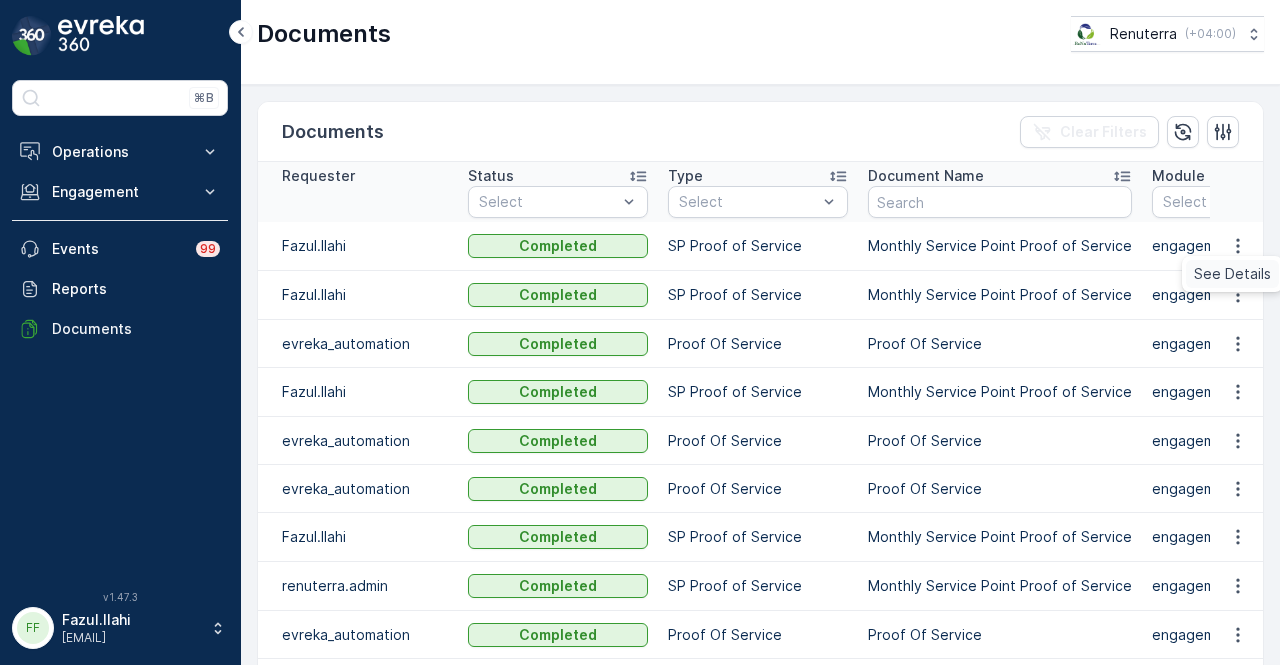 click on "See Details" at bounding box center [1232, 274] 